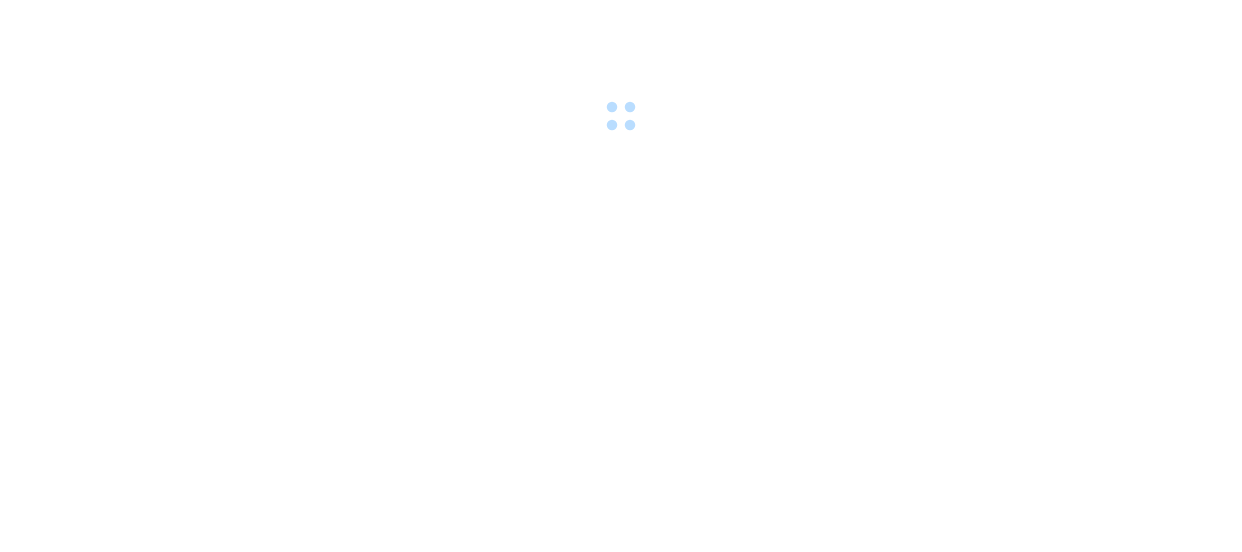 scroll, scrollTop: 0, scrollLeft: 0, axis: both 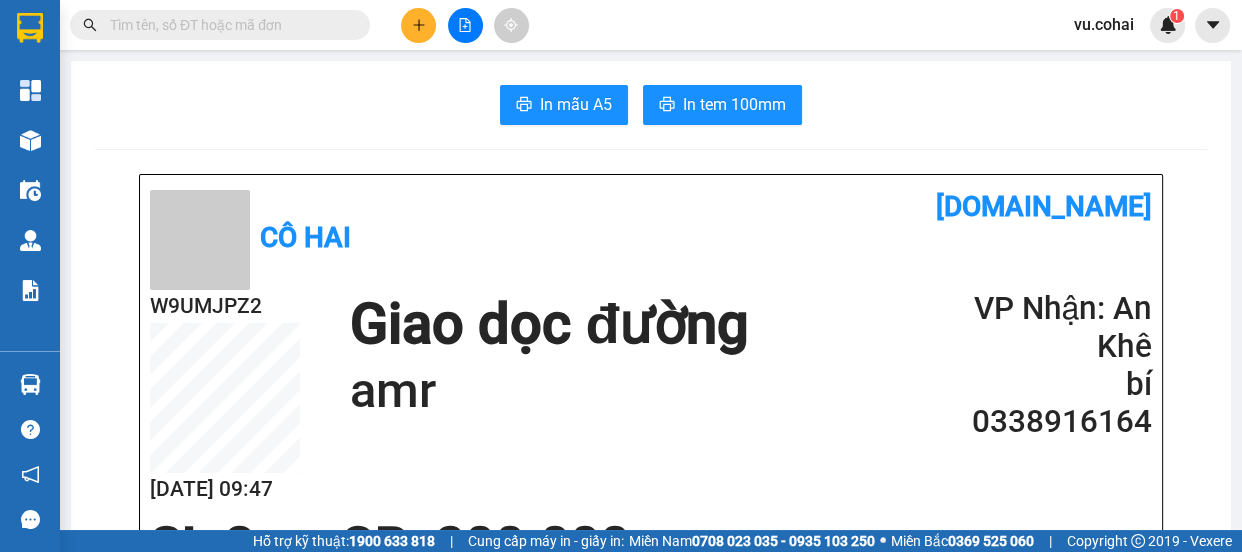click 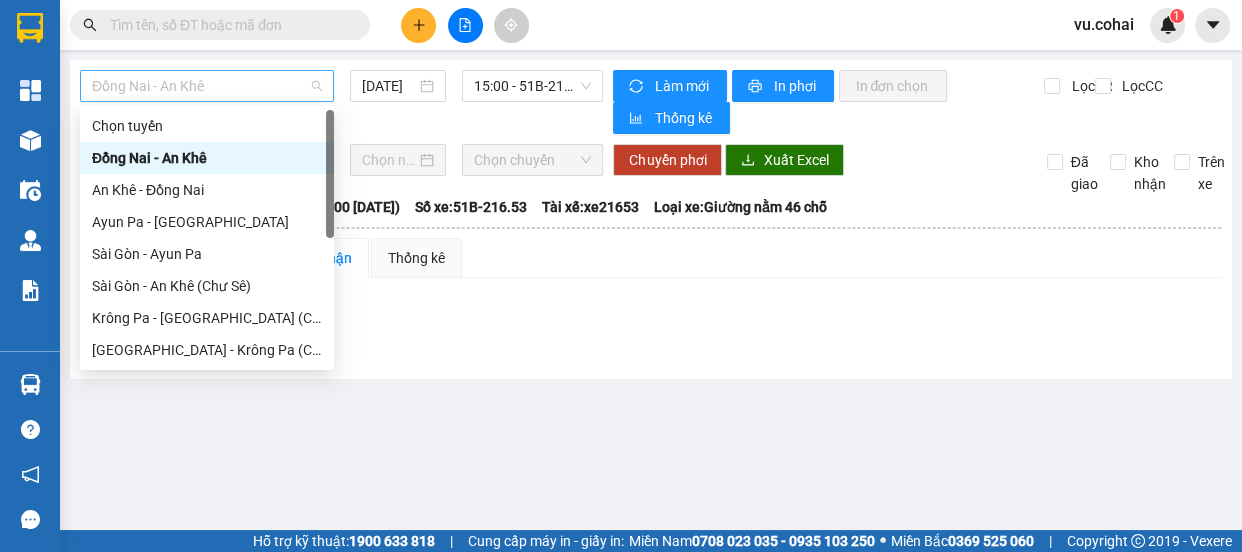 click on "Đồng Nai - An Khê" at bounding box center [207, 86] 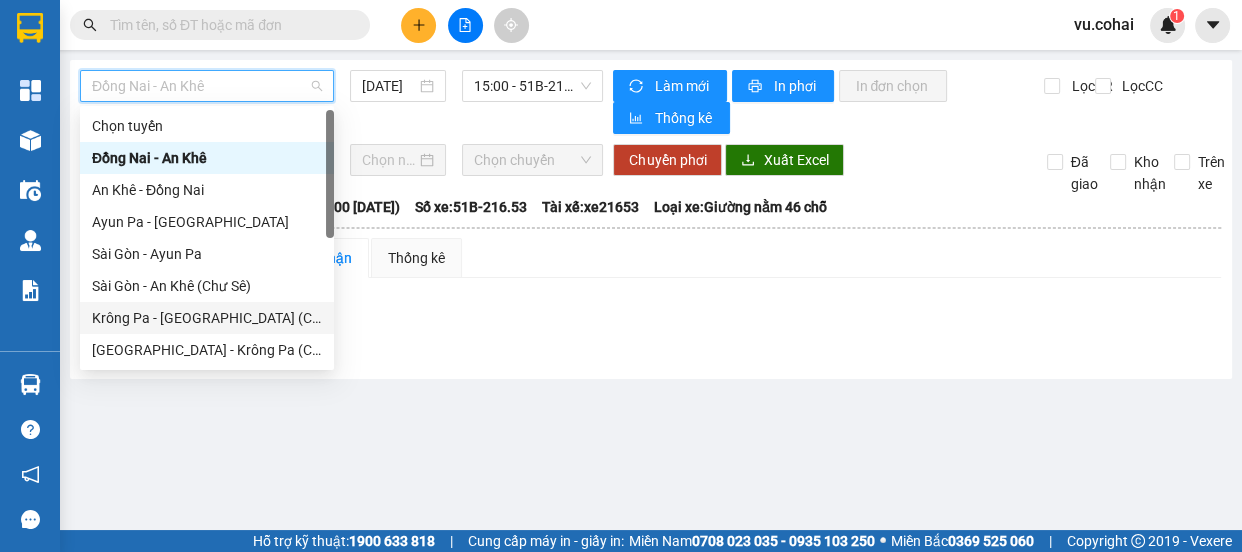 click on "Krông Pa - [GEOGRAPHIC_DATA] (Chư RCăm)" at bounding box center [207, 318] 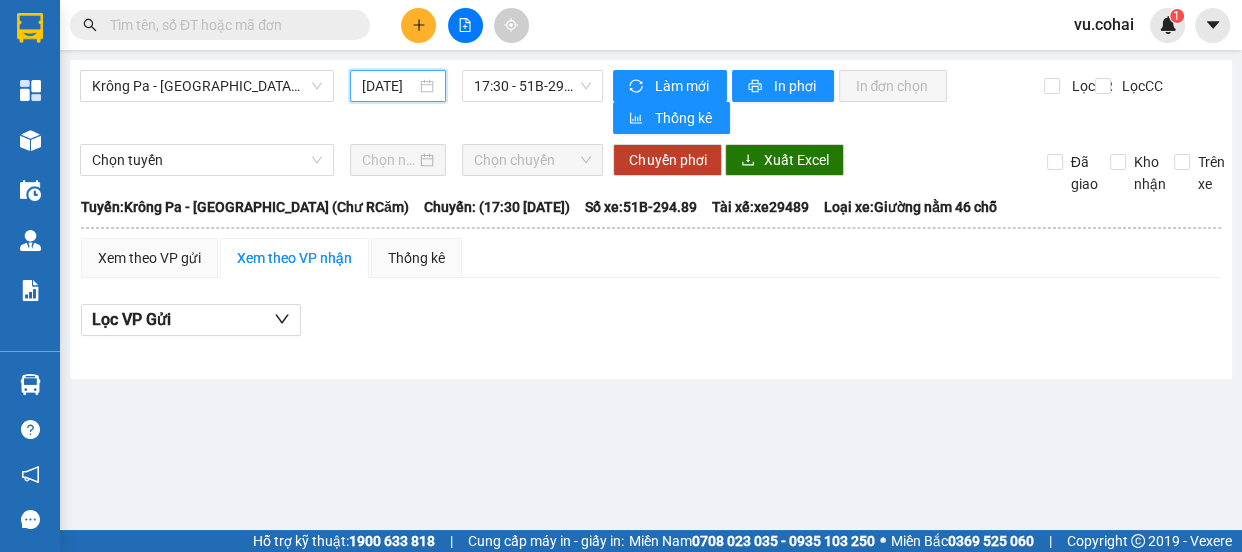 click on "[DATE]" at bounding box center (389, 86) 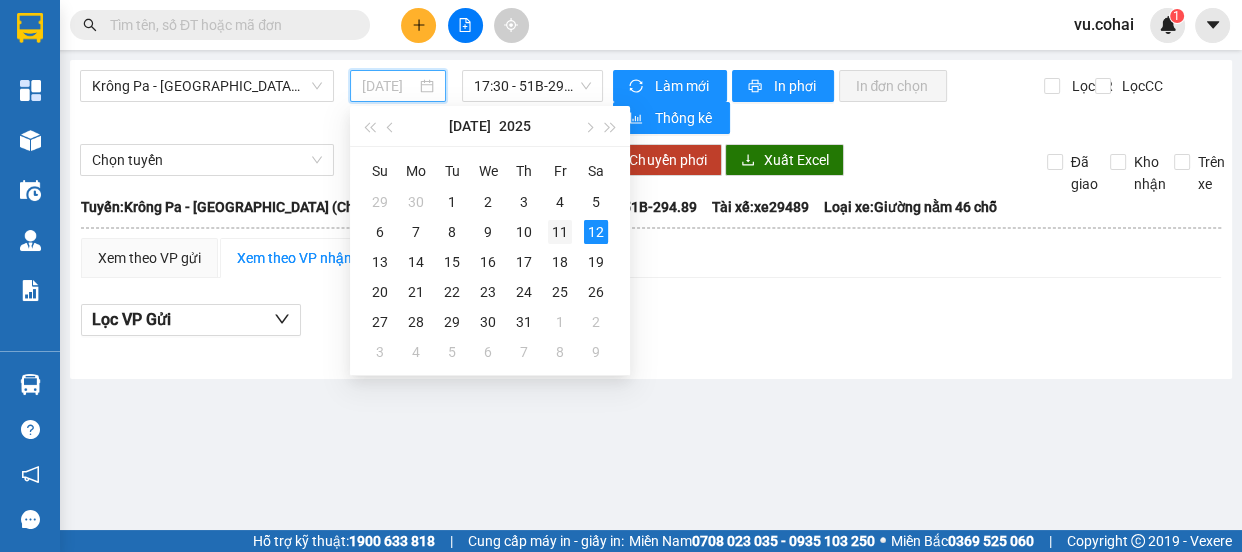 click on "11" at bounding box center (560, 232) 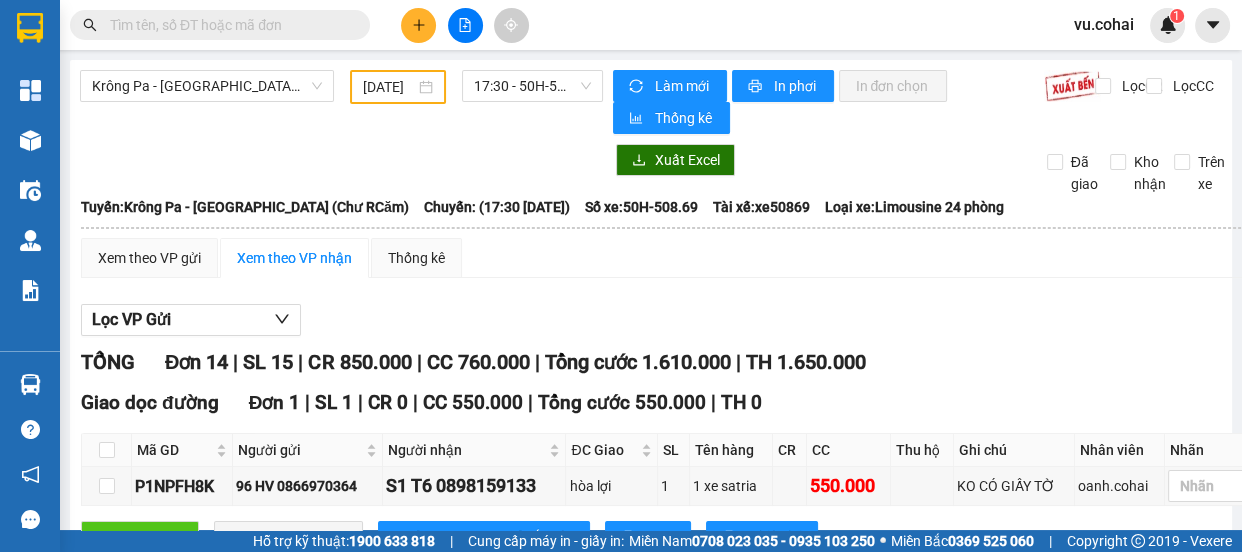 click on "Krông Pa - [GEOGRAPHIC_DATA] (Chư RCăm) [DATE] 17:30     - 50H-508.69  [PERSON_NAME] mới In phơi In [PERSON_NAME] Thống kê Lọc  CR Lọc  CC Xuất Excel Đã giao [PERSON_NAME] Trên xe Cô Hai   [PHONE_NUMBER]   [GEOGRAPHIC_DATA][PERSON_NAME][PERSON_NAME] 8 [PERSON_NAME] HÀNG 09:47 [DATE] [GEOGRAPHIC_DATA]:  [GEOGRAPHIC_DATA] - [GEOGRAPHIC_DATA] (Chư RCăm) [GEOGRAPHIC_DATA]:   (17:30 [DATE]) Tài xế:  xe50869   Số xe:  50H-508.69 [PERSON_NAME] xe:  Limousine 24 [PERSON_NAME][GEOGRAPHIC_DATA]:  [GEOGRAPHIC_DATA] - [GEOGRAPHIC_DATA] (Chư RCăm) [GEOGRAPHIC_DATA]:   (17:30 [DATE]) Số xe:  50H-508.69 Tài xế:  xe50869 [PERSON_NAME] xe:  Limousine 24 [PERSON_NAME] Xem [PERSON_NAME] VP gửi Xem theo [PERSON_NAME] Thống kê Lọc VP Gửi [PERSON_NAME]   14 | SL   15 | CR   850.000 | CC   760.000 | [PERSON_NAME]   1.610.000 | TH   1.650.000 Giao dọc đường Đơn   1 | SL   1 | CR   0 | CC   550.000 | [PERSON_NAME]   550.000 | TH   0 Mã GD Người gửi Người [PERSON_NAME] ĐC [PERSON_NAME] Tên hàng CR CC Thu hộ Ghi [PERSON_NAME] [PERSON_NAME] [PERSON_NAME]                             P1NPFH8K 96 HV 0866970364 1" at bounding box center (651, 818) 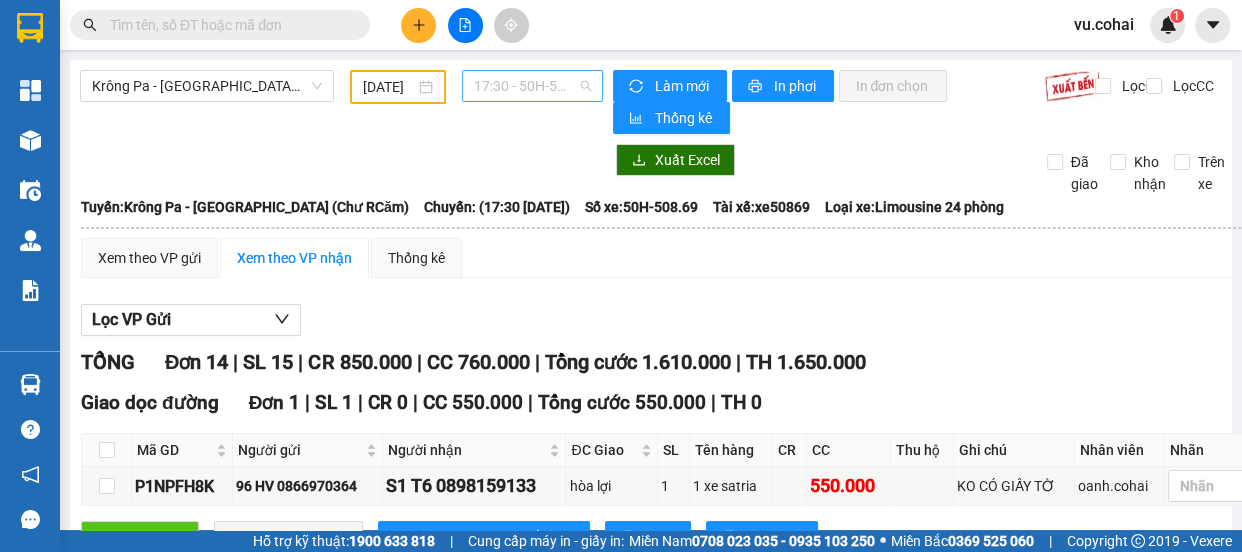 click on "17:30     - 50H-508.69" at bounding box center [532, 86] 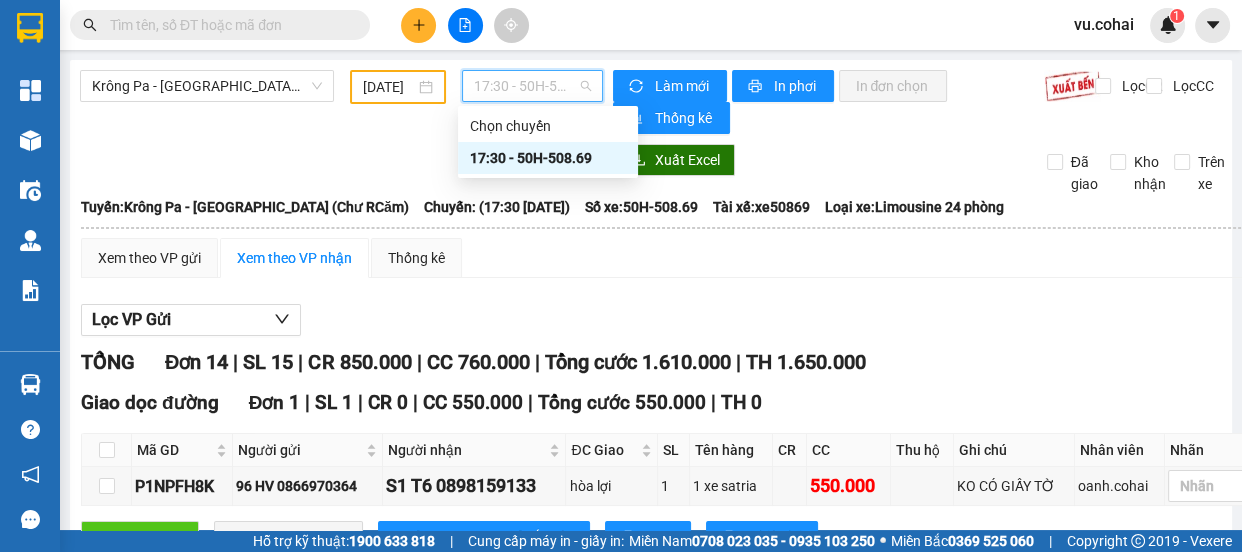 click on "17:30     - 50H-508.69" at bounding box center (548, 158) 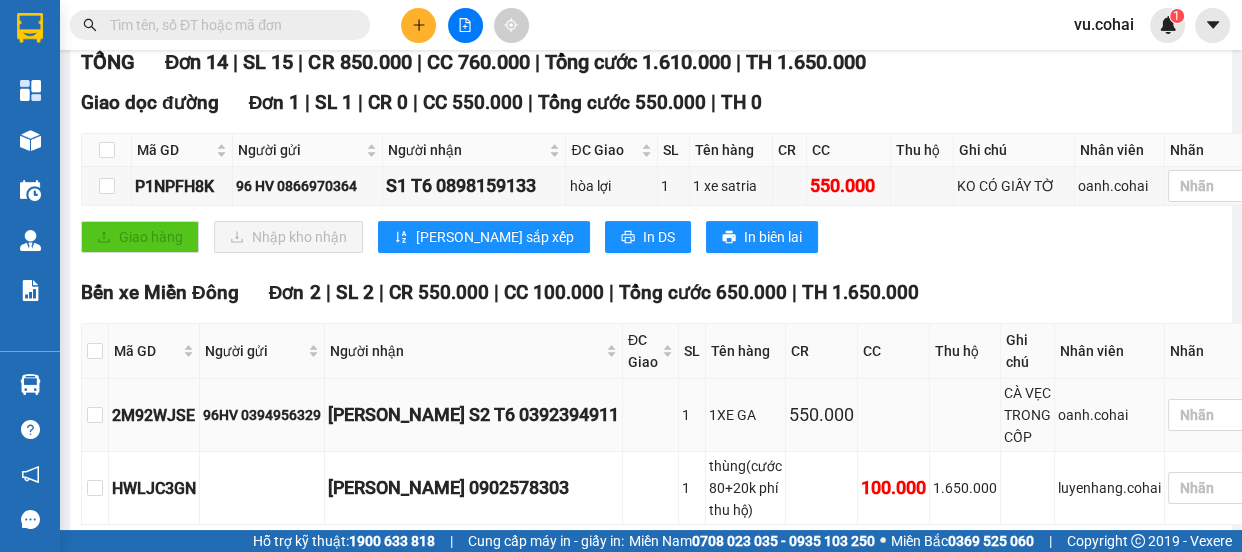 scroll, scrollTop: 0, scrollLeft: 0, axis: both 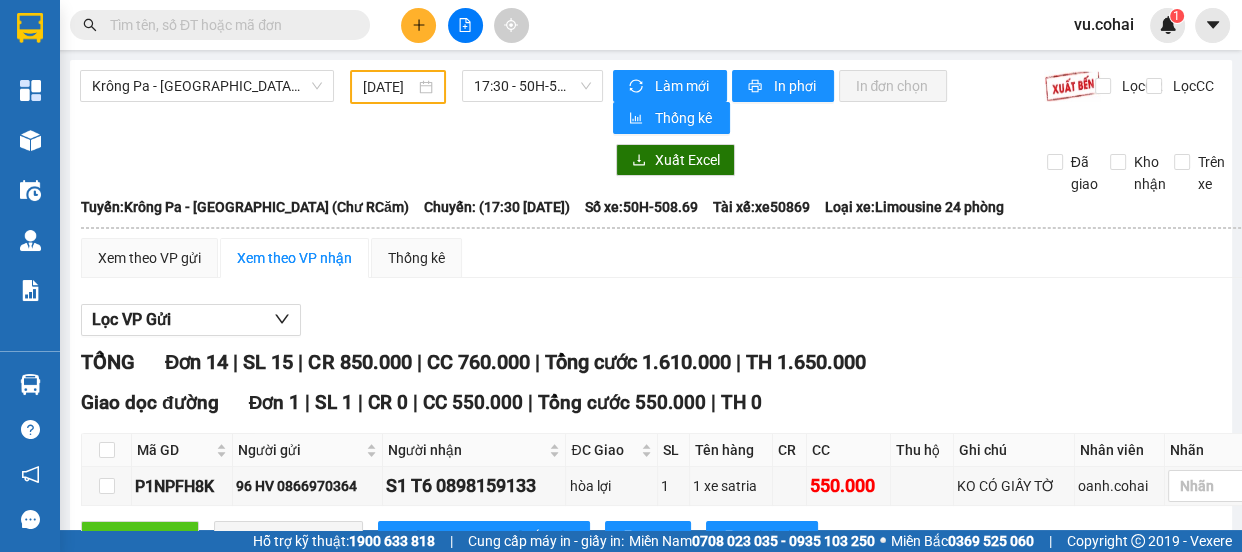 click on "Krông Pa - [GEOGRAPHIC_DATA] (Chư RCăm) [DATE] 17:30     - 50H-508.69  [PERSON_NAME] mới In phơi In [PERSON_NAME] Thống kê Lọc  CR Lọc  CC Xuất Excel Đã giao [PERSON_NAME] Trên xe Cô Hai   [PHONE_NUMBER]   [GEOGRAPHIC_DATA][PERSON_NAME][PERSON_NAME] 8 [PERSON_NAME] HÀNG 09:47 [DATE] [GEOGRAPHIC_DATA]:  [GEOGRAPHIC_DATA] - [GEOGRAPHIC_DATA] (Chư RCăm) [GEOGRAPHIC_DATA]:   (17:30 [DATE]) Tài xế:  xe50869   Số xe:  50H-508.69 [PERSON_NAME] xe:  Limousine 24 [PERSON_NAME][GEOGRAPHIC_DATA]:  [GEOGRAPHIC_DATA] - [GEOGRAPHIC_DATA] (Chư RCăm) [GEOGRAPHIC_DATA]:   (17:30 [DATE]) Số xe:  50H-508.69 Tài xế:  xe50869 [PERSON_NAME] xe:  Limousine 24 [PERSON_NAME] Xem [PERSON_NAME] VP gửi Xem theo [PERSON_NAME] Thống kê Lọc VP Gửi [PERSON_NAME]   14 | SL   15 | CR   850.000 | CC   760.000 | [PERSON_NAME]   1.610.000 | TH   1.650.000 Giao dọc đường Đơn   1 | SL   1 | CR   0 | CC   550.000 | [PERSON_NAME]   550.000 | TH   0 Mã GD Người gửi Người [PERSON_NAME] ĐC [PERSON_NAME] Tên hàng CR CC Thu hộ Ghi [PERSON_NAME] [PERSON_NAME] [PERSON_NAME]                             P1NPFH8K 96 HV 0866970364 1" at bounding box center [651, 818] 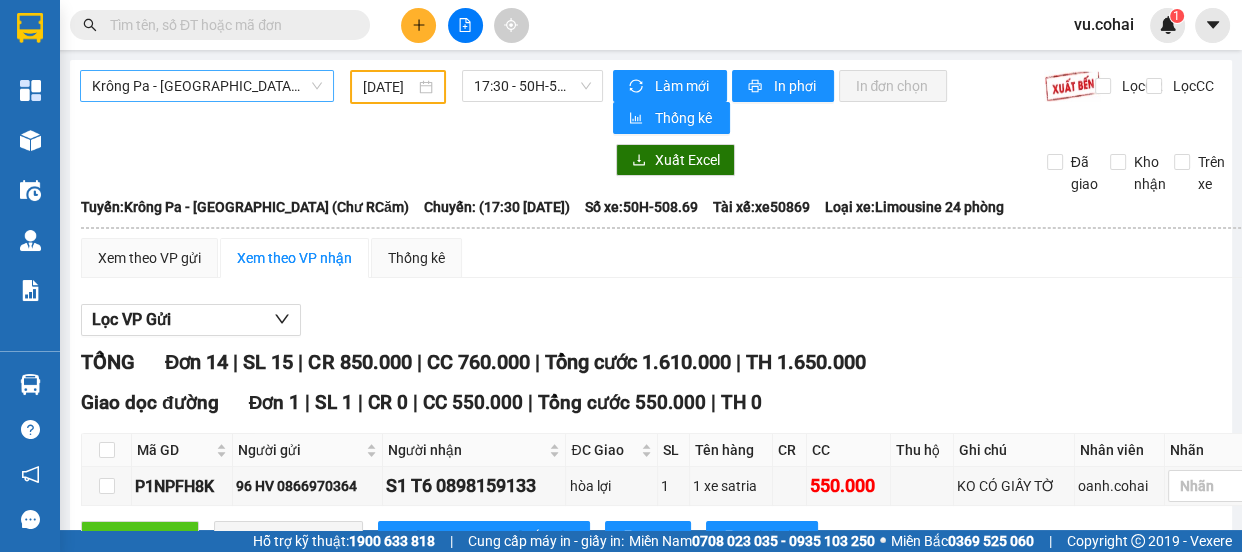 click on "Krông Pa - [GEOGRAPHIC_DATA] (Chư RCăm)" at bounding box center [207, 86] 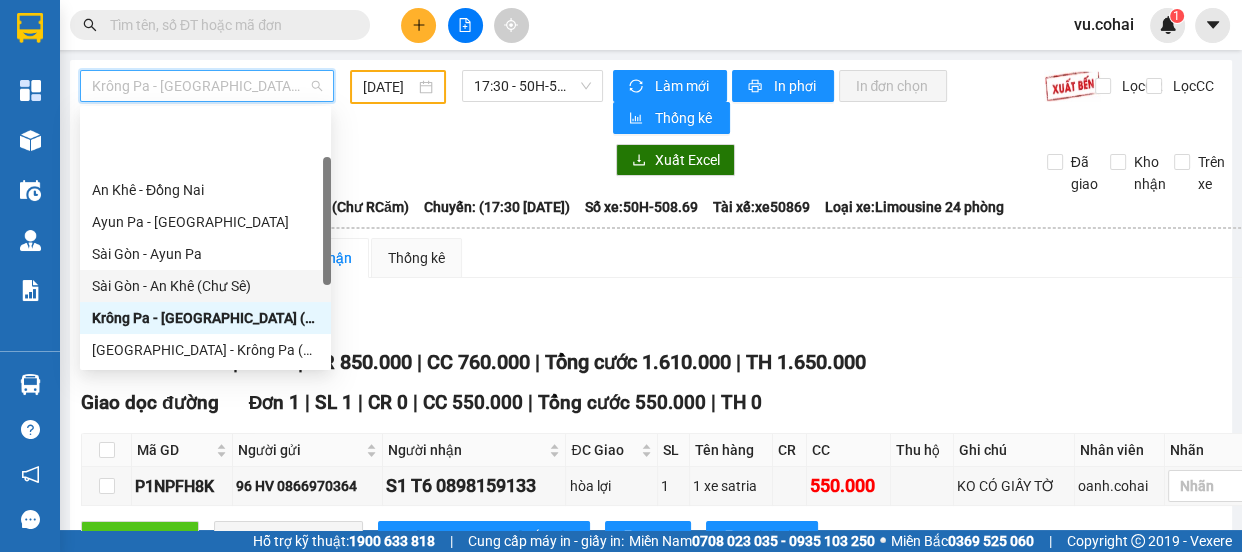 scroll, scrollTop: 90, scrollLeft: 0, axis: vertical 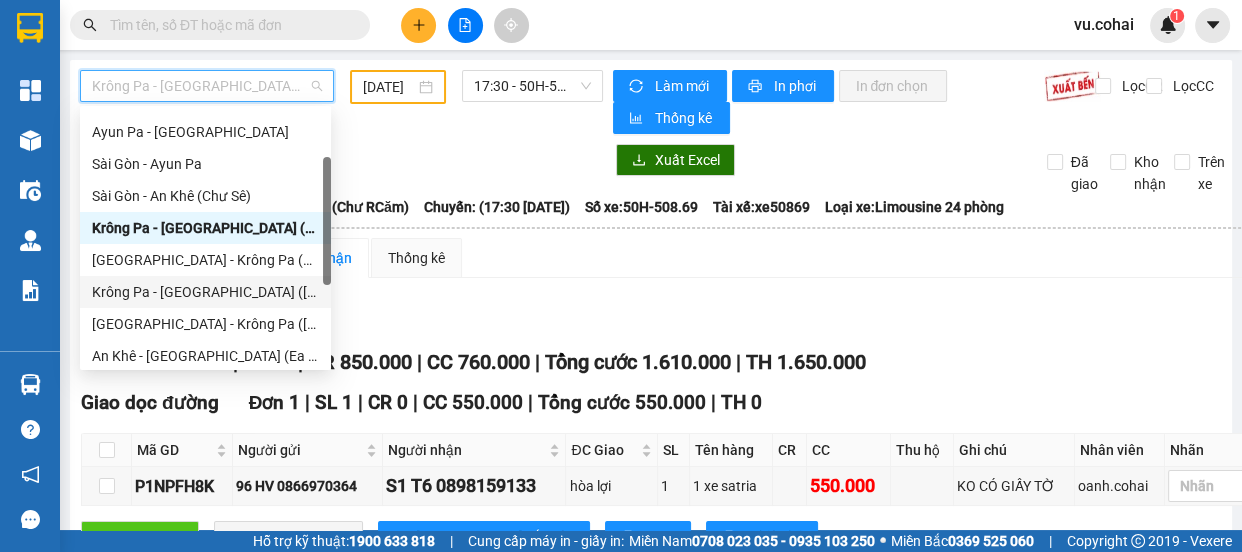 click on "Krông Pa - [GEOGRAPHIC_DATA] ([GEOGRAPHIC_DATA])" at bounding box center (205, 292) 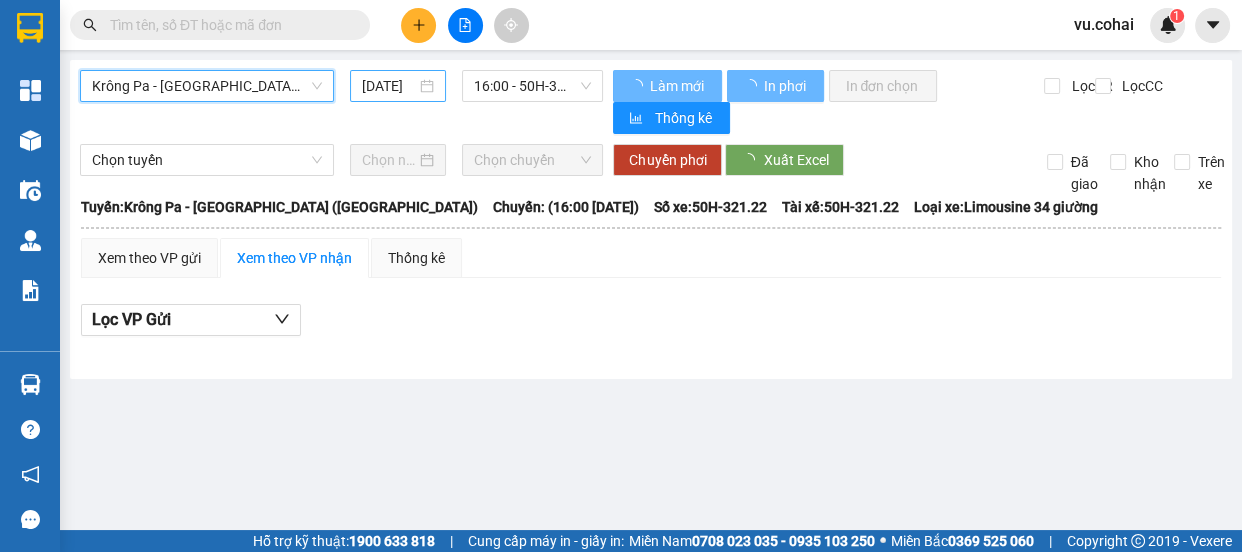 click on "[DATE]" at bounding box center (389, 86) 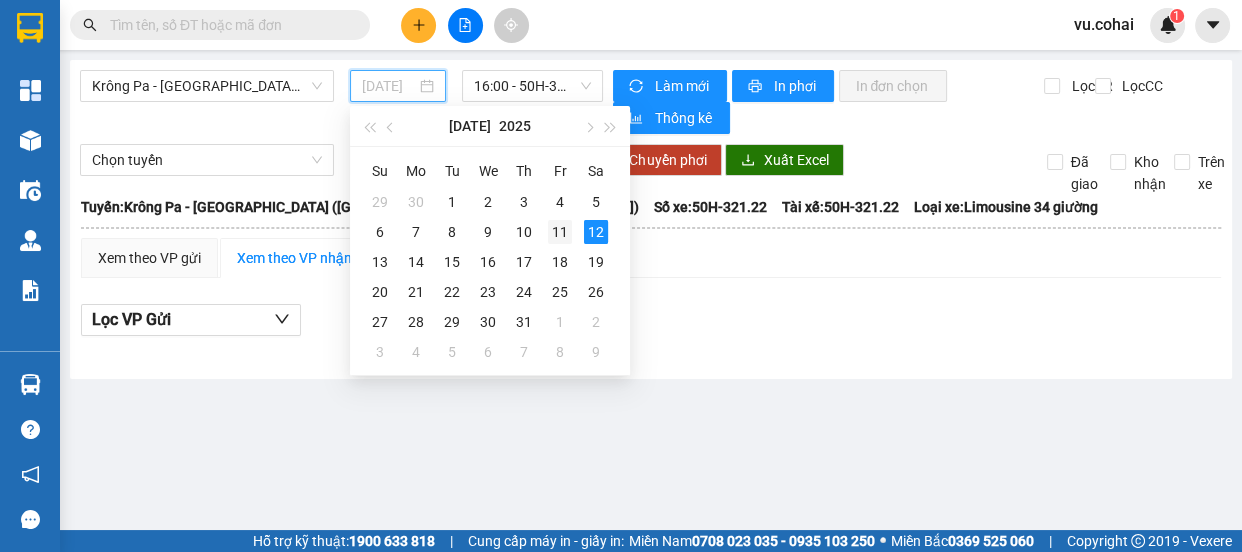 click on "11" at bounding box center (560, 232) 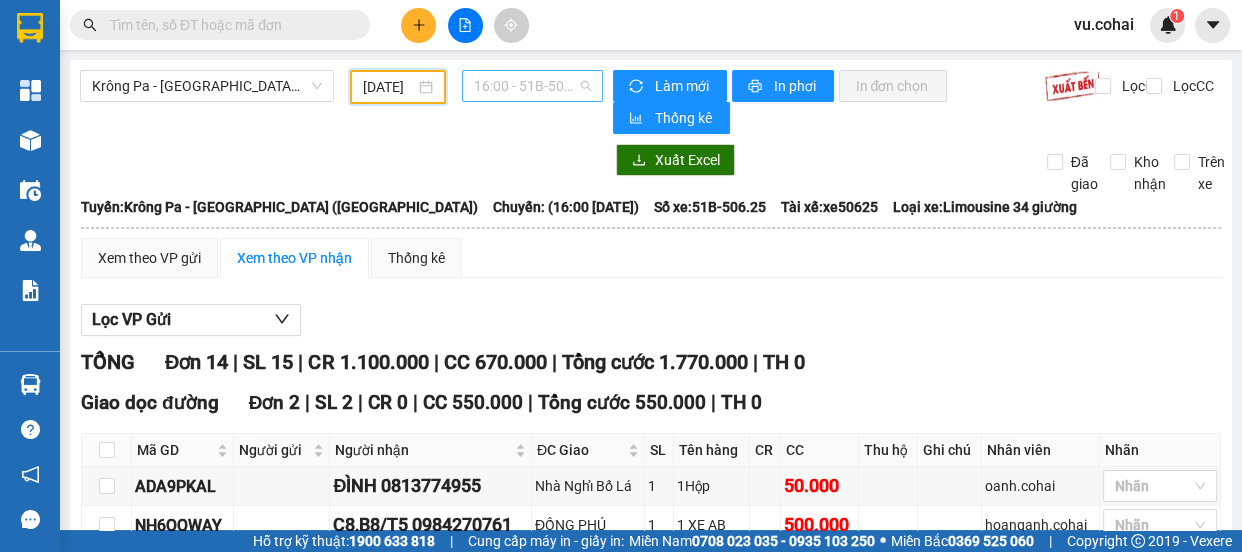 click on "16:00     - 51B-506.25" at bounding box center [532, 86] 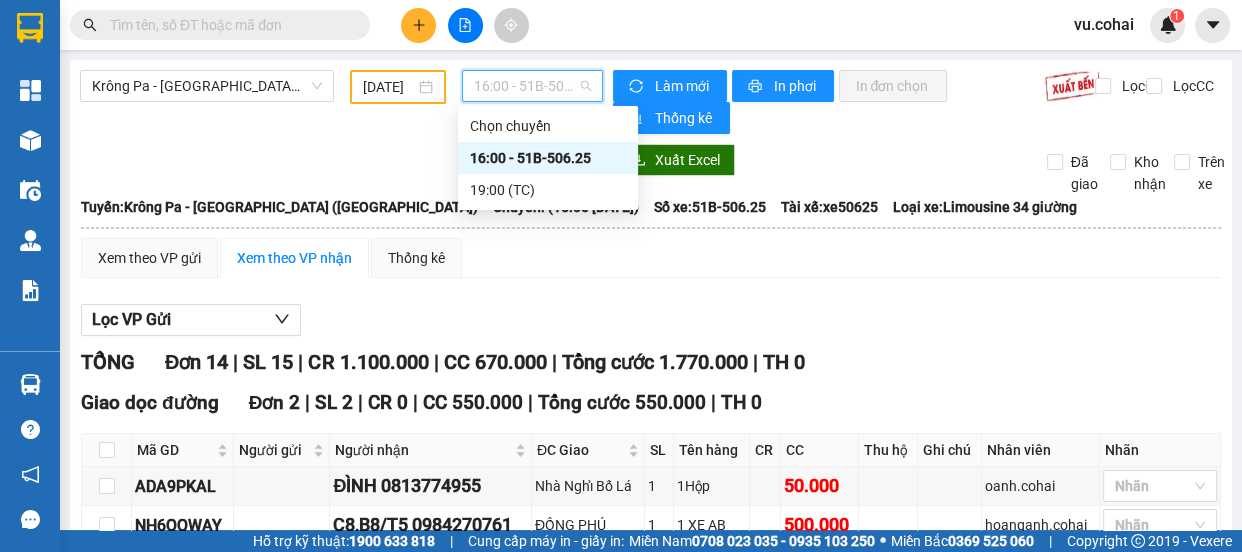 click on "16:00     - 51B-506.25" at bounding box center [548, 158] 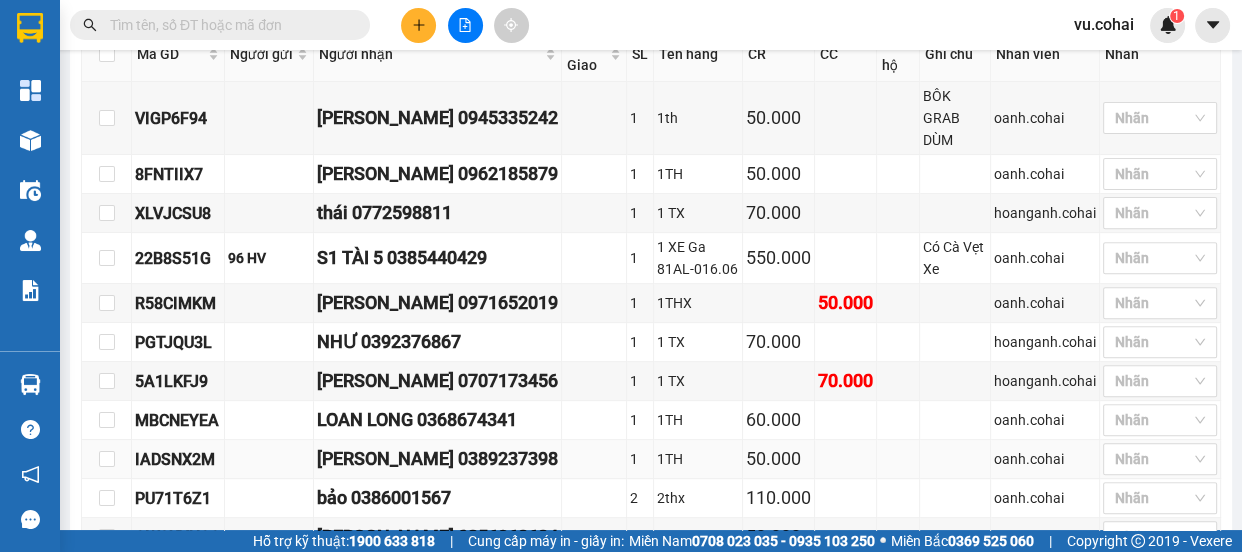 scroll, scrollTop: 545, scrollLeft: 0, axis: vertical 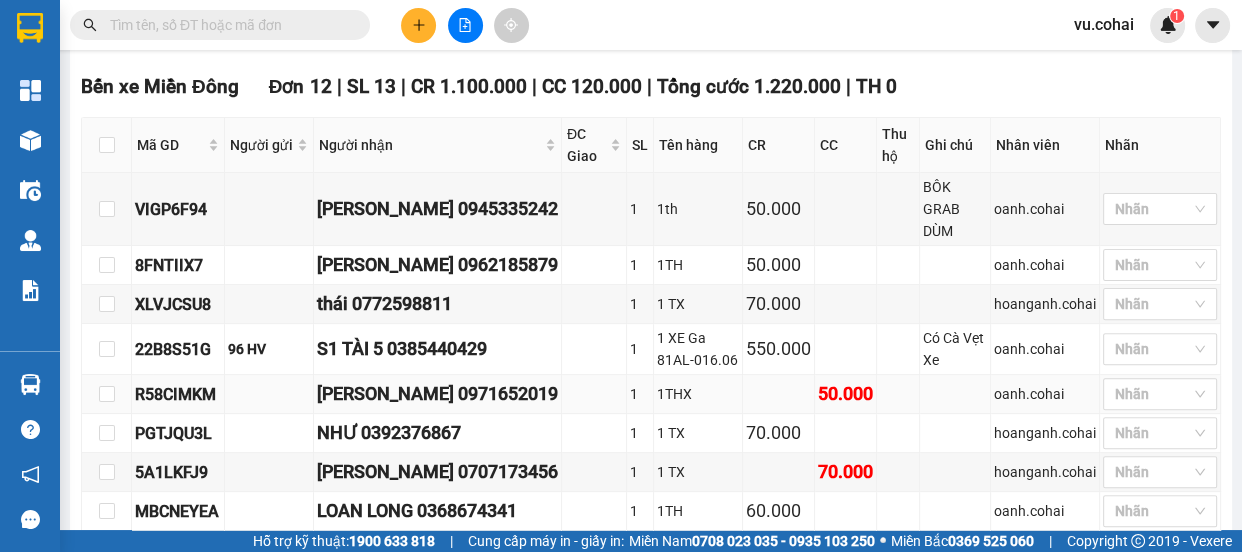 click at bounding box center [107, 394] 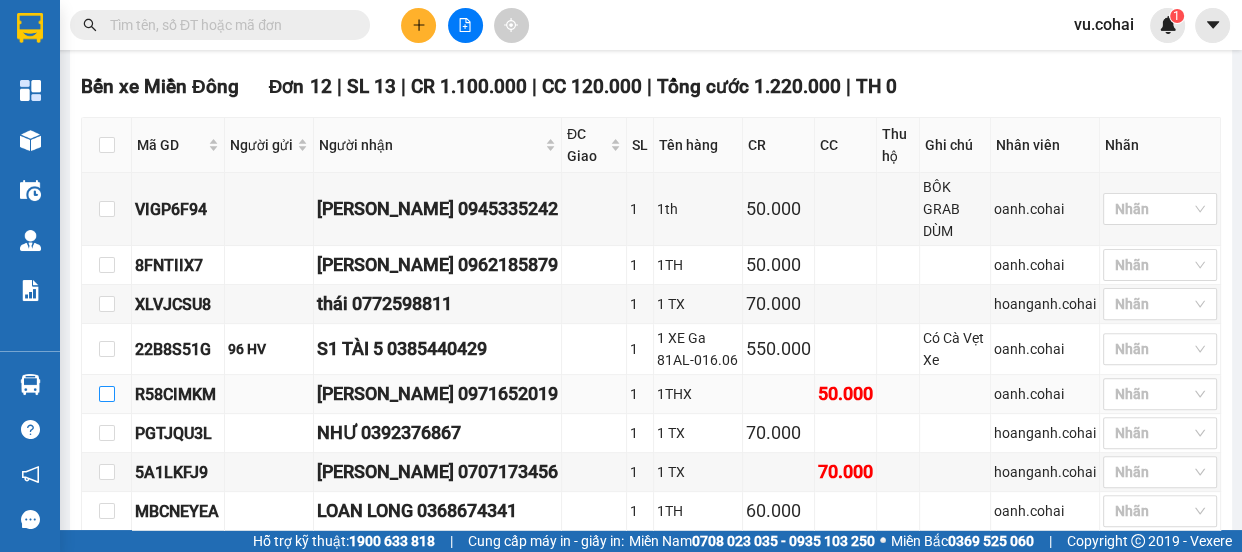 click at bounding box center [107, 394] 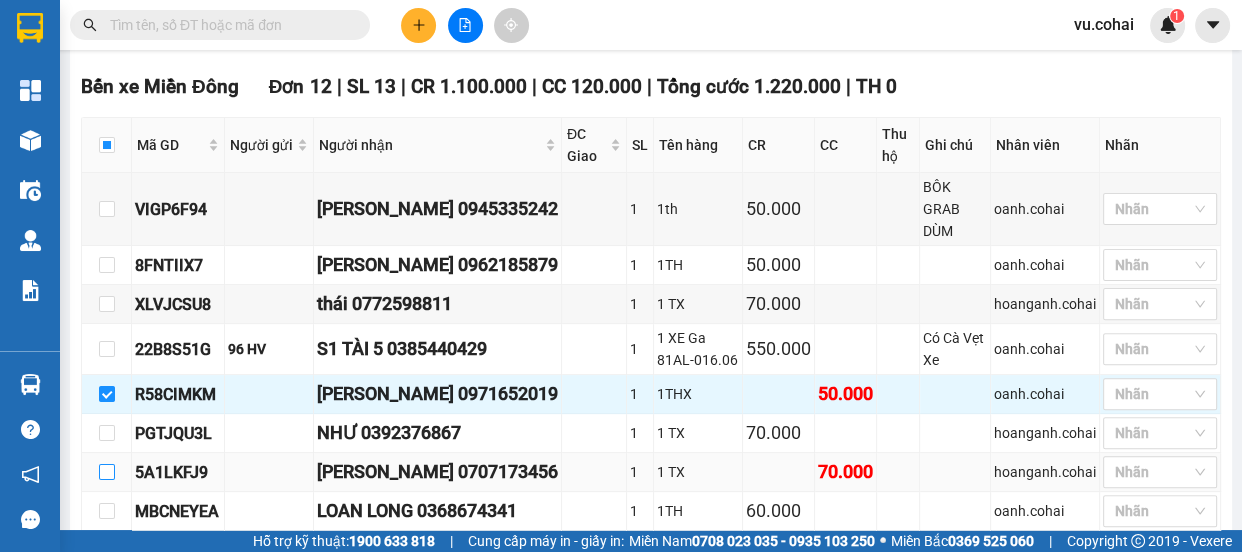 click at bounding box center (107, 472) 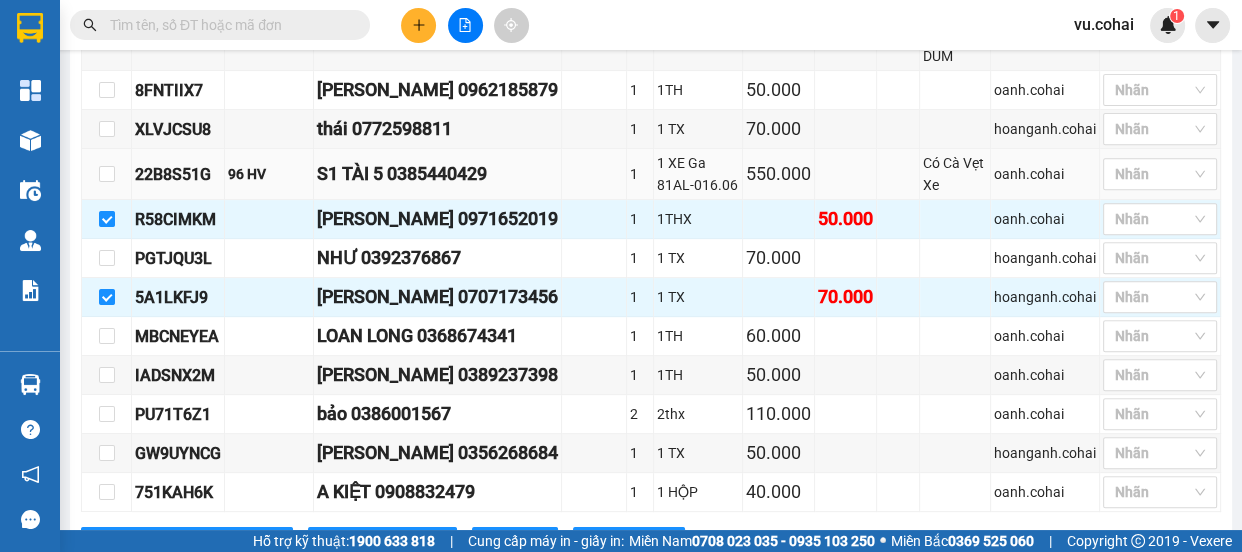 scroll, scrollTop: 727, scrollLeft: 0, axis: vertical 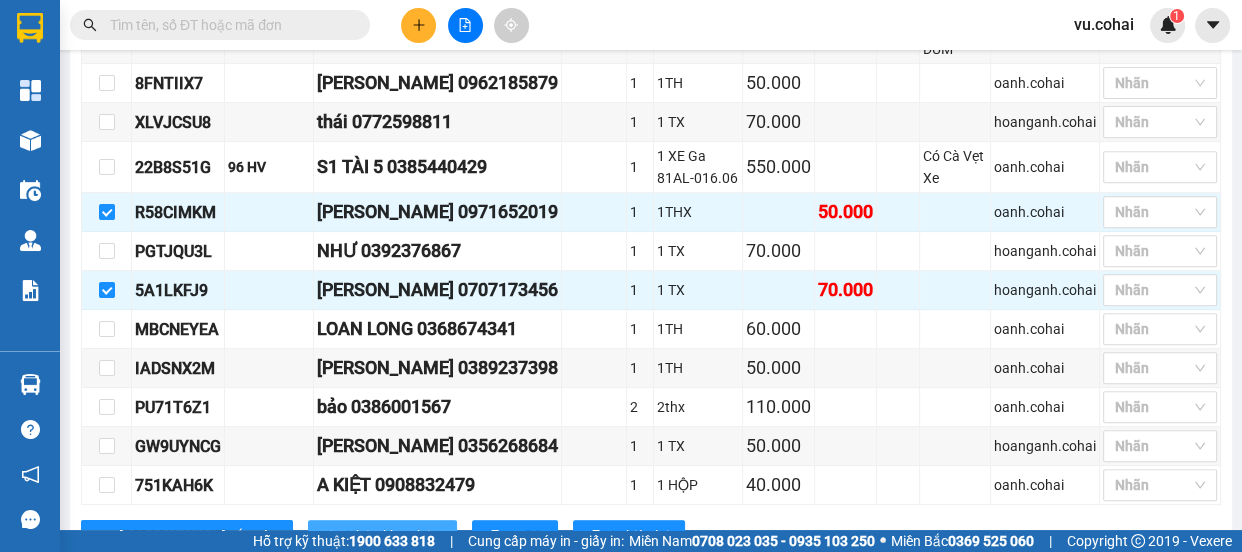click on "Nhập kho nhận" at bounding box center [393, 536] 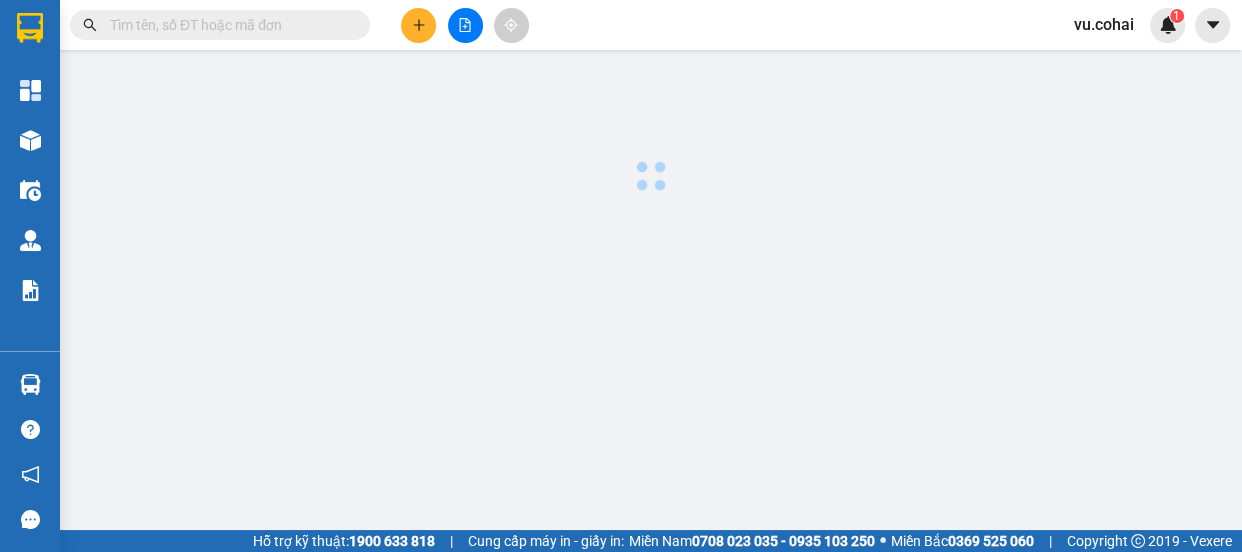 scroll, scrollTop: 0, scrollLeft: 0, axis: both 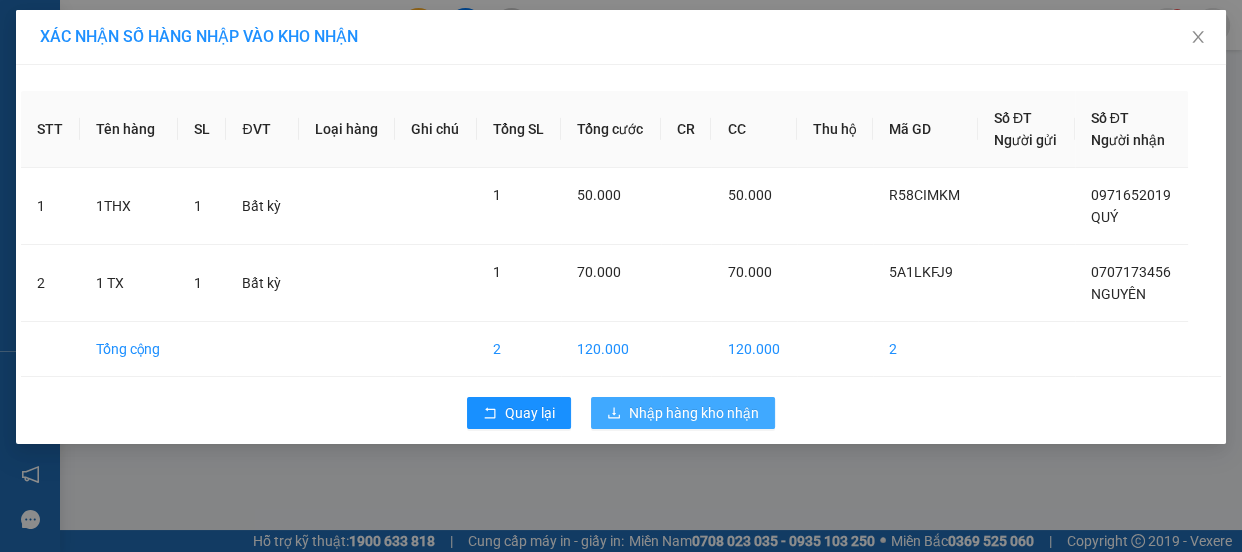 click on "Nhập hàng kho nhận" at bounding box center [694, 413] 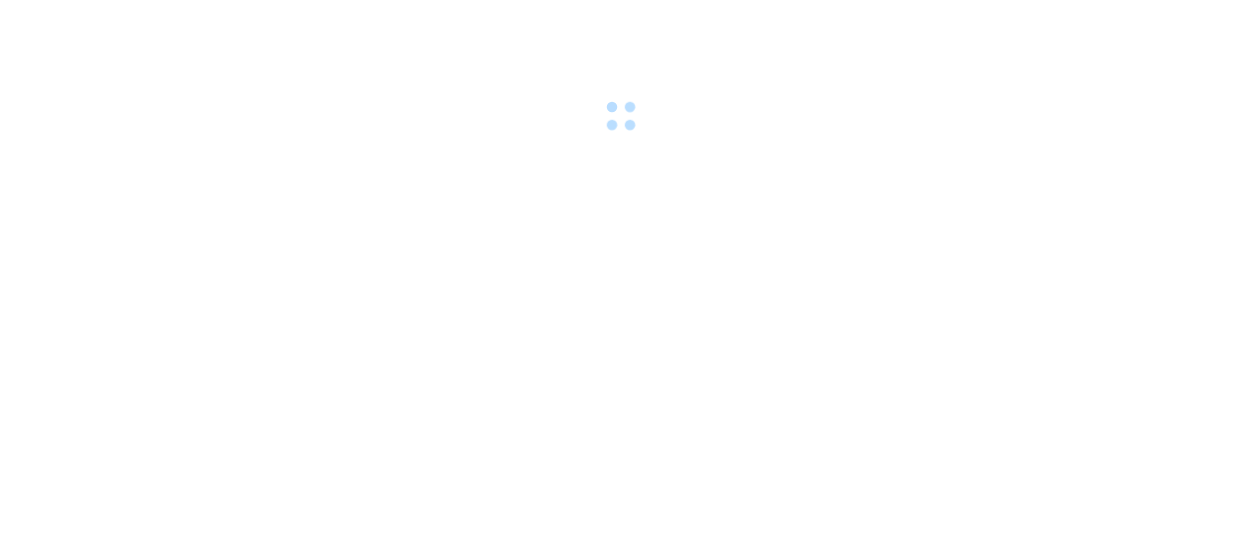 scroll, scrollTop: 0, scrollLeft: 0, axis: both 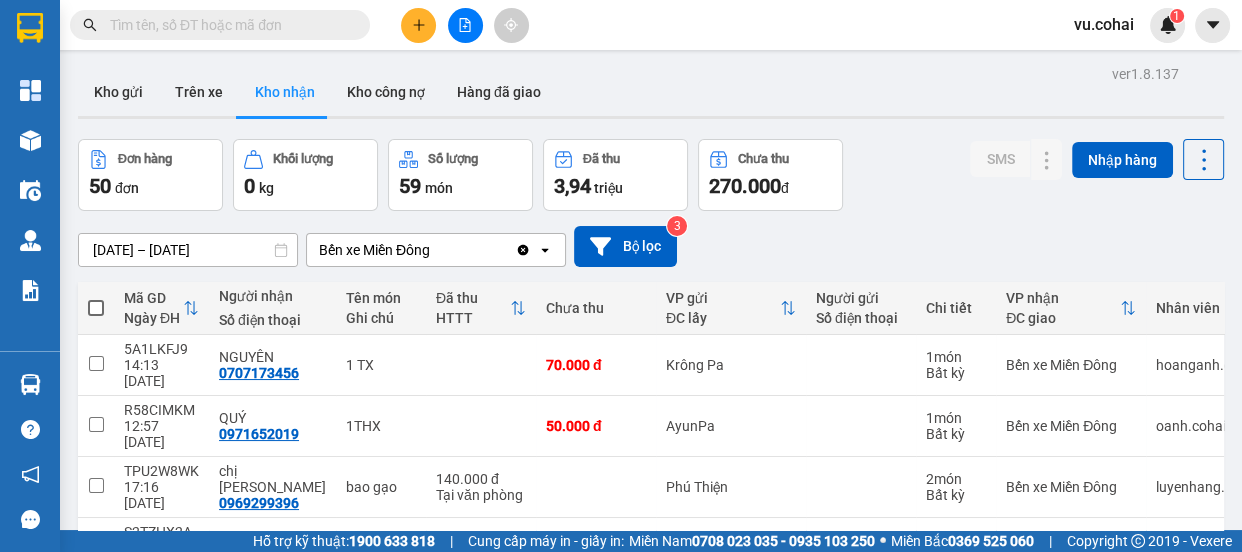 click 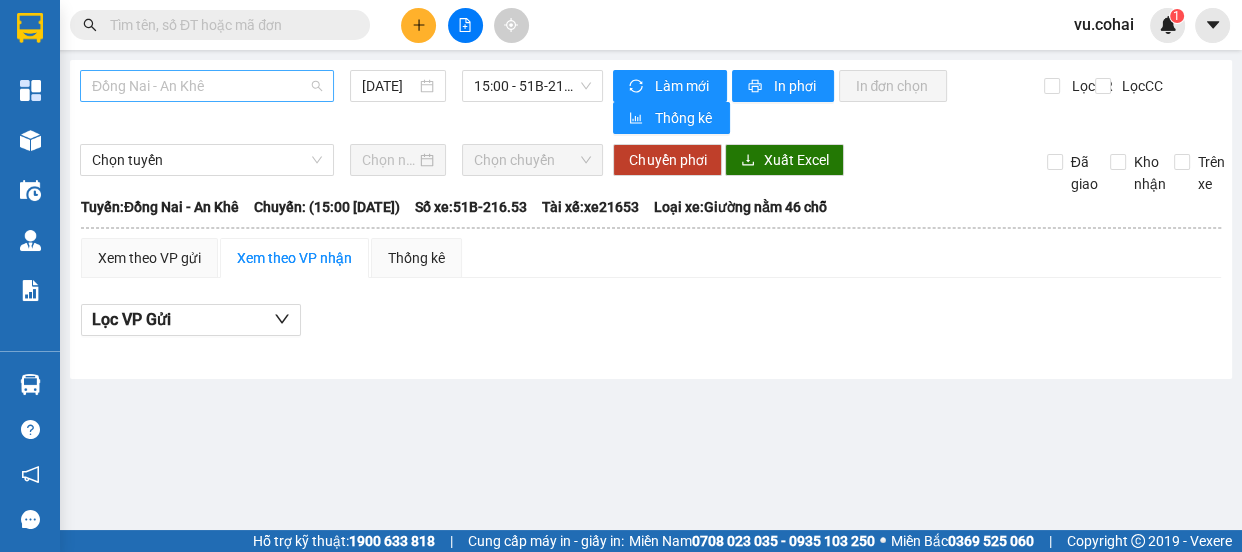 click on "Đồng Nai - An Khê" at bounding box center [207, 86] 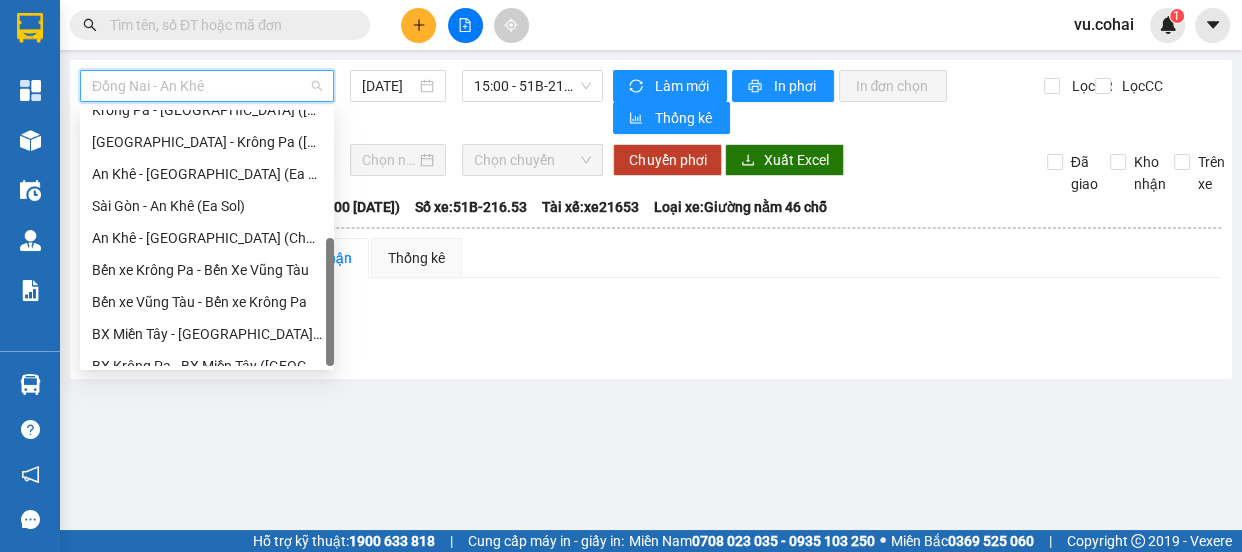 scroll, scrollTop: 287, scrollLeft: 0, axis: vertical 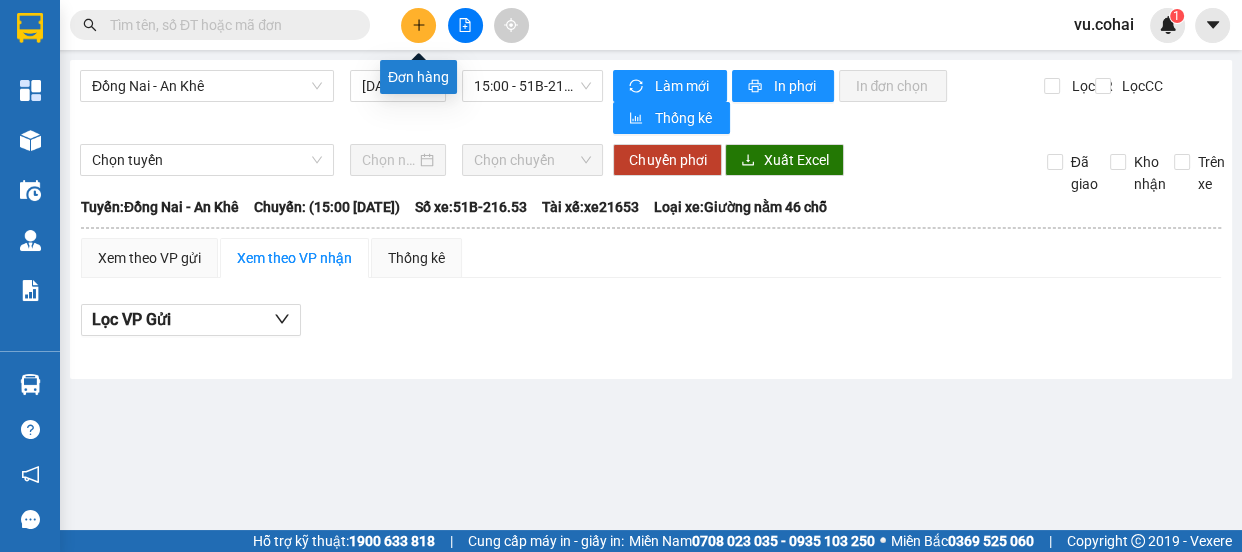 click at bounding box center (418, 25) 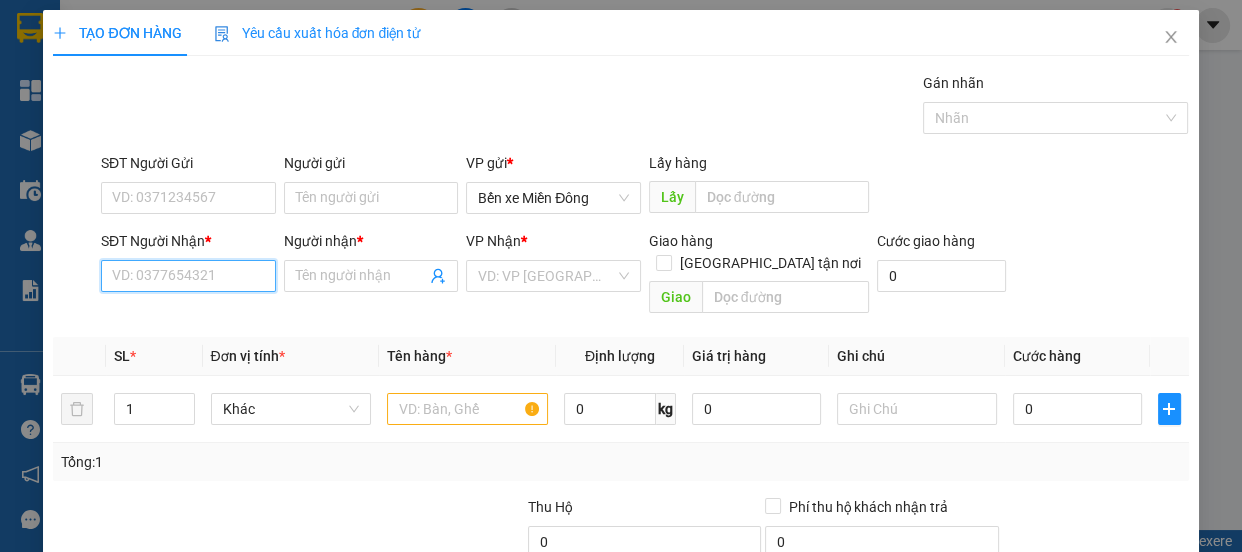 click on "SĐT Người Nhận  *" at bounding box center (188, 276) 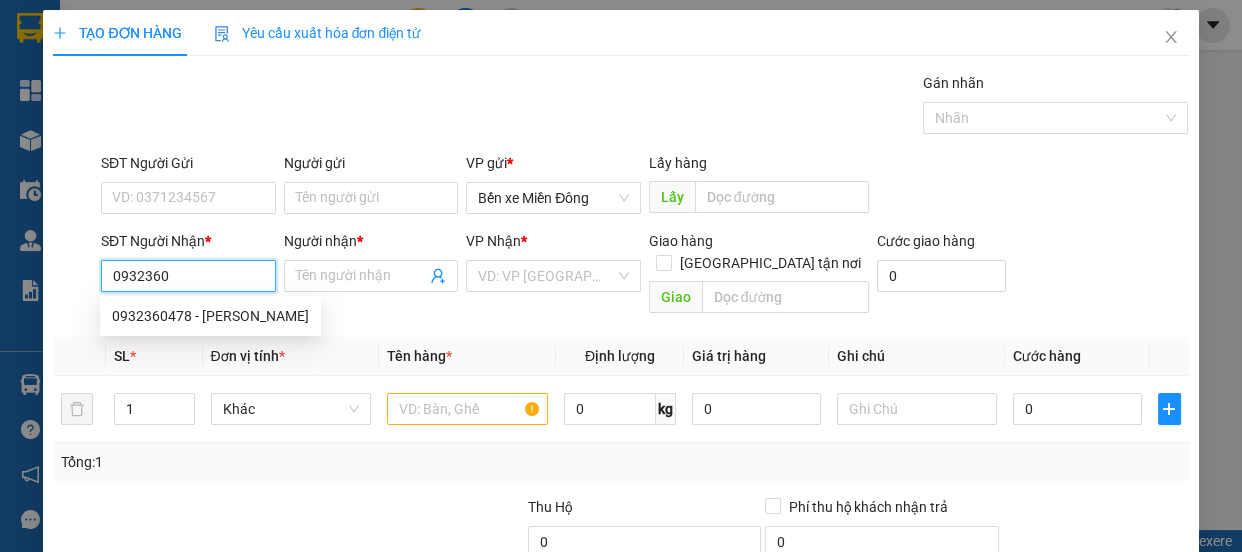click on "0932360478 - Văn Sắc" at bounding box center [210, 316] 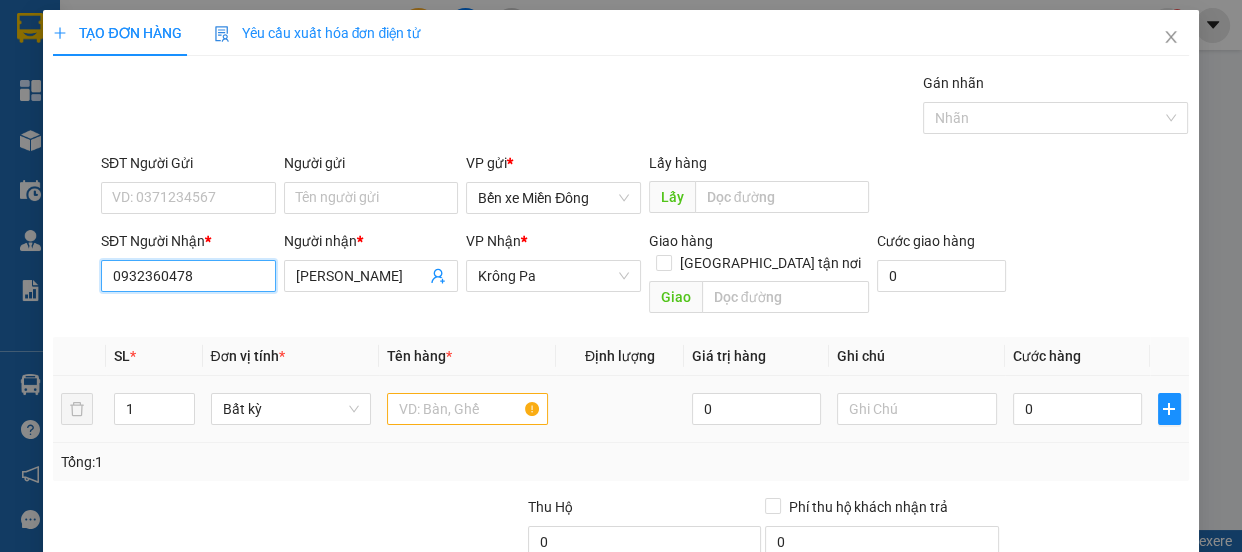 type on "0932360478" 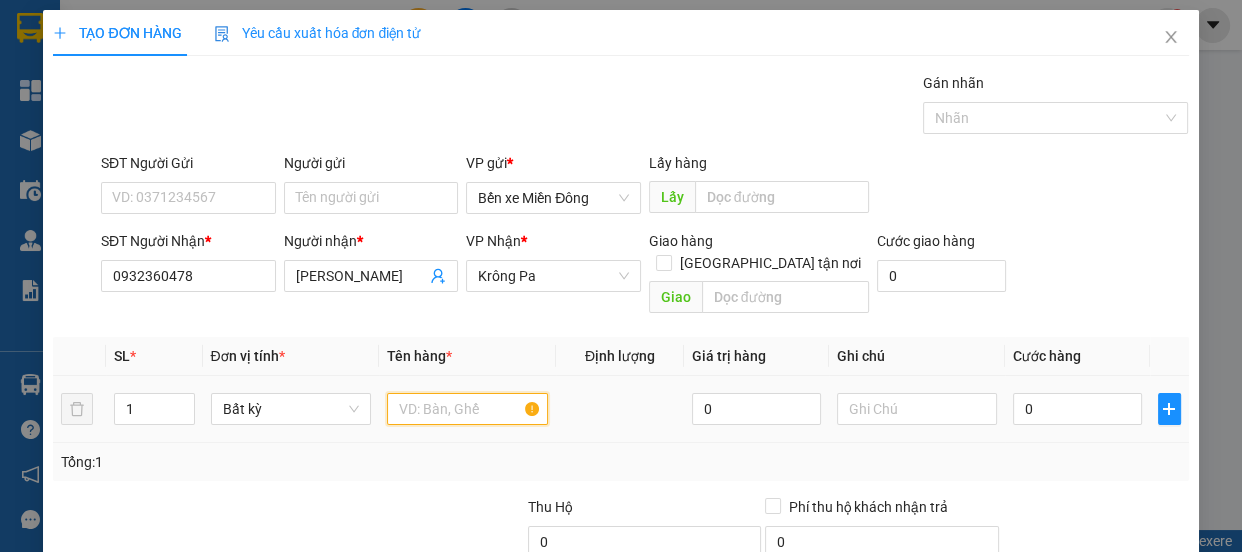 click at bounding box center [467, 409] 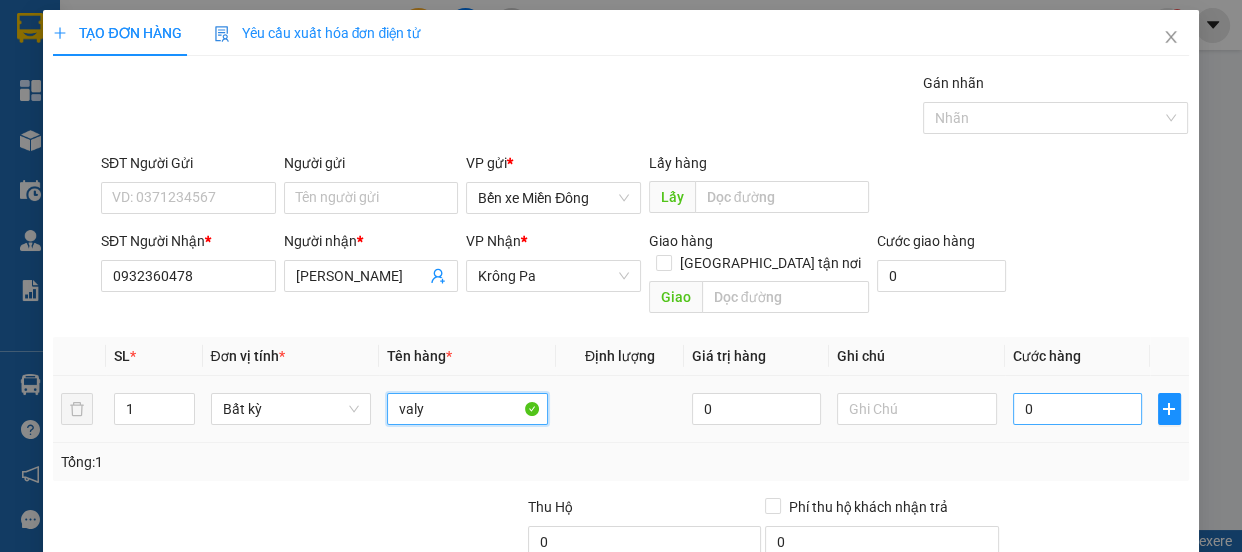 type on "valy" 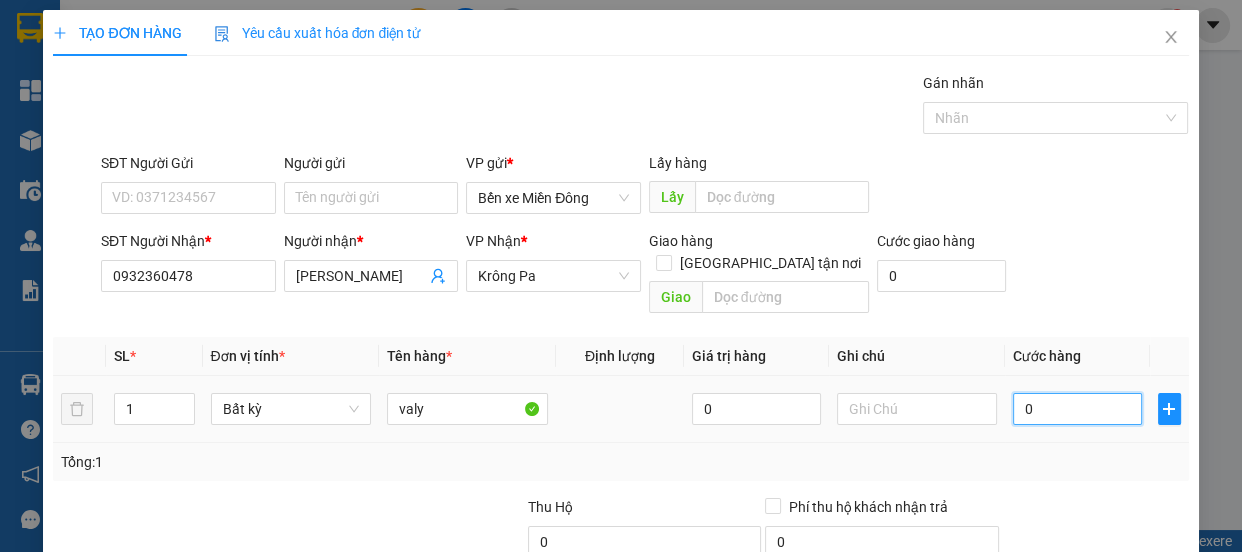 click on "0" at bounding box center [1077, 409] 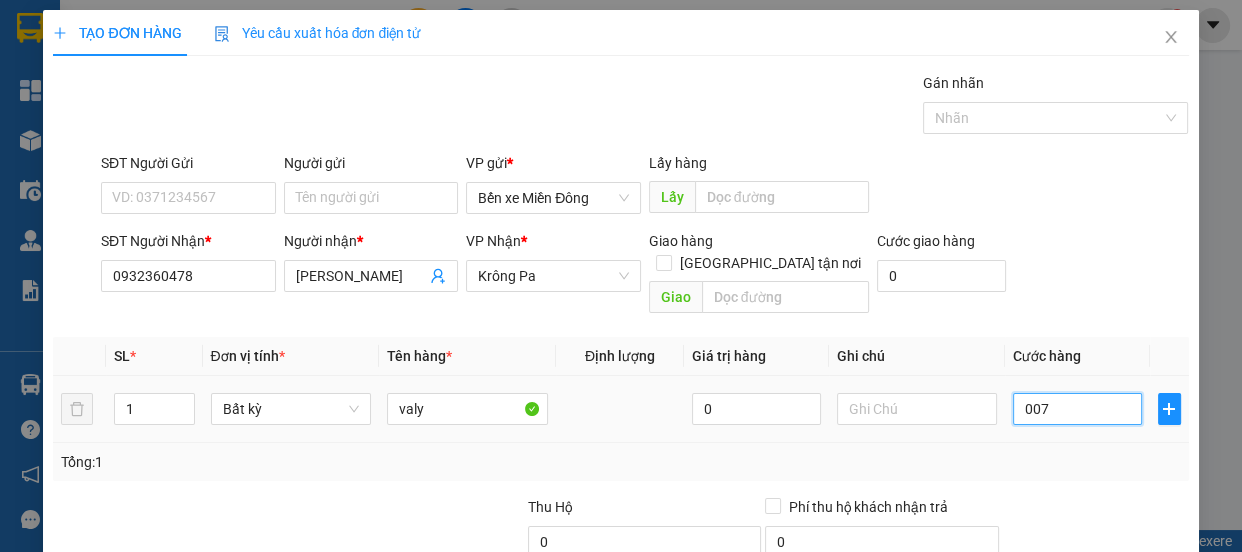 type on "7" 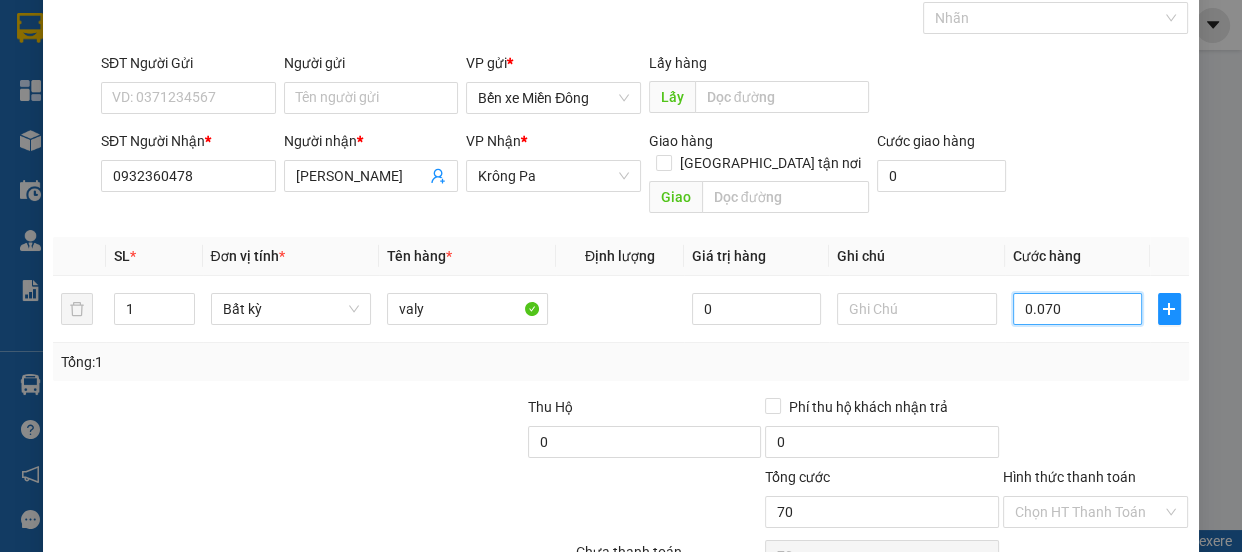 scroll, scrollTop: 187, scrollLeft: 0, axis: vertical 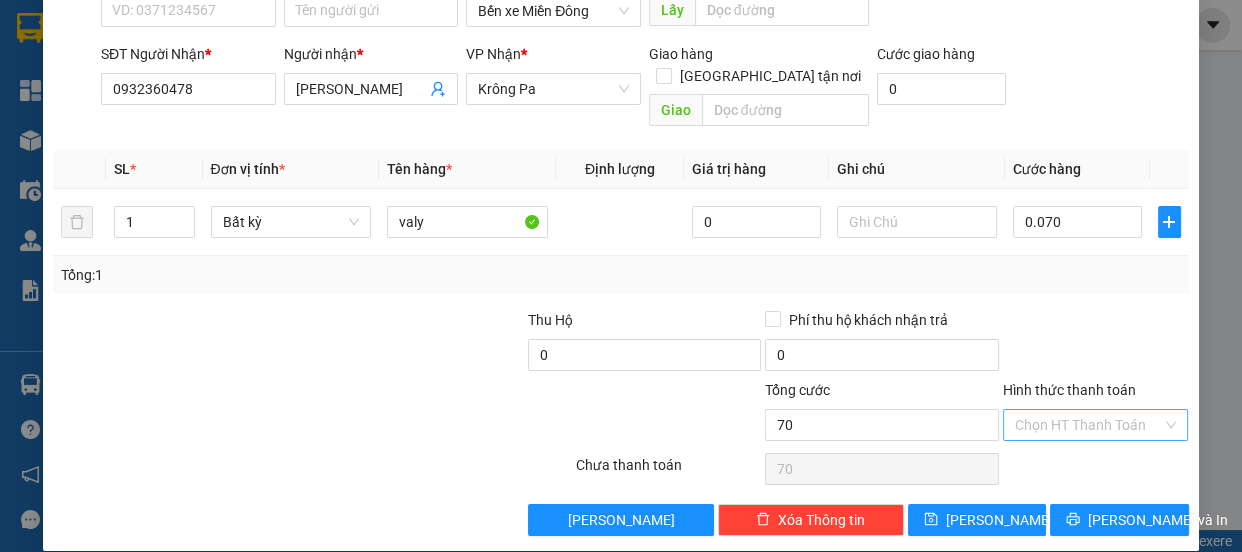 type on "70.000" 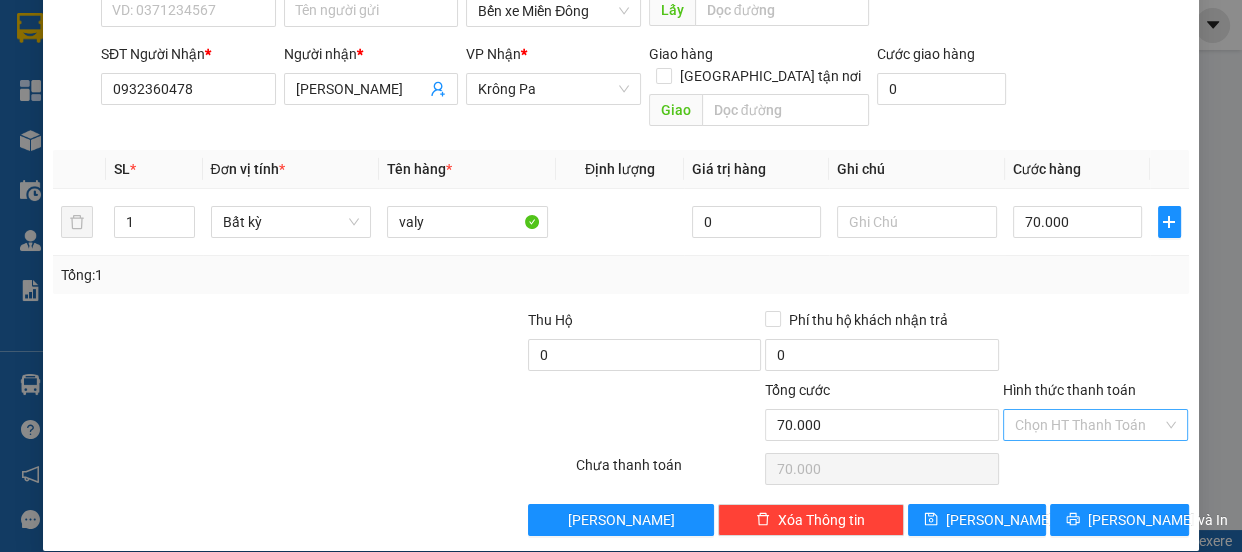 click on "Hình thức thanh toán" at bounding box center [1089, 425] 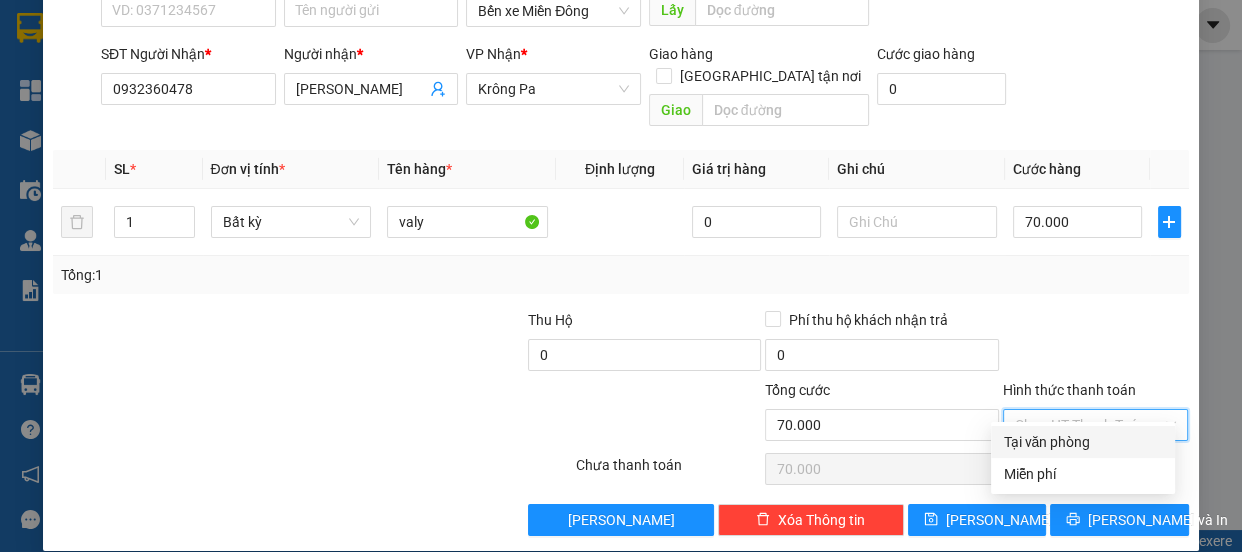 click on "Tại văn phòng" at bounding box center (1083, 442) 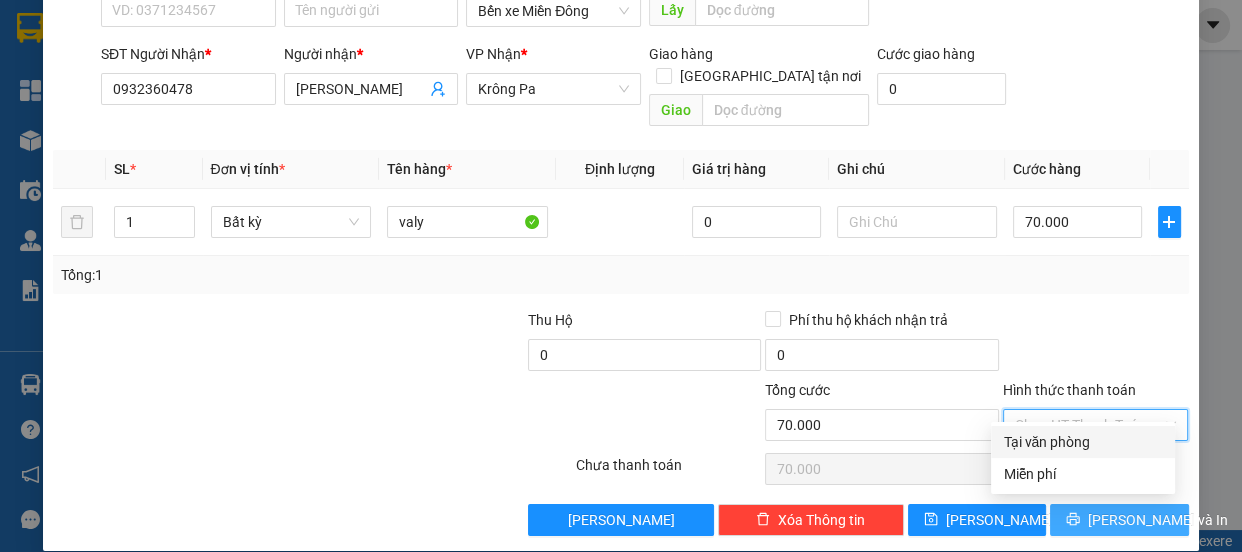 type on "0" 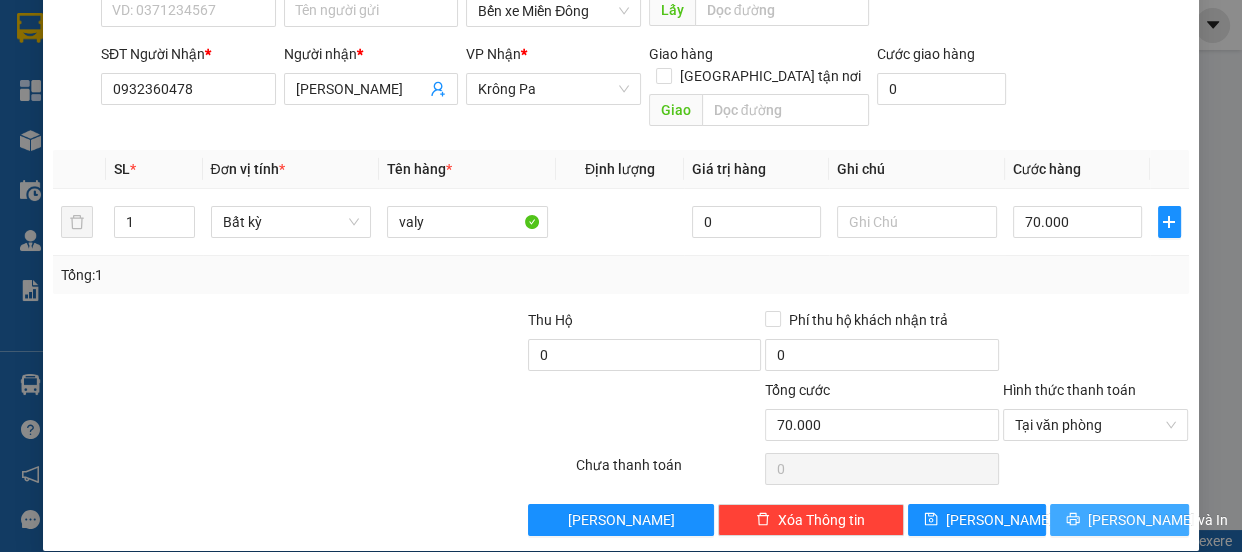 click 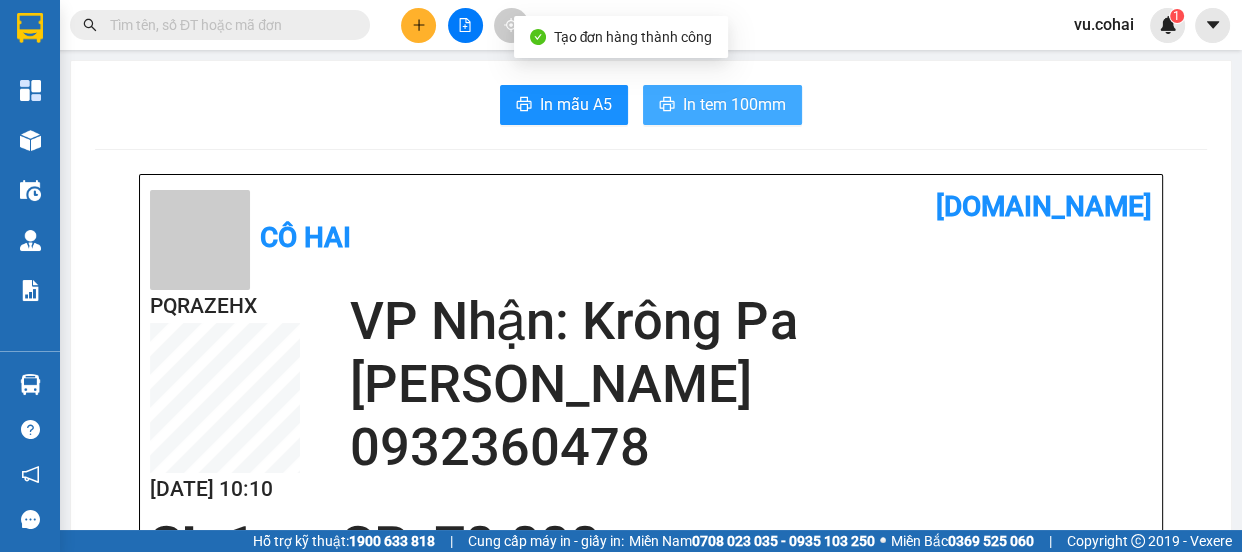 click on "In tem 100mm" at bounding box center [734, 104] 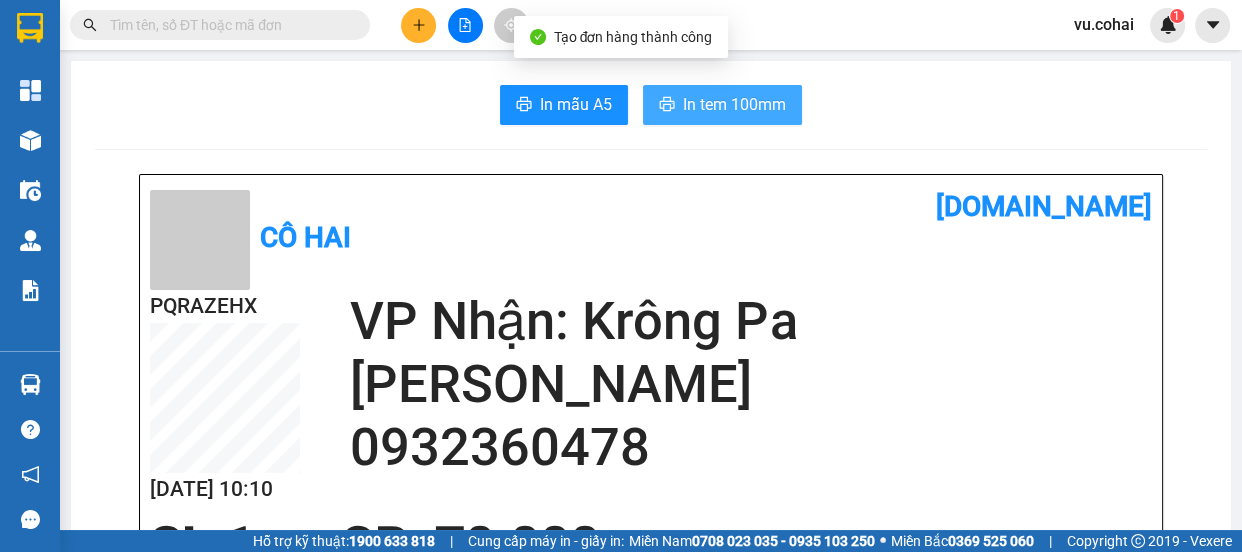 scroll, scrollTop: 0, scrollLeft: 0, axis: both 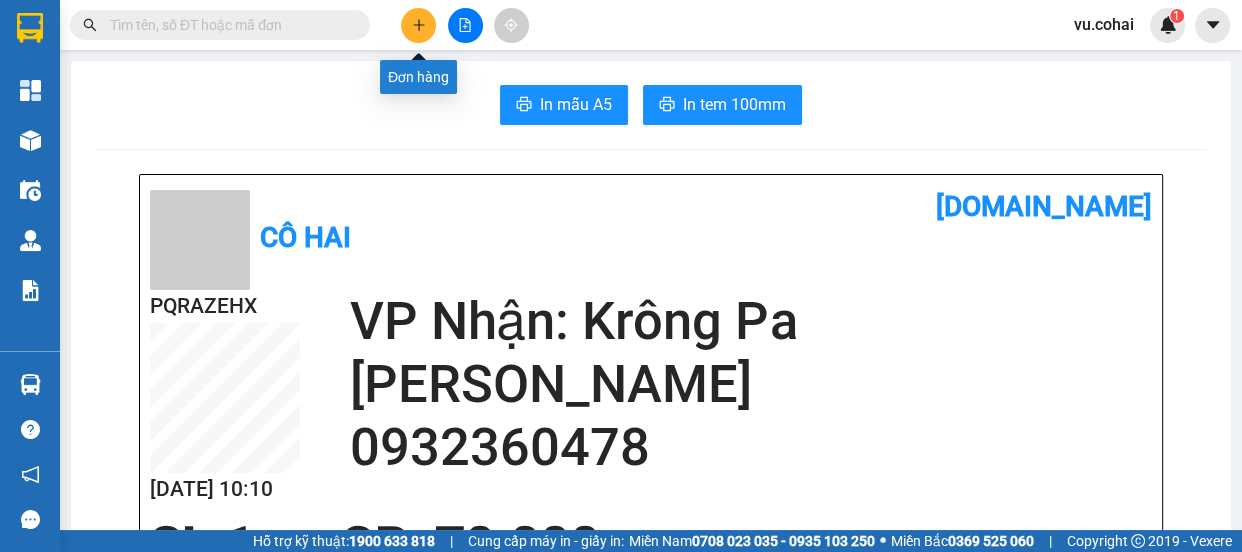 click at bounding box center [418, 25] 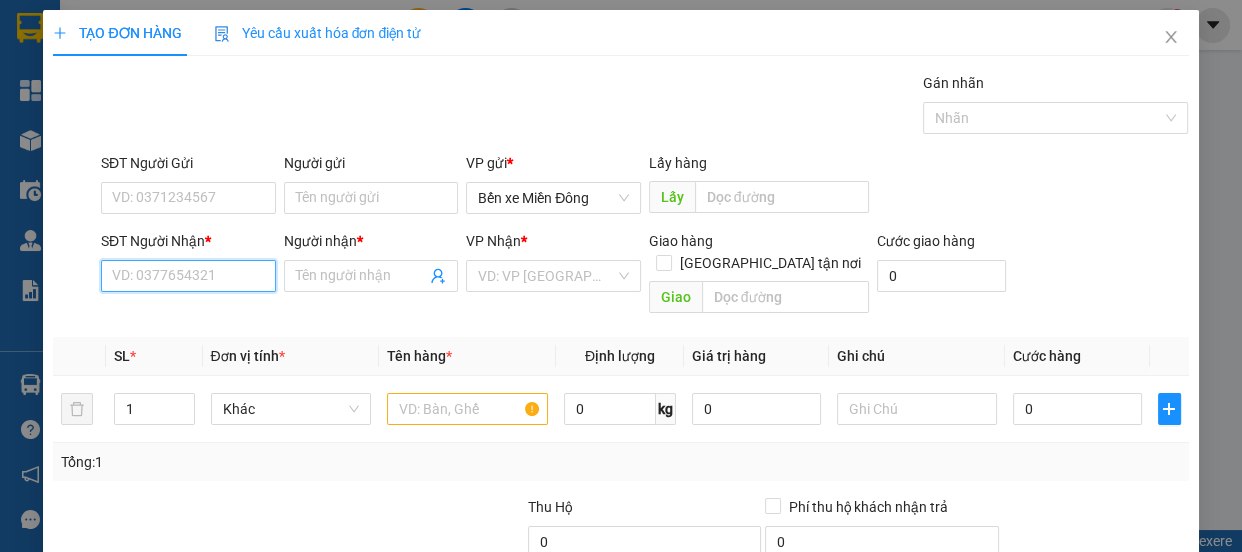 click on "SĐT Người Nhận  *" at bounding box center [188, 276] 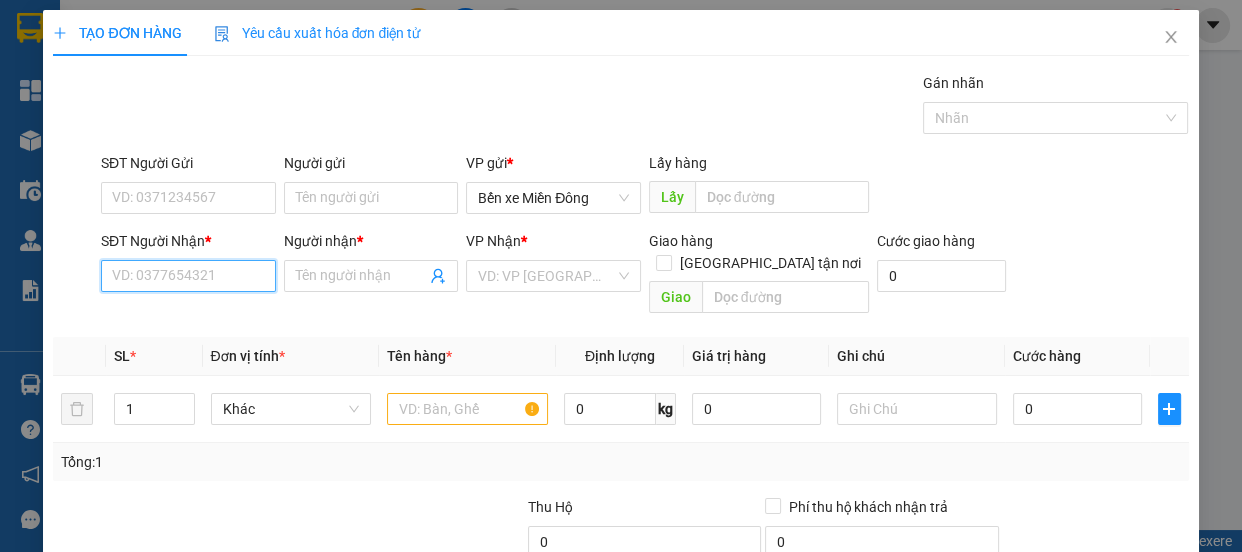 click on "SĐT Người Nhận  *" at bounding box center (188, 276) 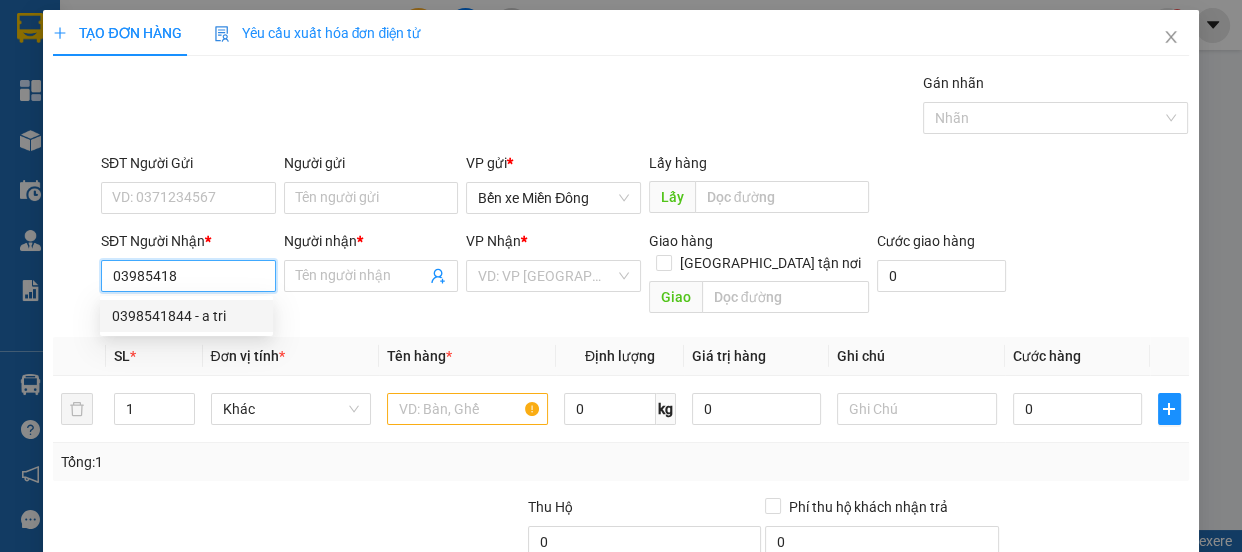 click on "0398541844 - a tri" at bounding box center [186, 316] 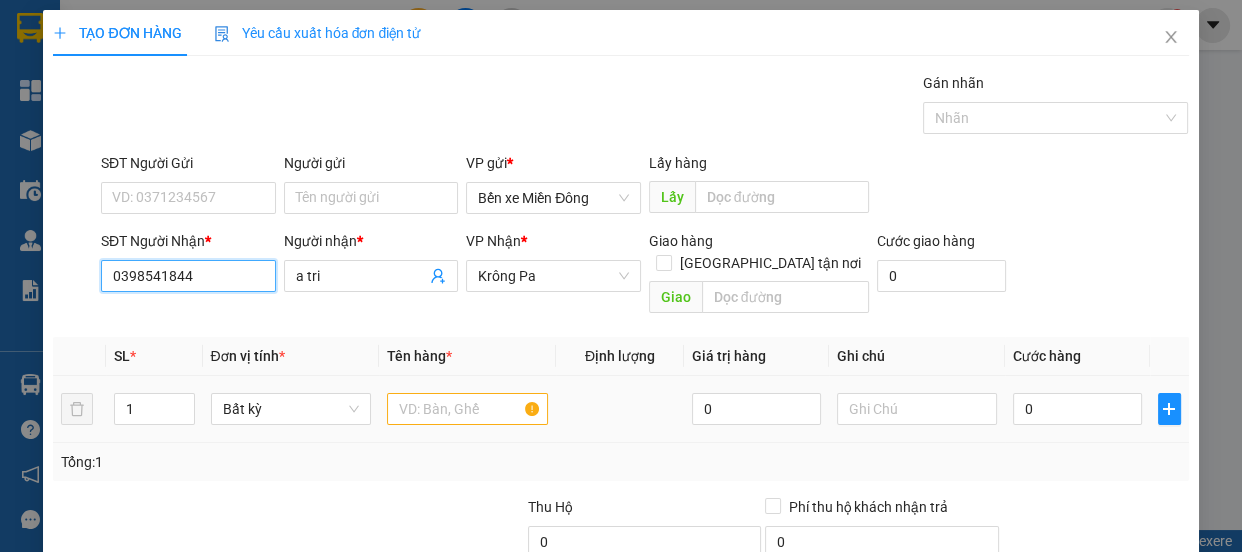 type on "0398541844" 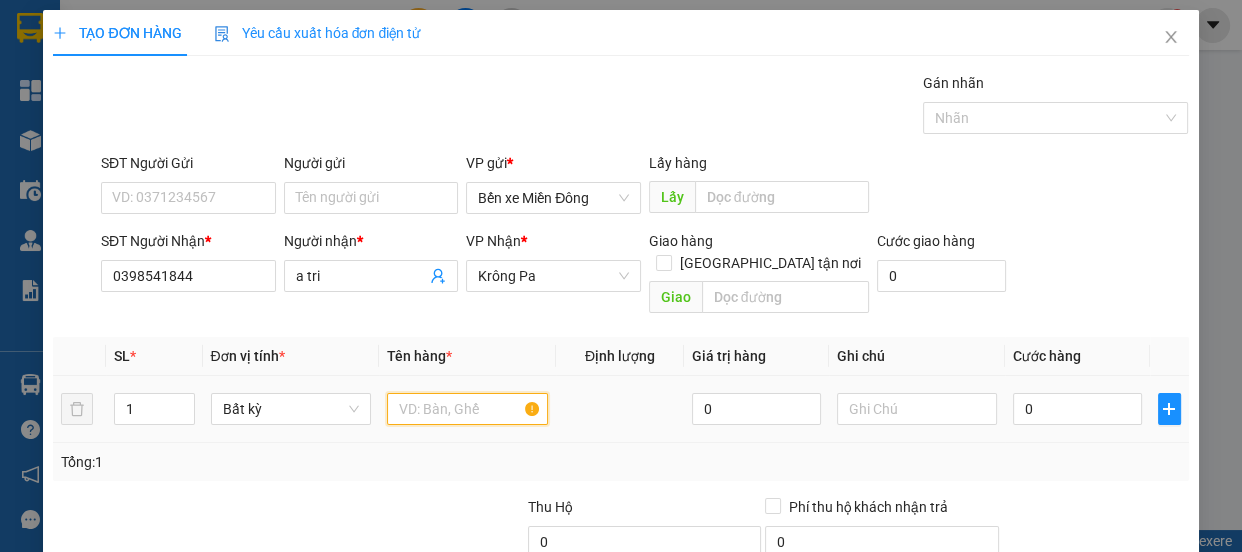 click at bounding box center [467, 409] 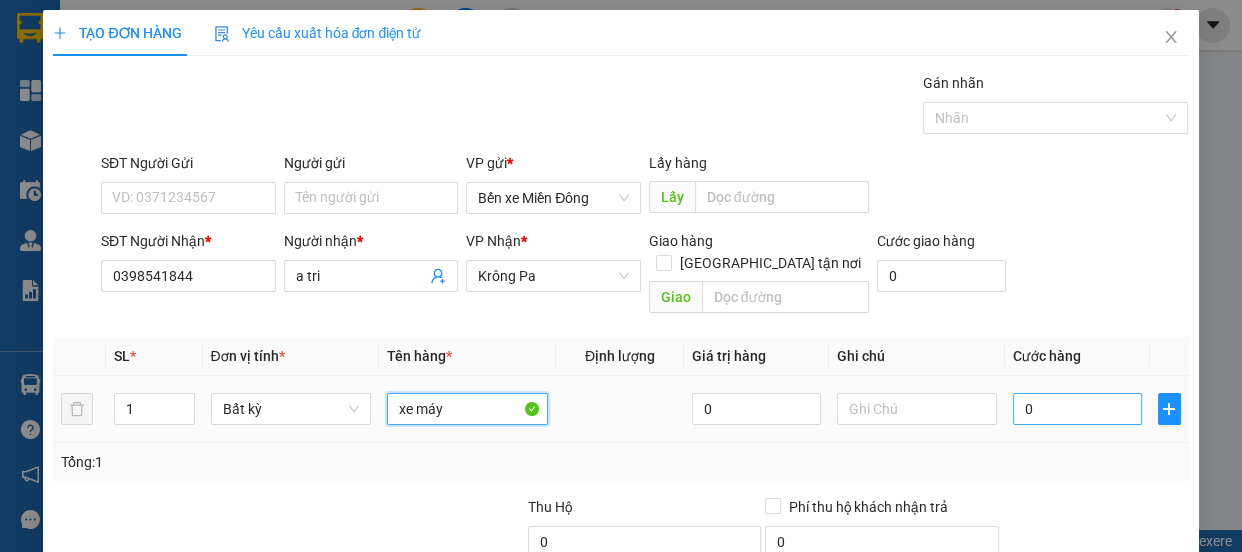 type on "xe máy" 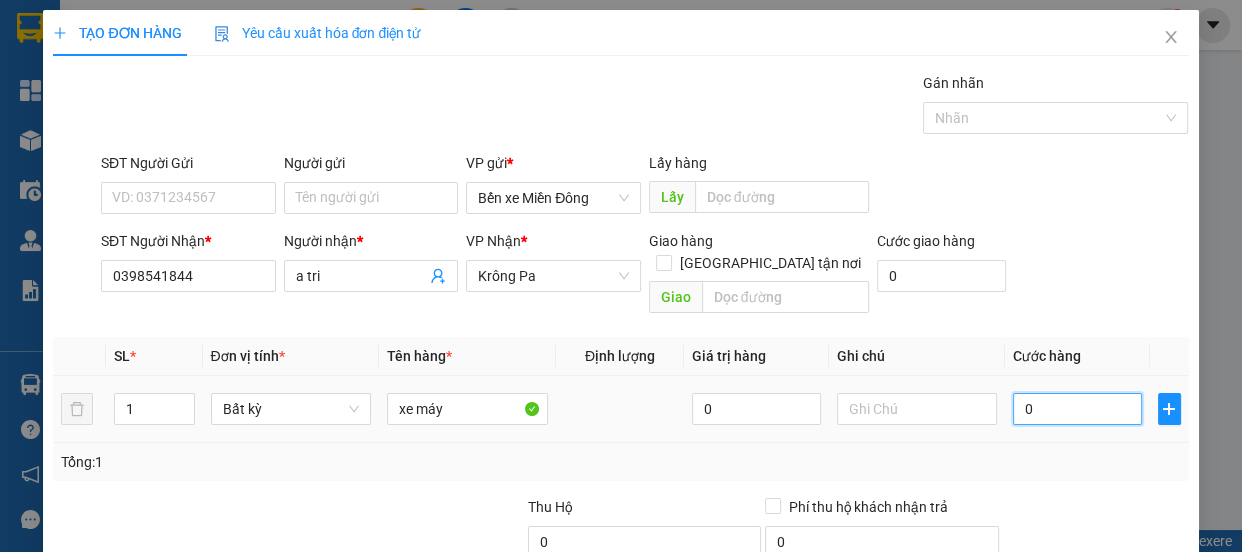 click on "0" at bounding box center [1077, 409] 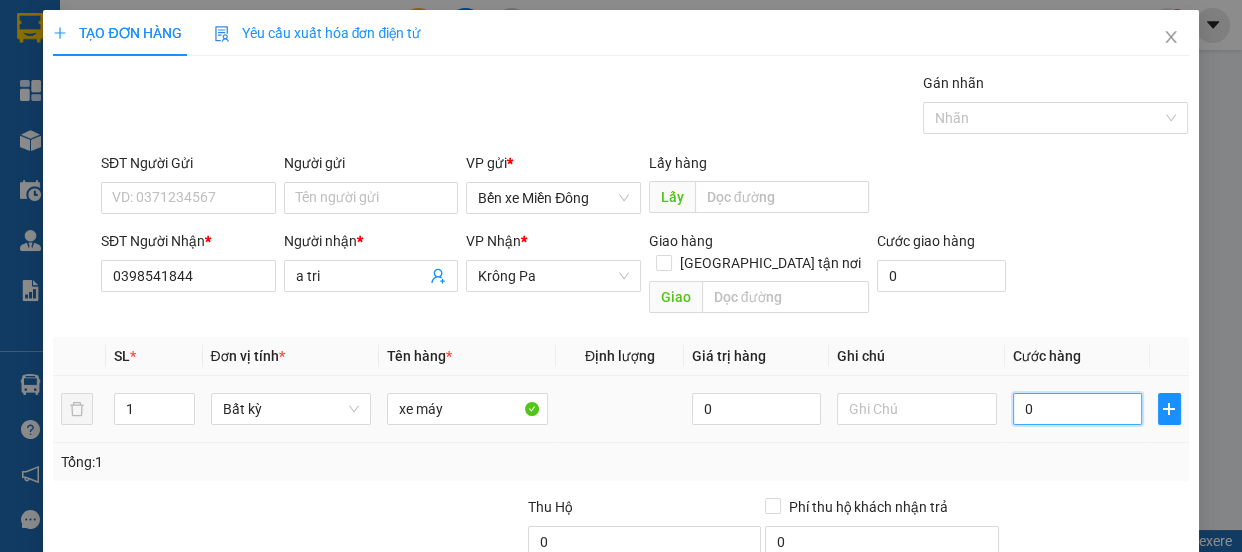 type on "004" 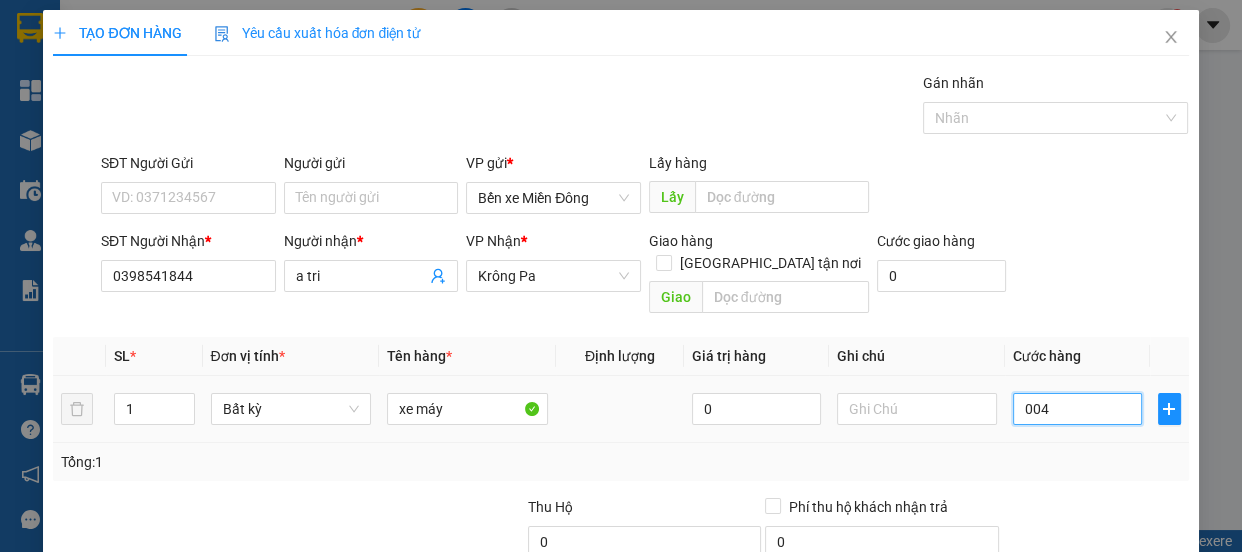 type on "4" 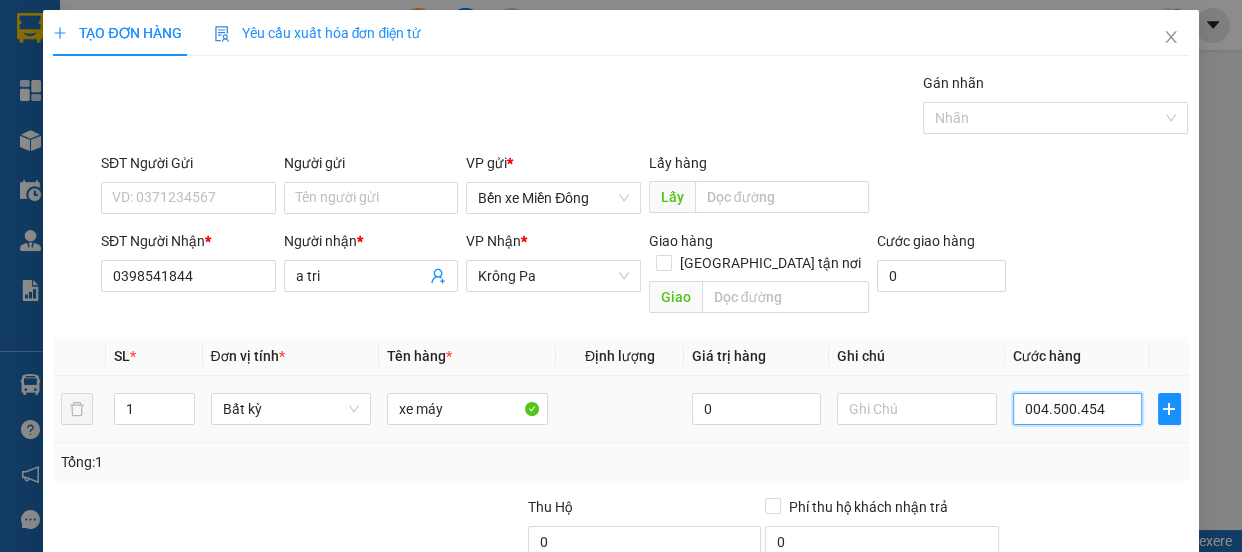 type on "00.450.044.540" 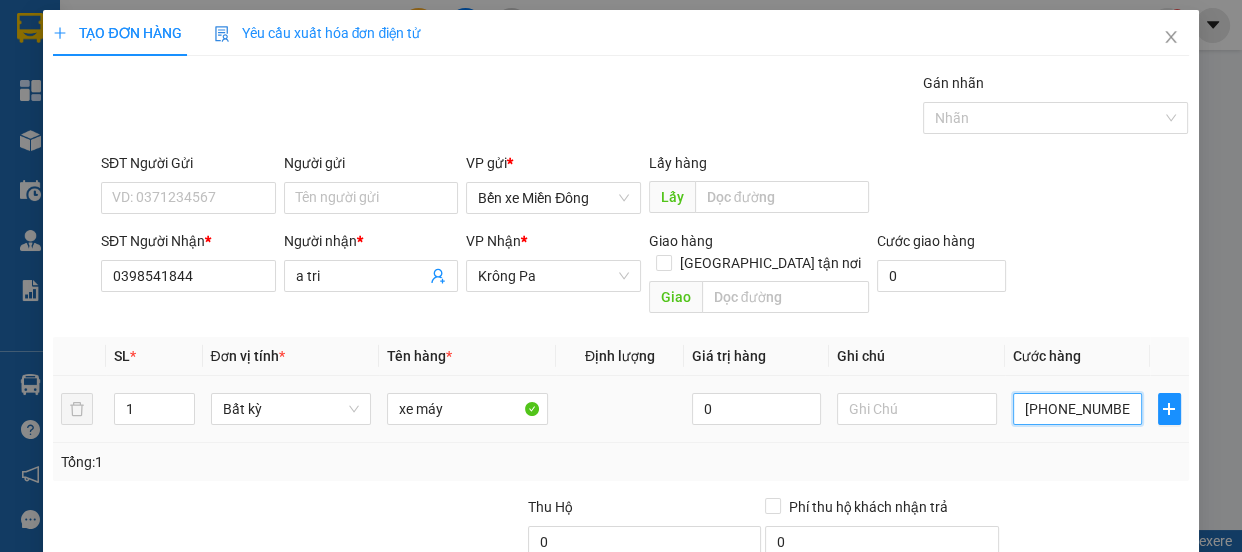 type on "450.044.540" 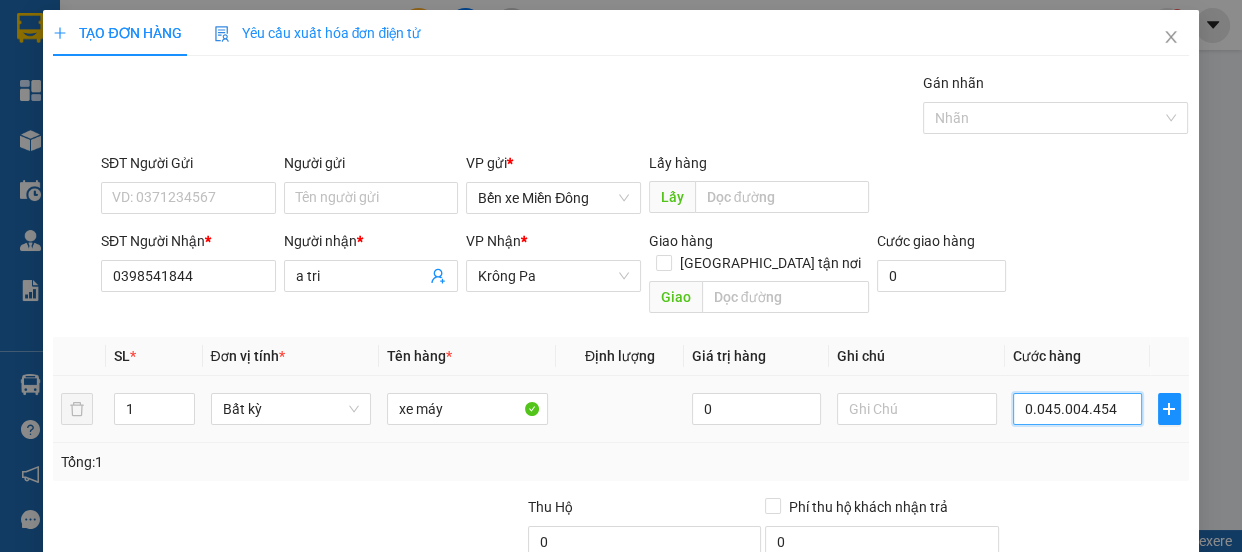 type on "45.004.454" 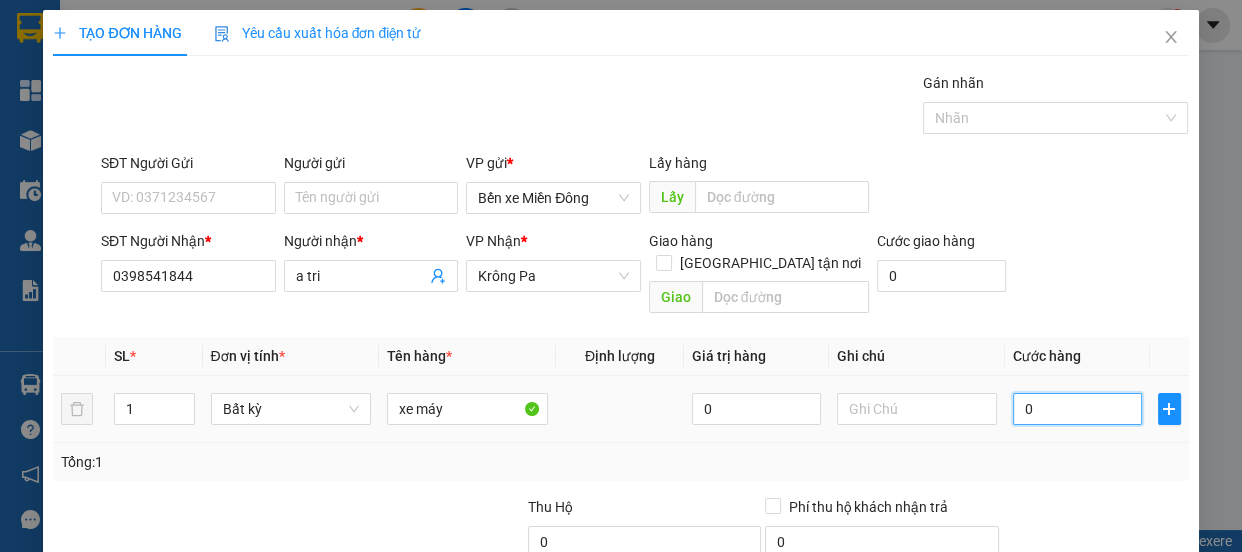 type on "04" 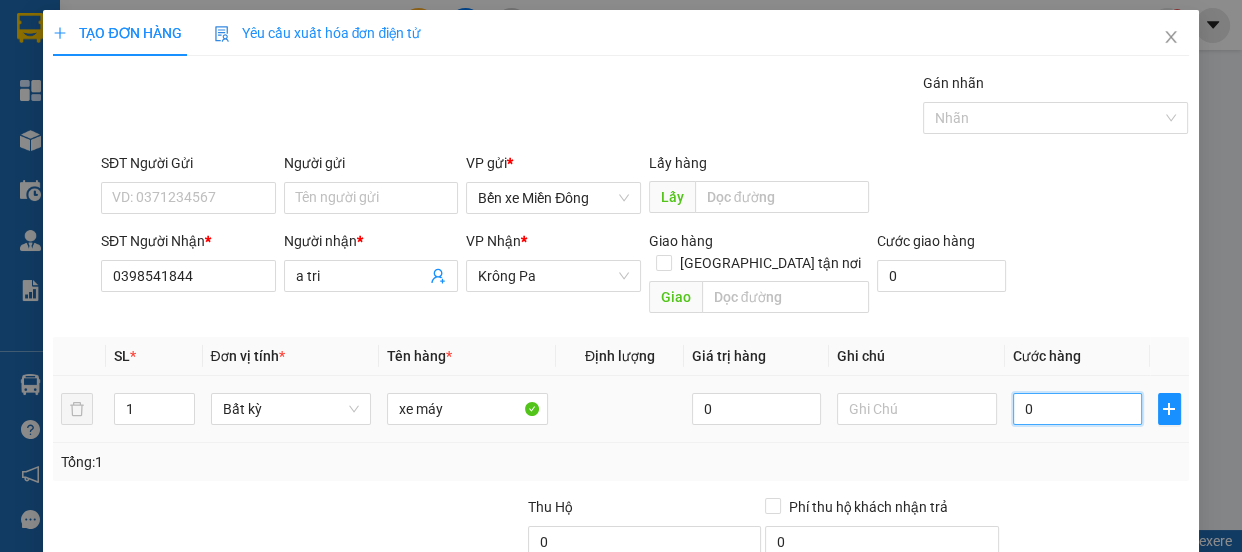 type on "4" 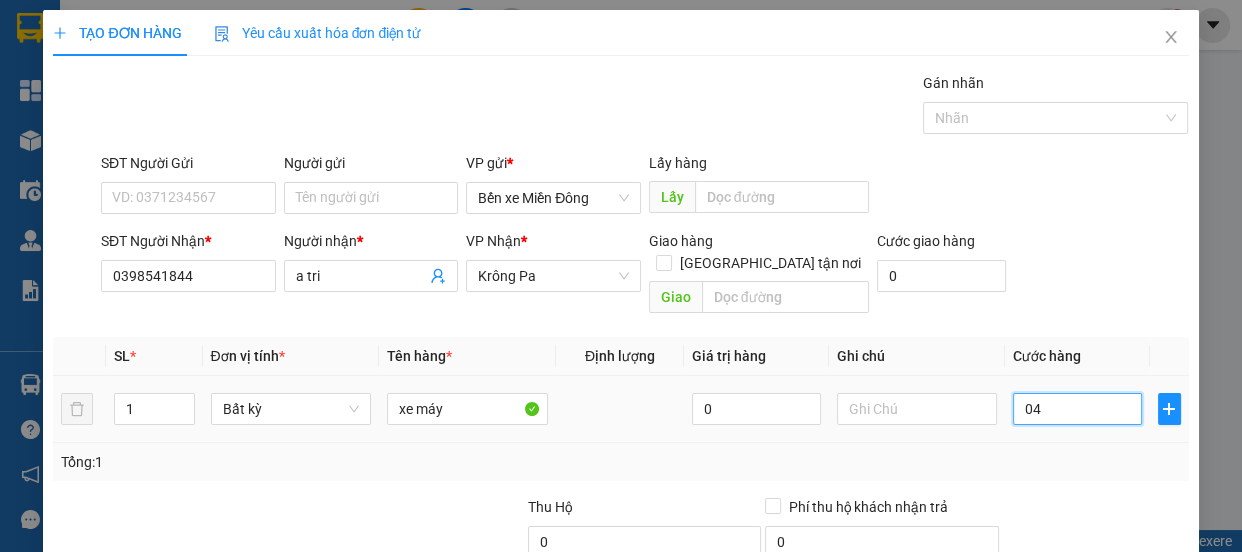type on "045" 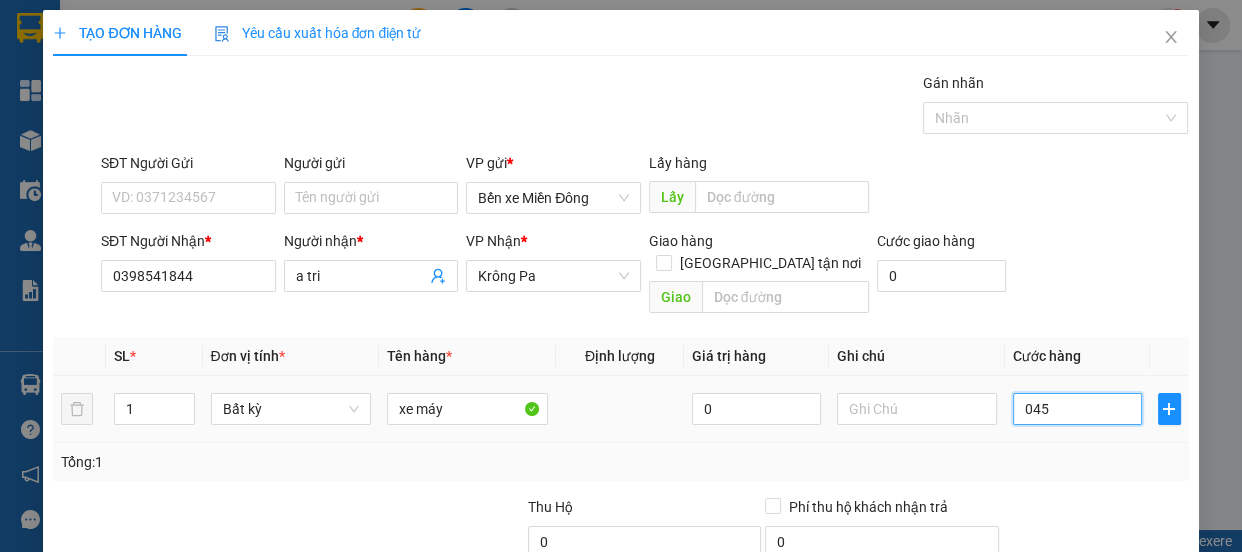 type on "0.450" 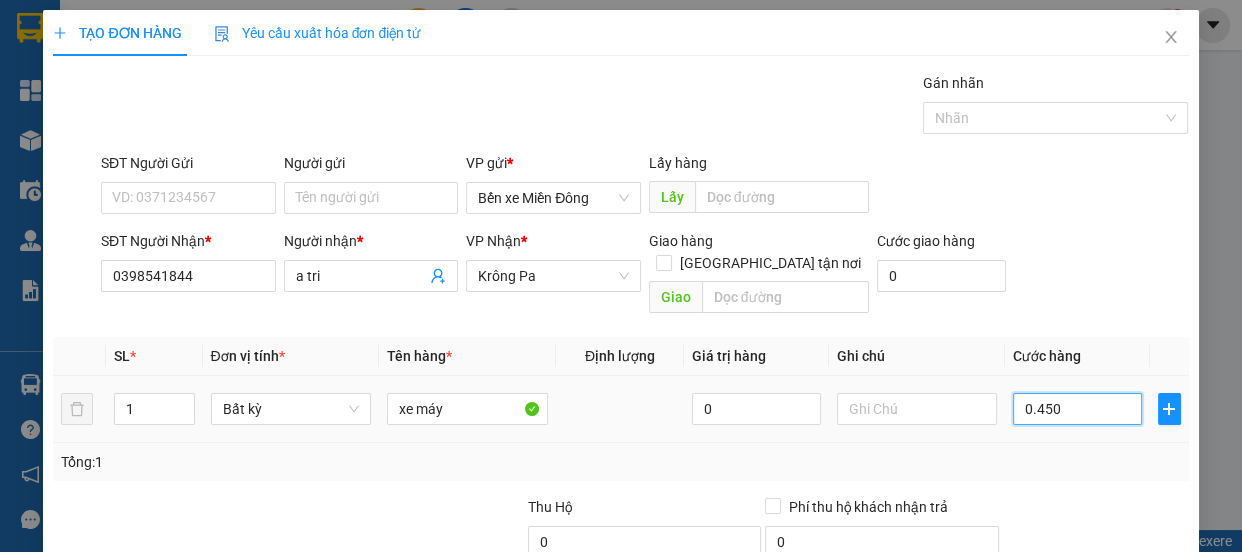 type on "450" 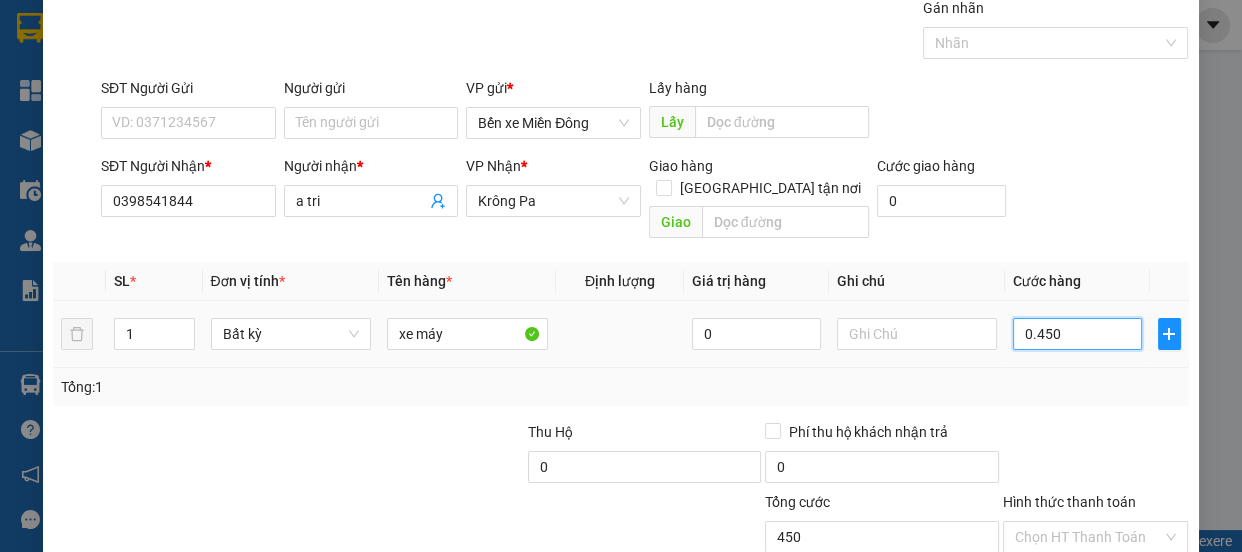 scroll, scrollTop: 187, scrollLeft: 0, axis: vertical 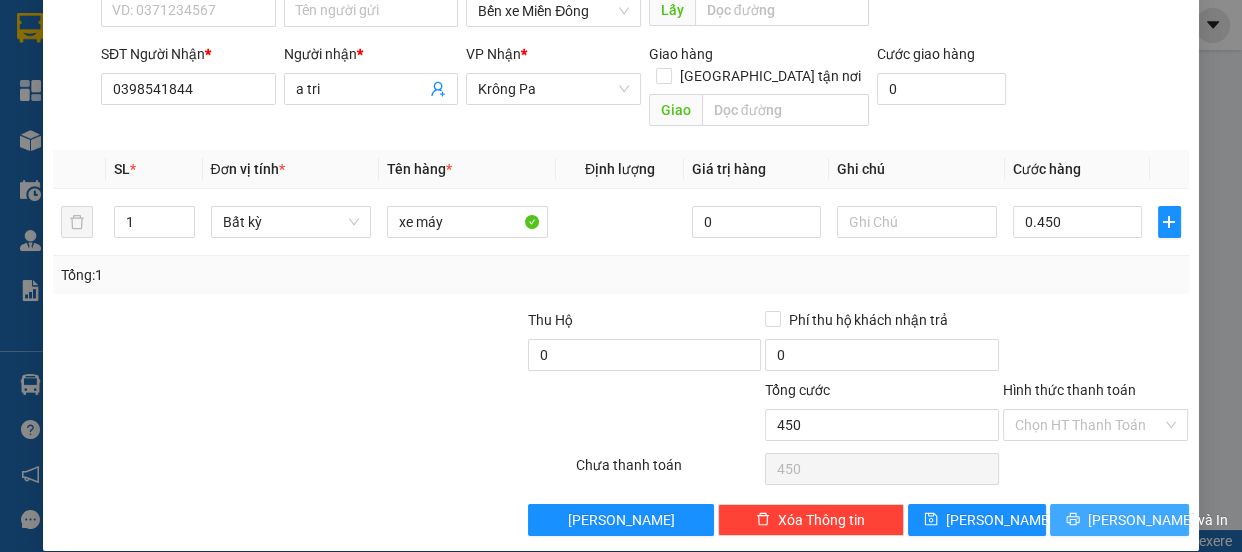click on "Lưu và In" at bounding box center [1158, 520] 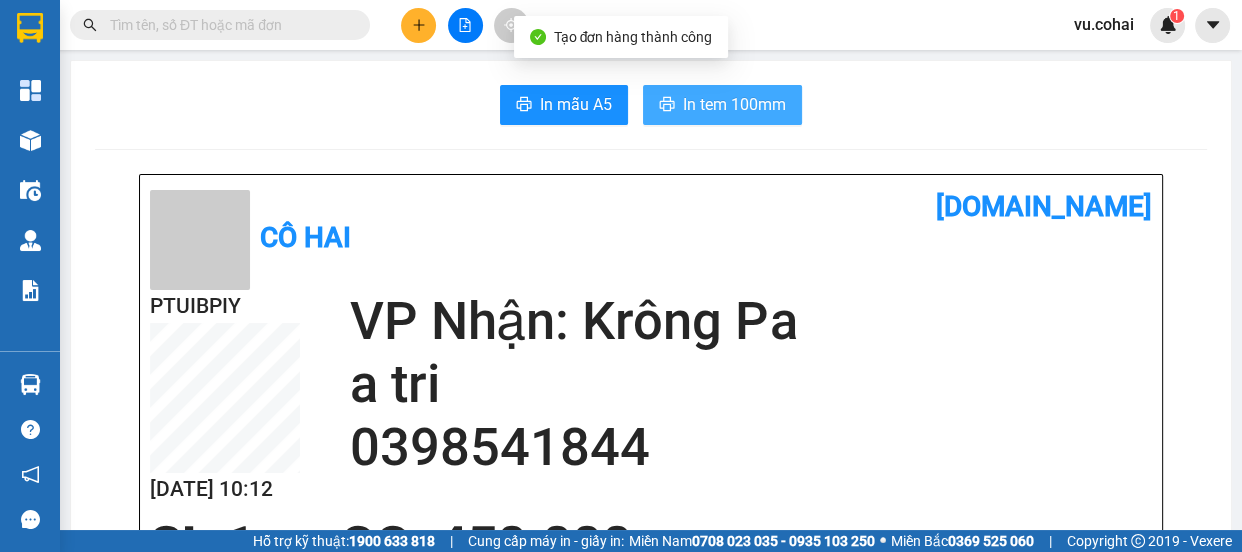click on "In tem 100mm" at bounding box center [734, 104] 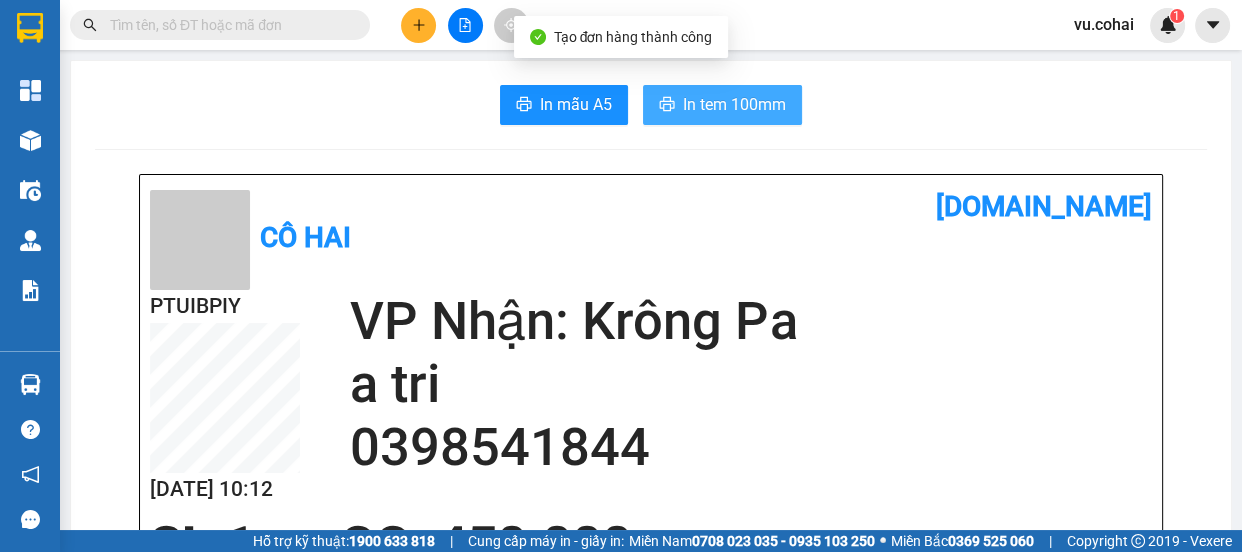 scroll, scrollTop: 0, scrollLeft: 0, axis: both 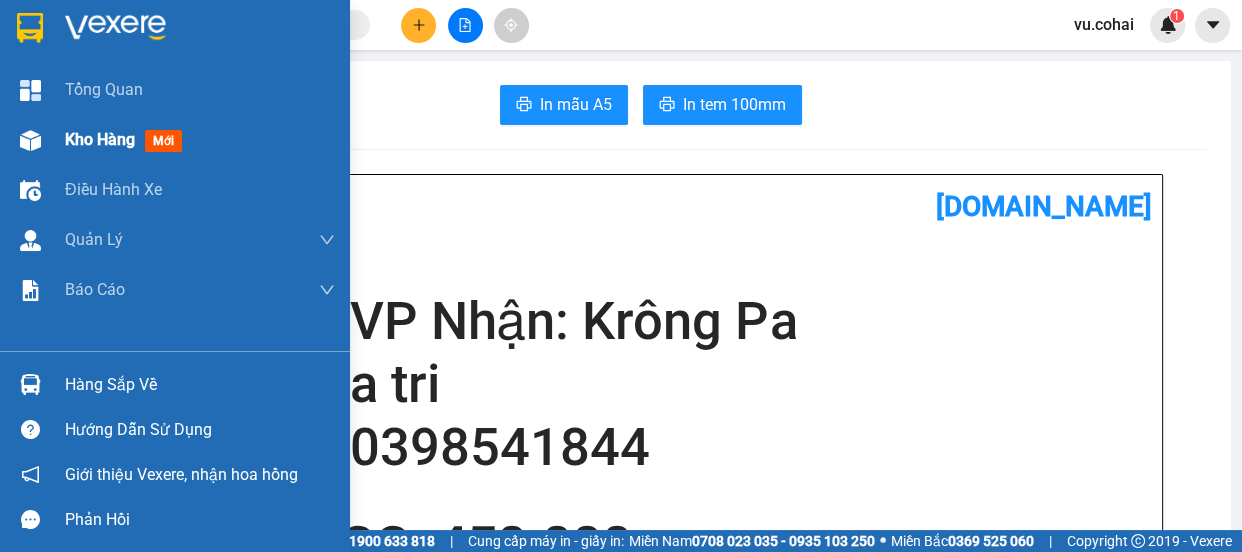 click on "Kho hàng" at bounding box center (100, 139) 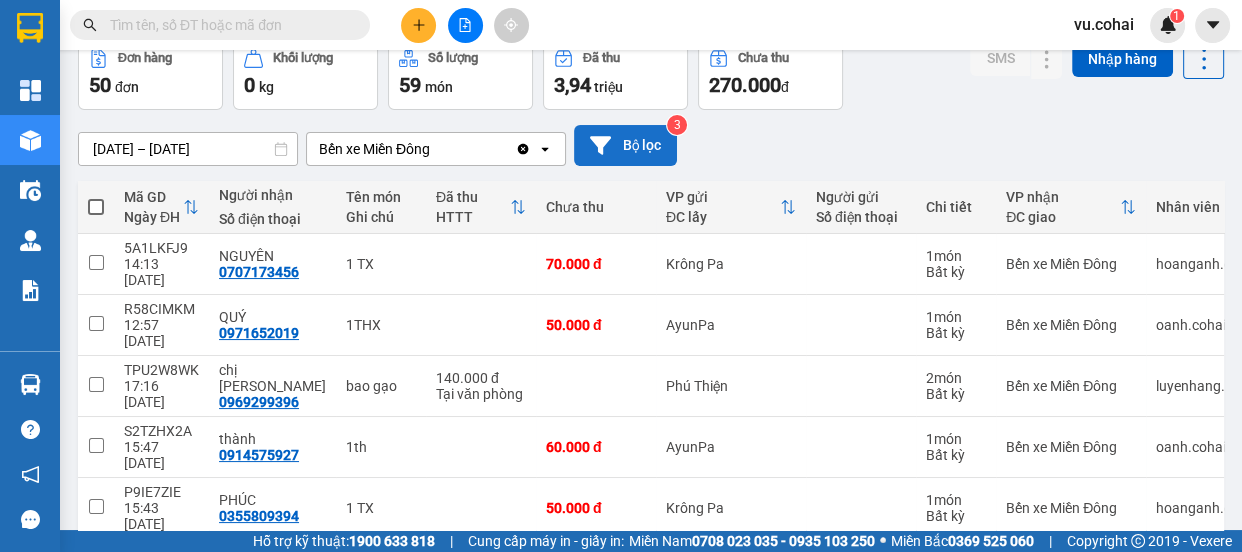 scroll, scrollTop: 0, scrollLeft: 0, axis: both 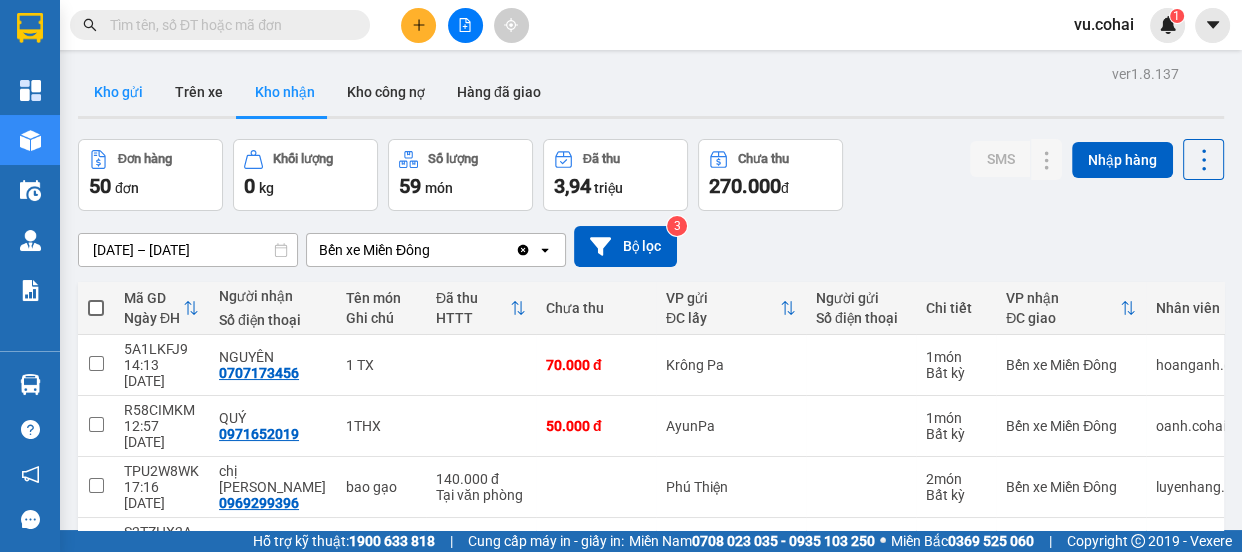 click on "Kho gửi" at bounding box center [118, 92] 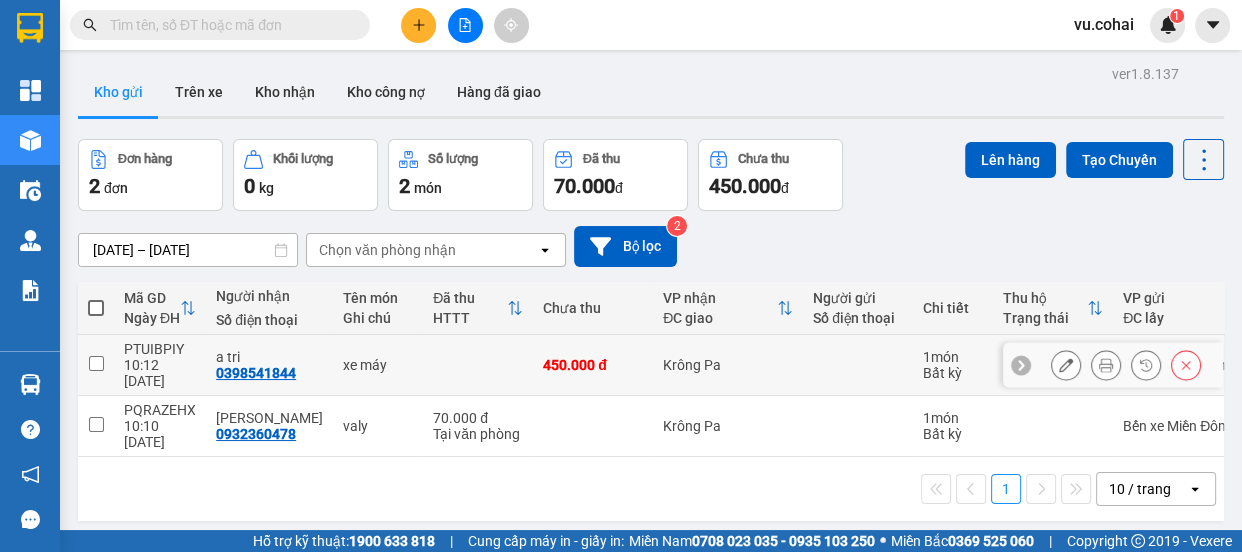 click 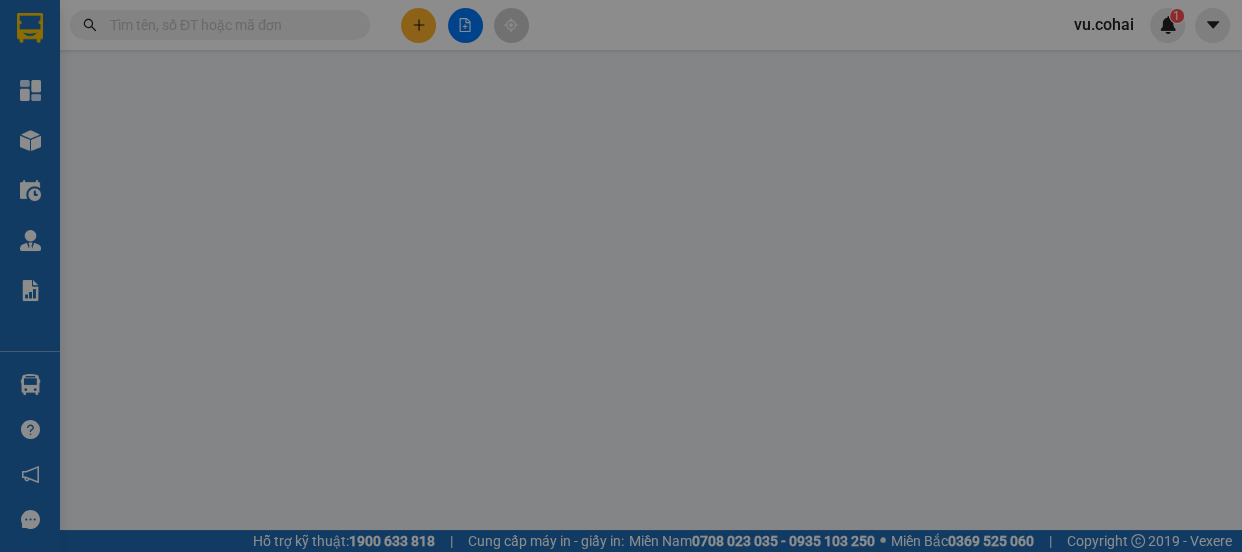 type on "0398541844" 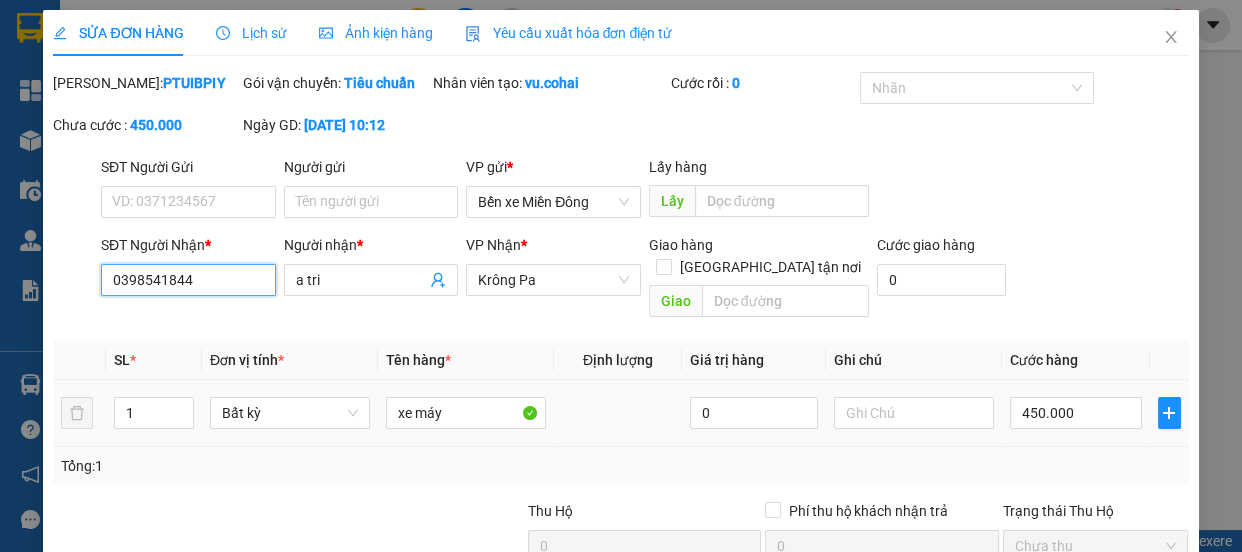 click on "0398541844" at bounding box center [188, 280] 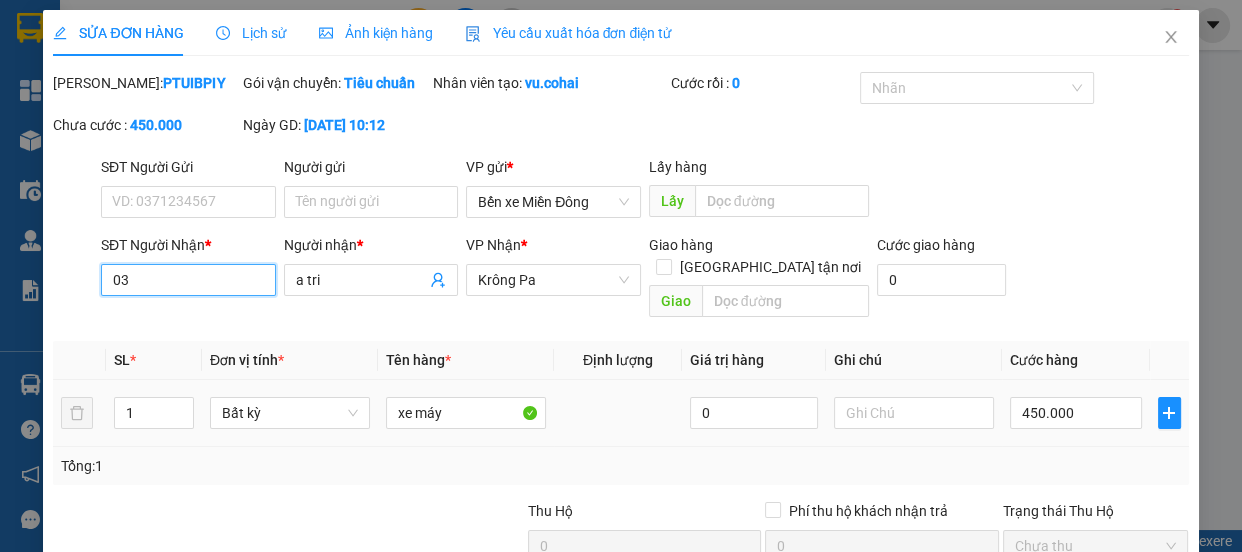 type on "0" 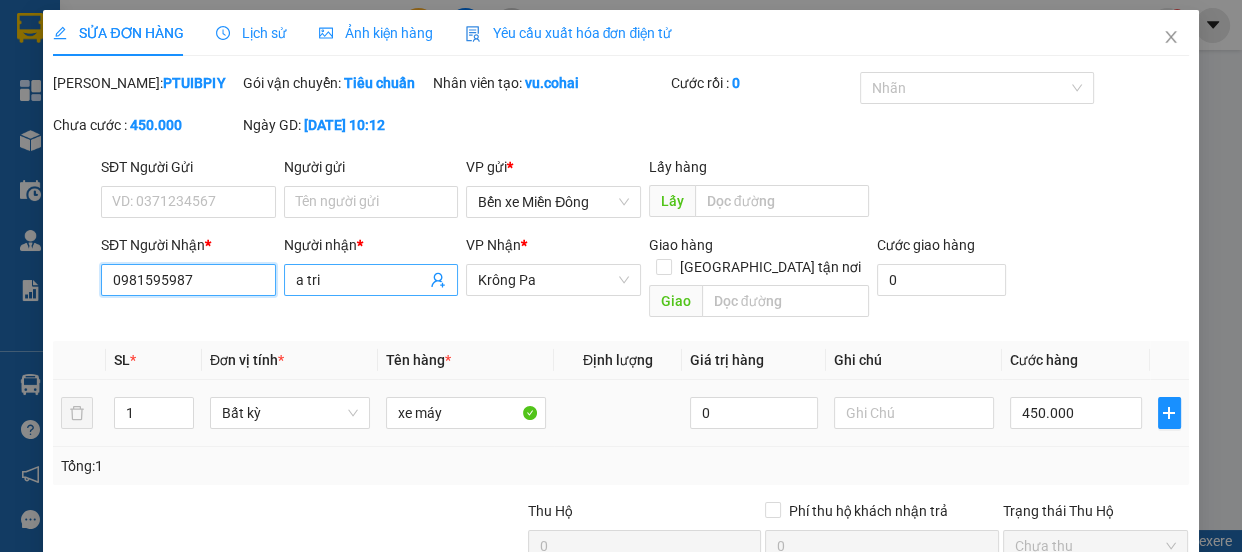 type on "0981595987" 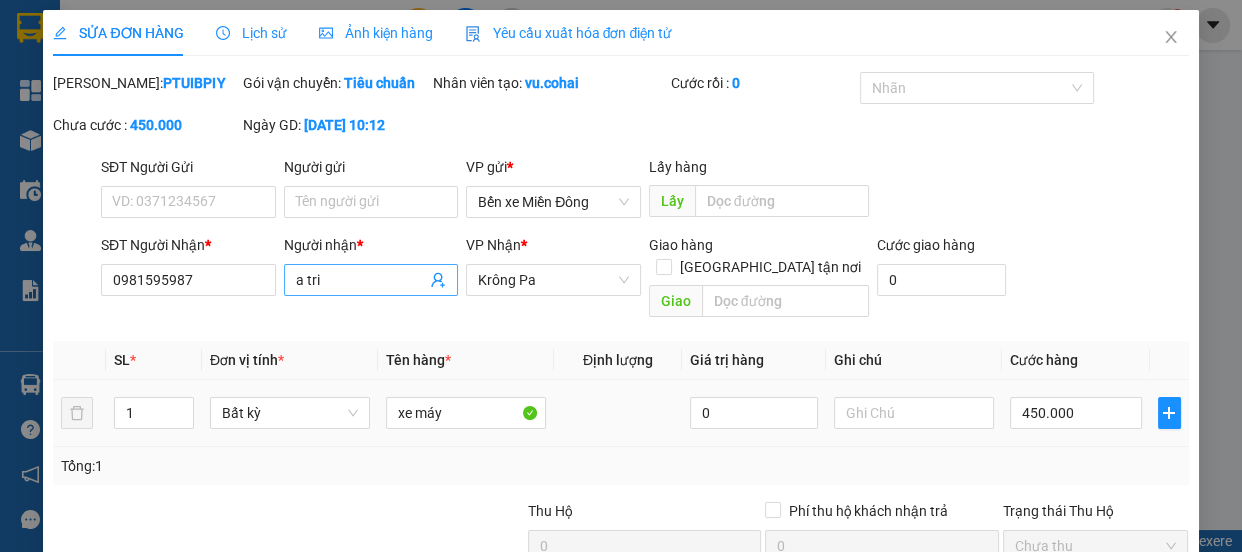 click on "a tri" at bounding box center [361, 280] 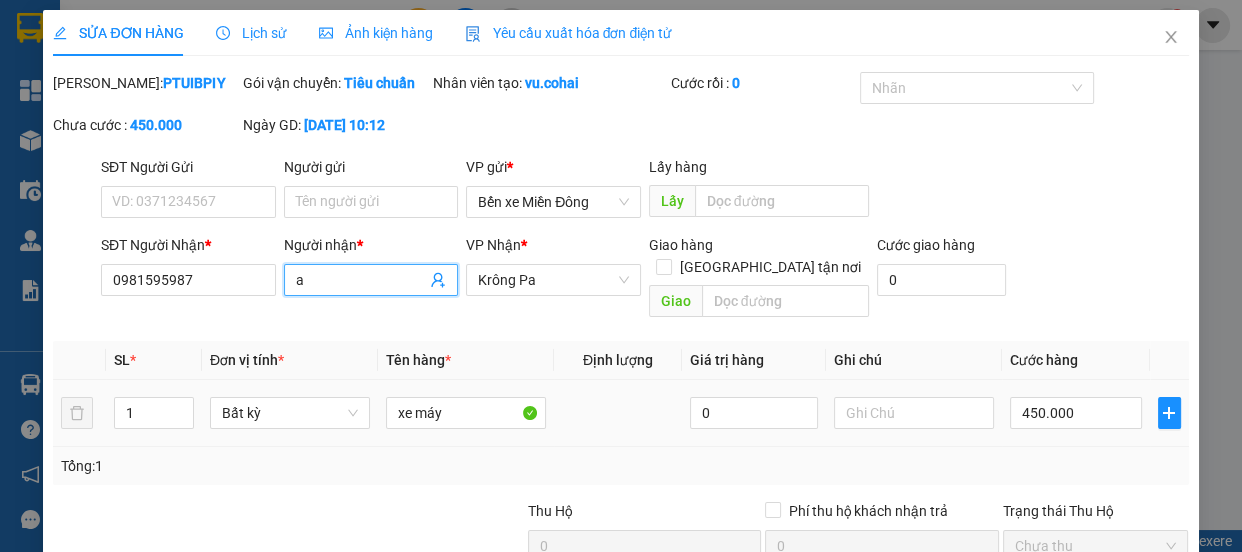 type on "a" 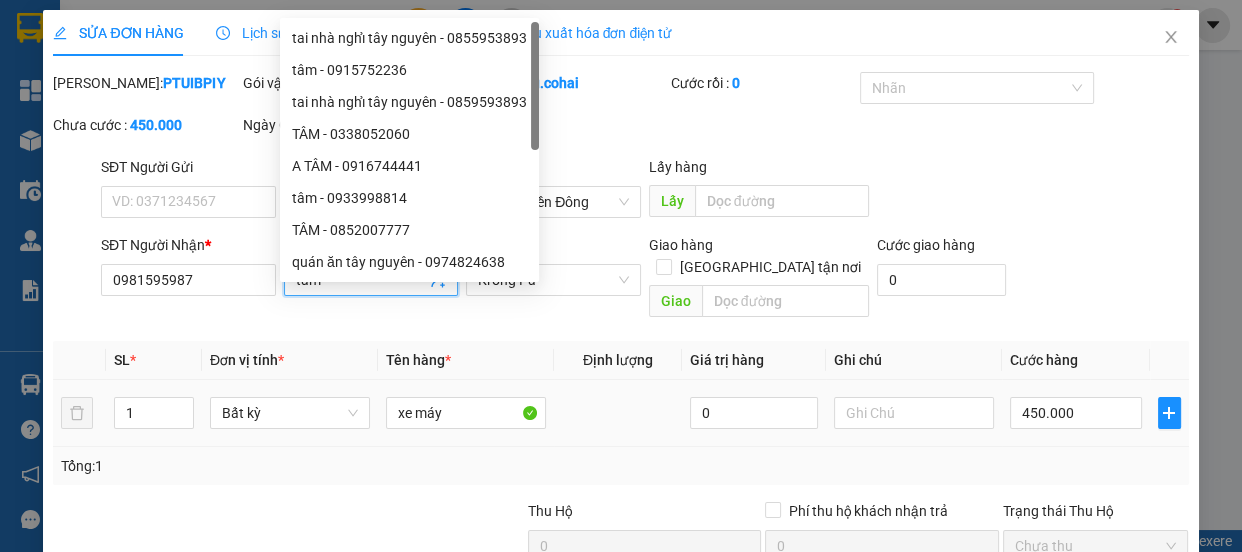 scroll, scrollTop: 213, scrollLeft: 0, axis: vertical 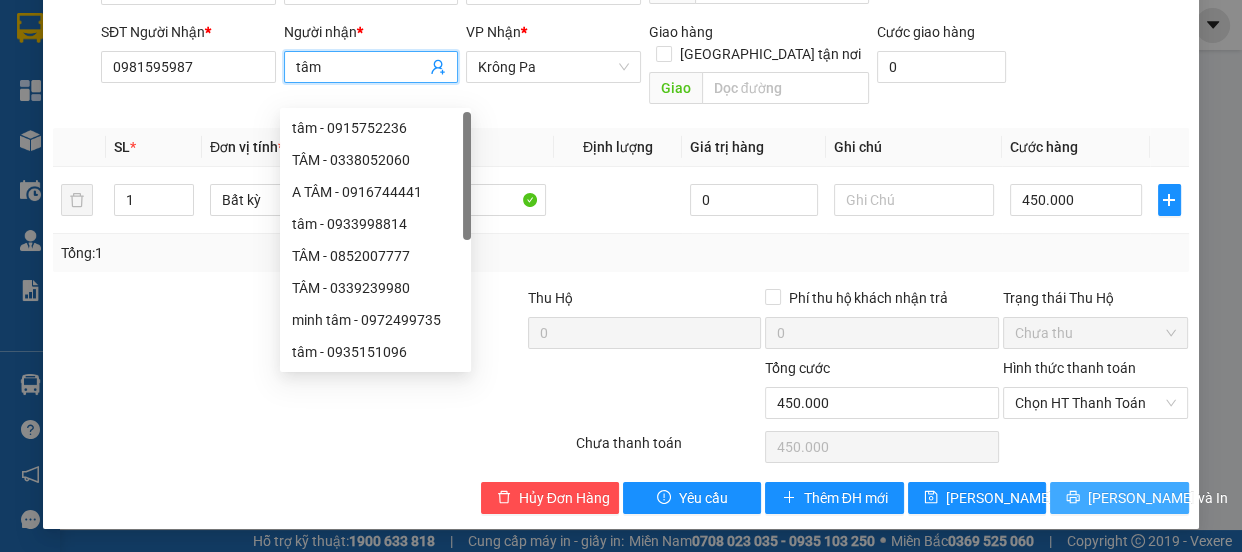 type on "tâm" 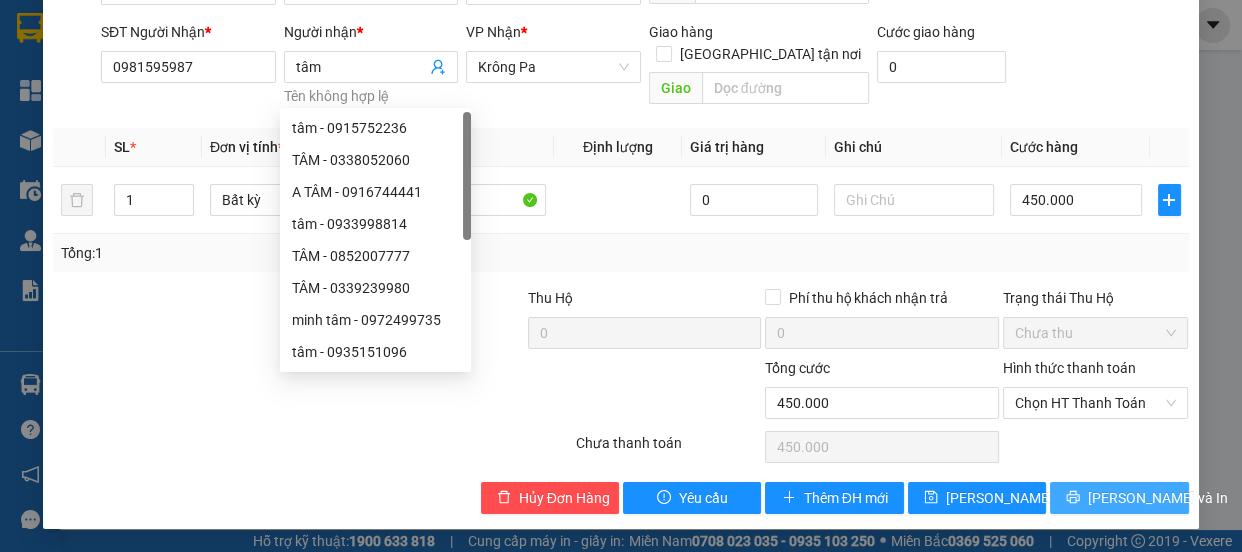 click on "Total Paid Fee 0 Total UnPaid Fee 450.000 Cash Collection Total Fee Mã ĐH:  PTUIBPIY Gói vận chuyển:   Tiêu chuẩn Nhân viên tạo:   vu.cohai Cước rồi :   0   Nhãn Chưa cước :   450.000 Ngày GD:   12-07-2025 lúc 10:12 SĐT Người Gửi VD: 0371234567 Người gửi Tên người gửi VP gửi  * Bến xe Miền Đông Lấy hàng Lấy SĐT Người Nhận  * 0981595987 Người nhận  * tâm Tên không hợp lệ VP Nhận  * Krông Pa Giao hàng Giao tận nơi Giao Cước giao hàng 0 SL  * Đơn vị tính  * Tên hàng  * Định lượng Giá trị hàng Ghi chú Cước hàng                   1 Bất kỳ xe máy 0 450.000 Tổng:  1 Thu Hộ 0 Phí thu hộ khách nhận trả 0 Trạng thái Thu Hộ   Chưa thu Tổng cước 450.000 Hình thức thanh toán Chọn HT Thanh Toán Số tiền thu trước 0 Chọn HT Thanh Toán Chưa thanh toán 450.000 Chọn HT Thanh Toán Hủy Đơn Hàng Yêu cầu Thêm ĐH mới Lưu thay đổi Lưu và In" at bounding box center (620, 186) 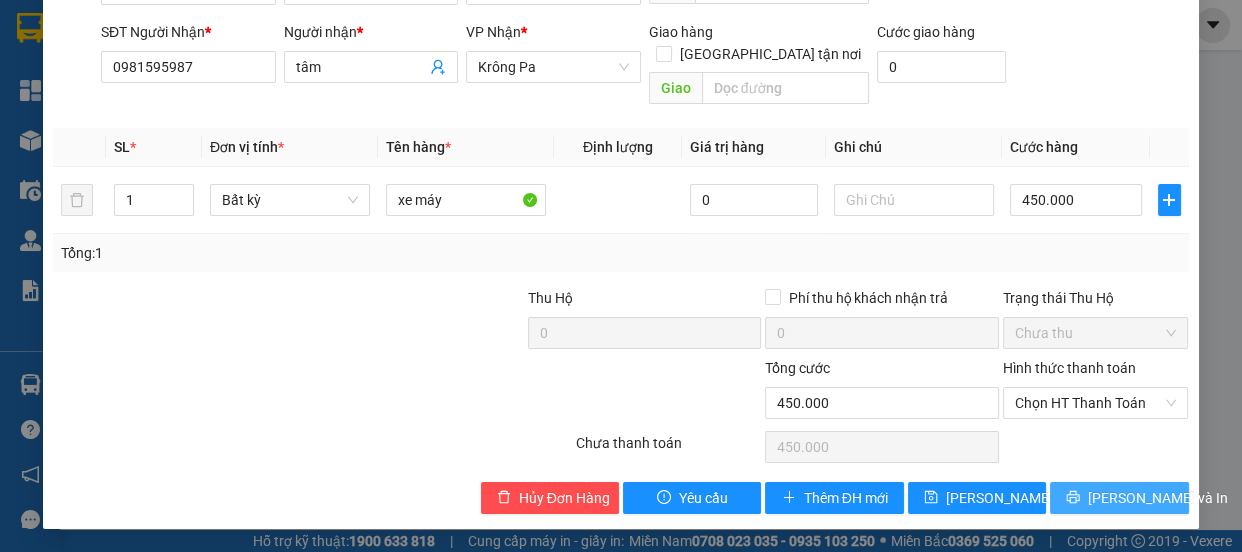 click on "Lưu và In" at bounding box center [1158, 498] 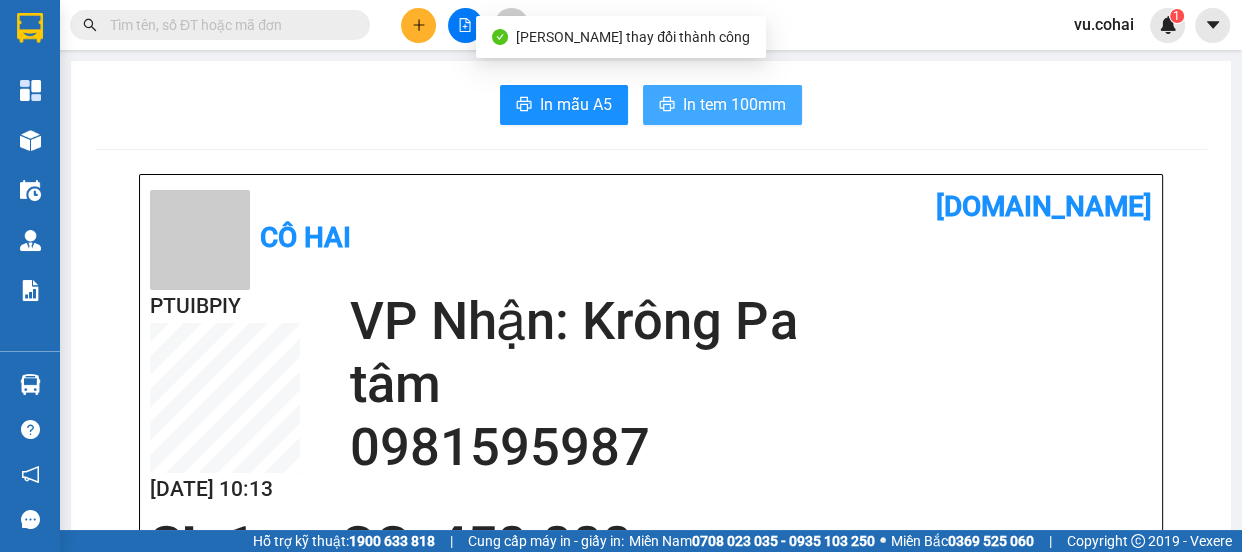 click on "In tem 100mm" at bounding box center (734, 104) 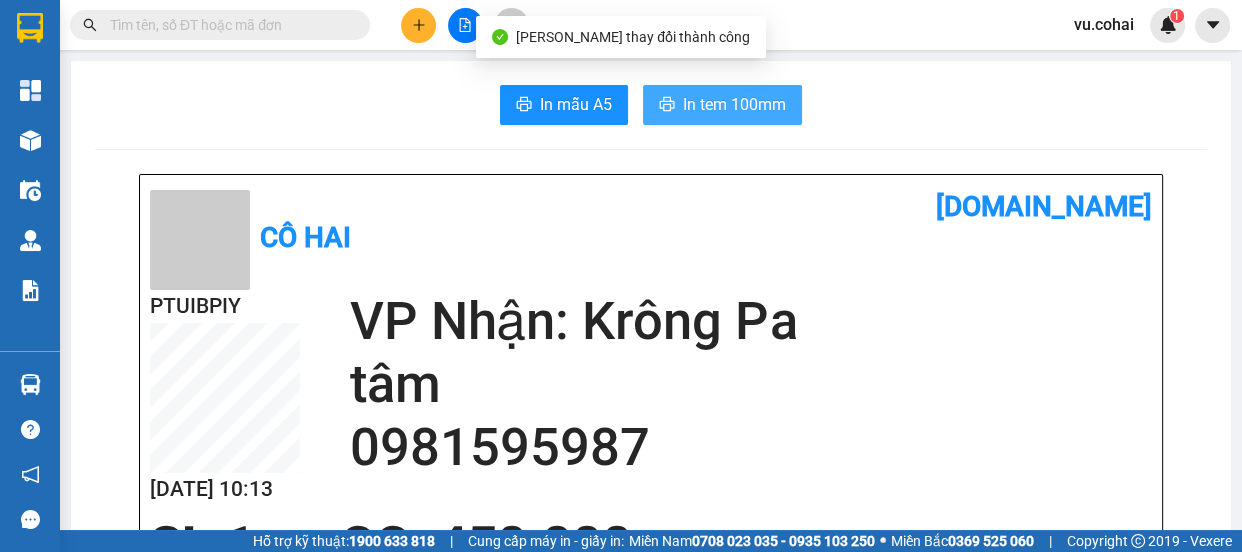 scroll, scrollTop: 0, scrollLeft: 0, axis: both 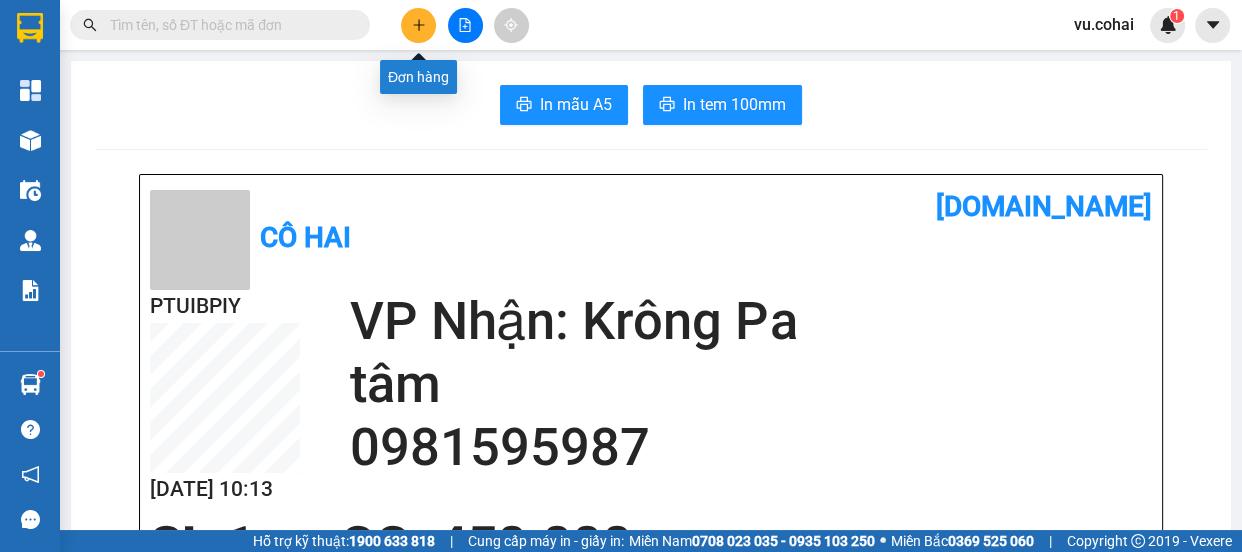 click at bounding box center [418, 25] 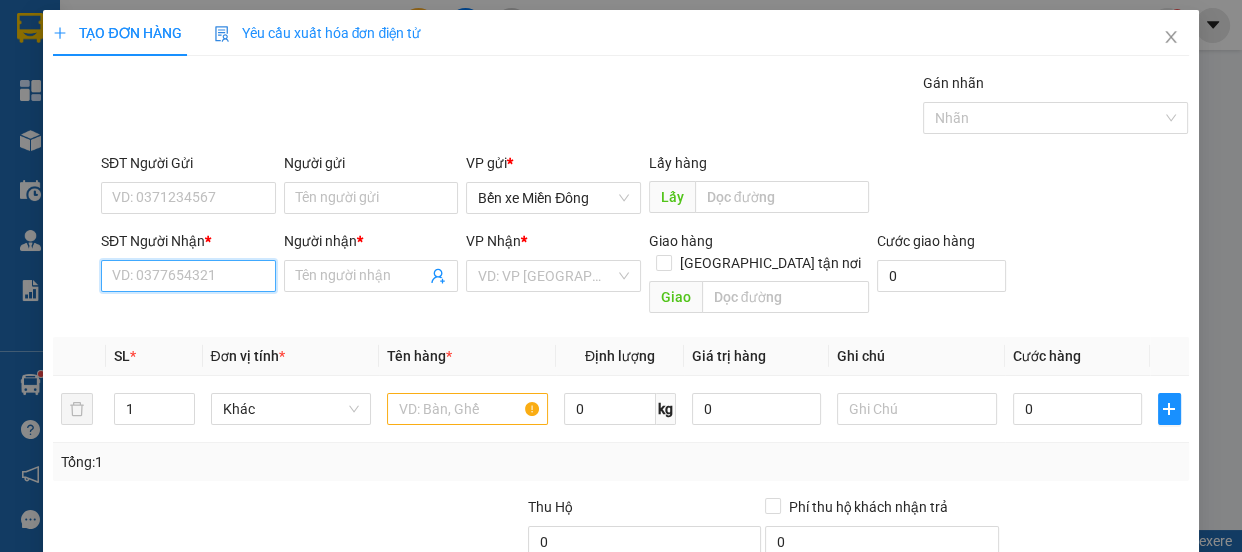 click on "SĐT Người Nhận  *" at bounding box center [188, 276] 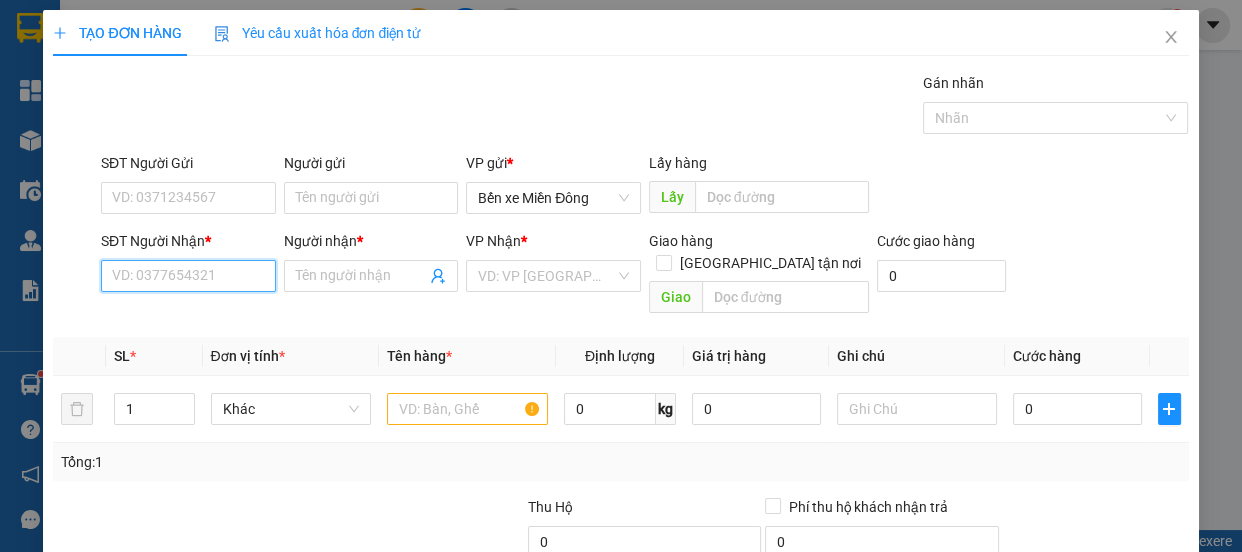 click on "SĐT Người Nhận  *" at bounding box center [188, 276] 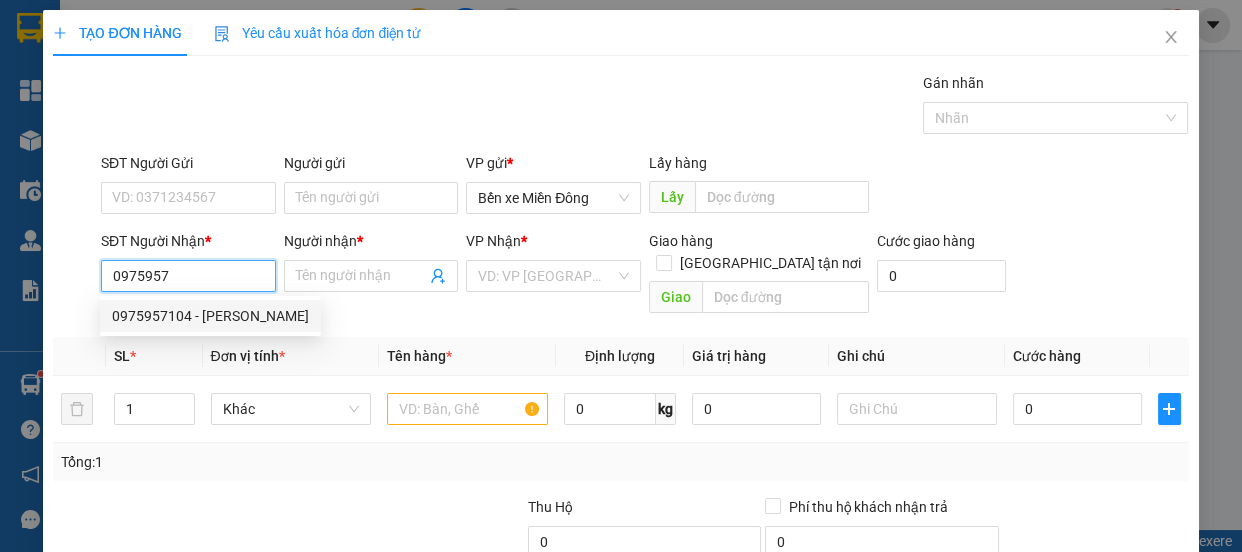 click on "0975957104 - minh sang" at bounding box center [210, 316] 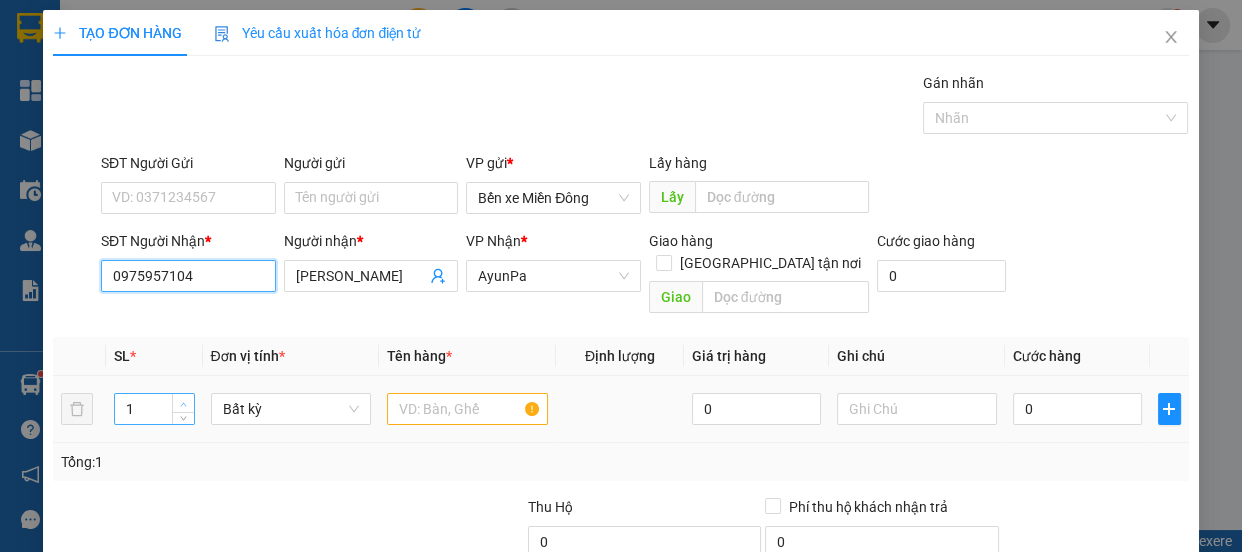 type on "0975957104" 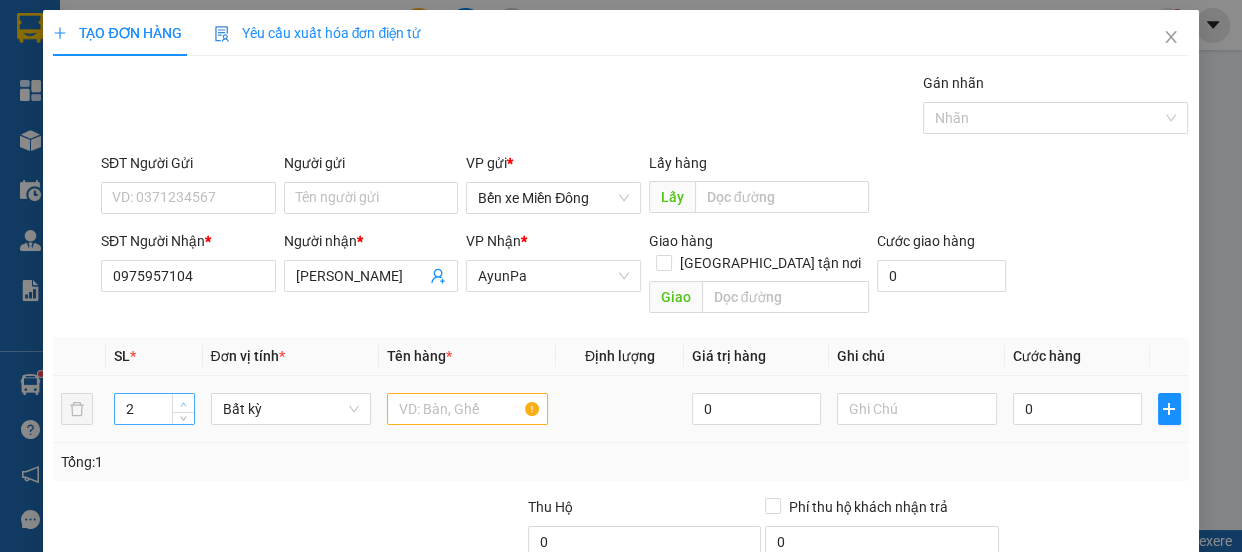 click 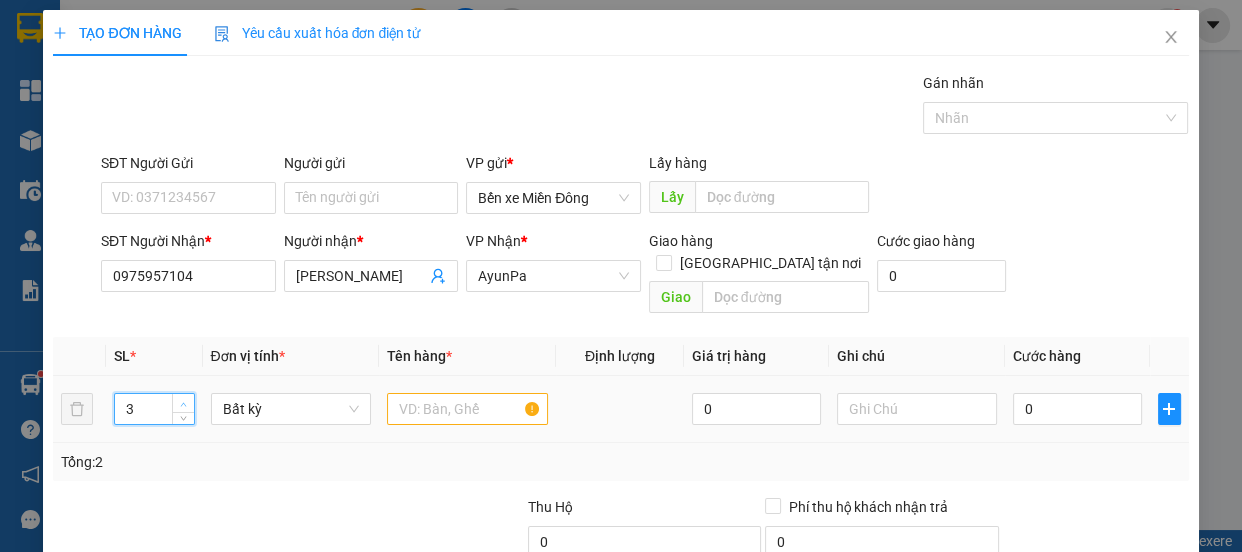 click 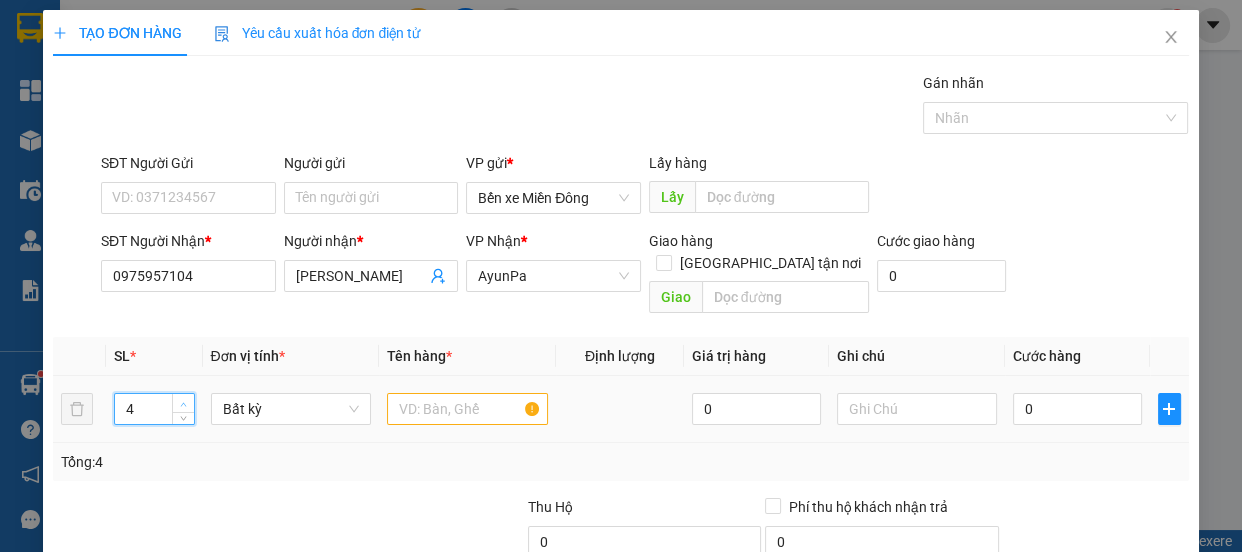 click 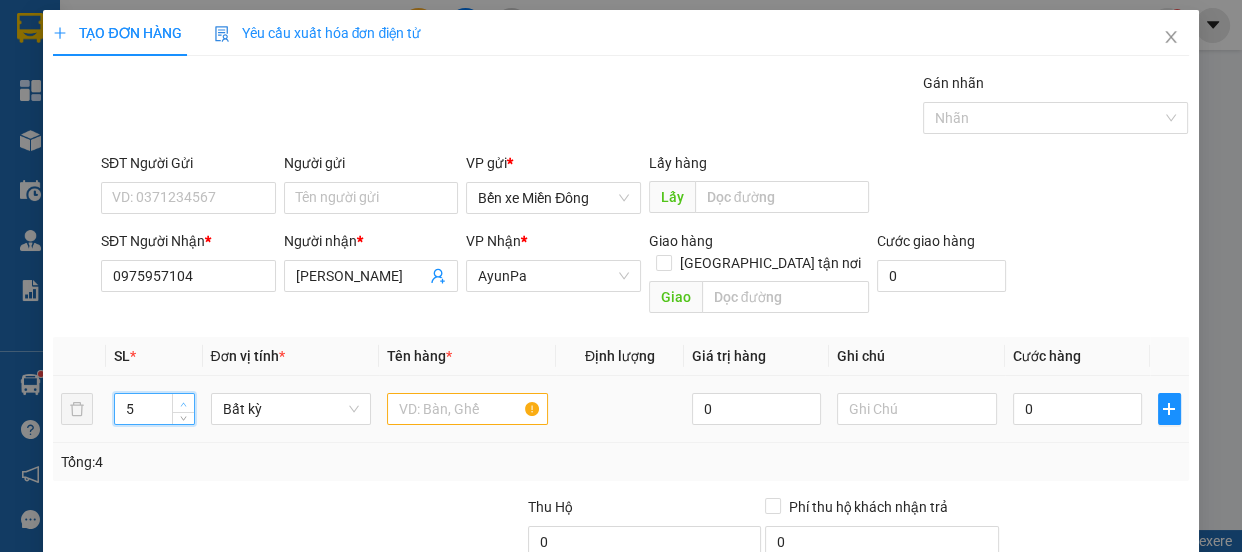 click 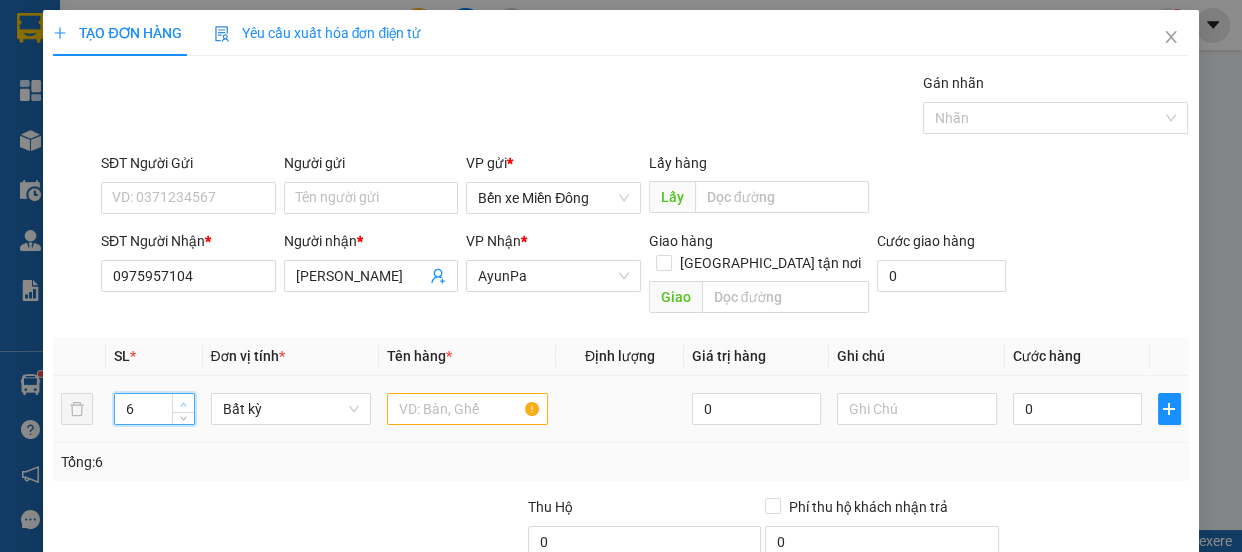click 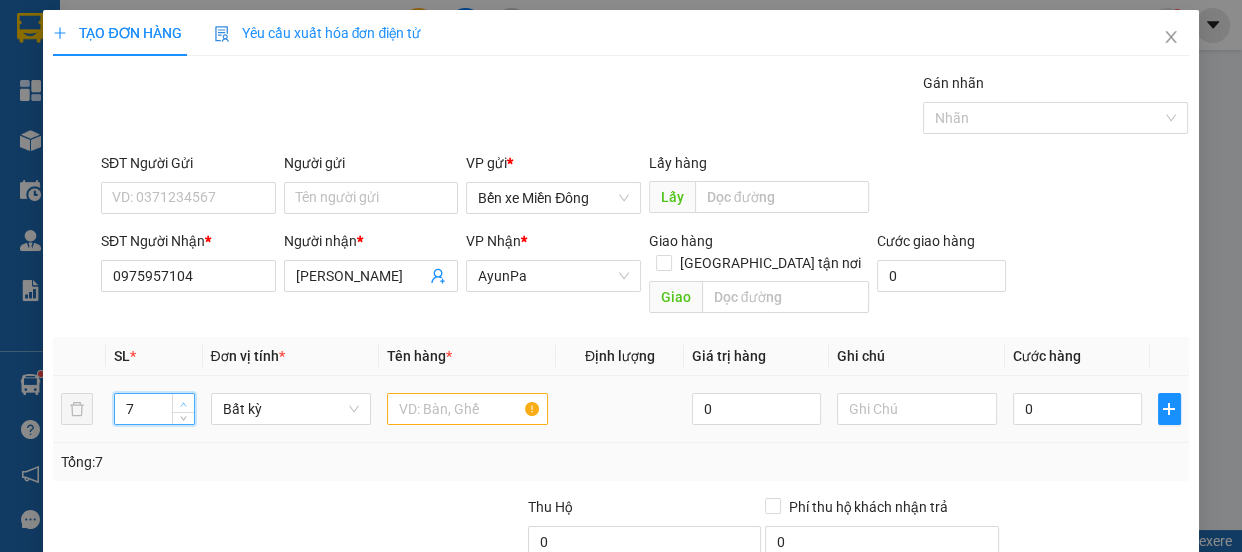 click 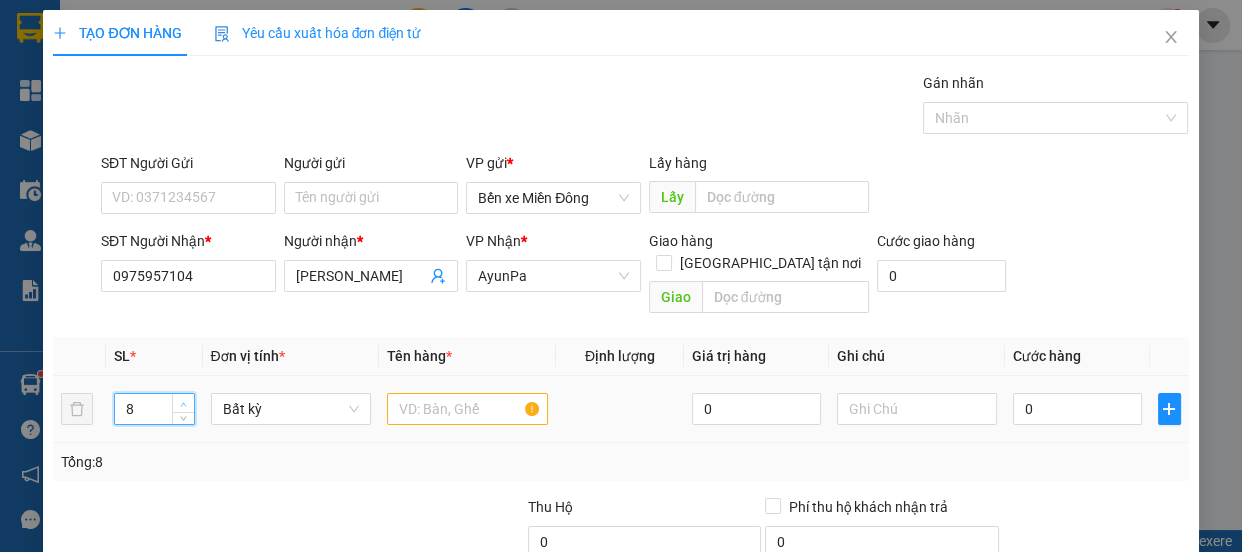 click 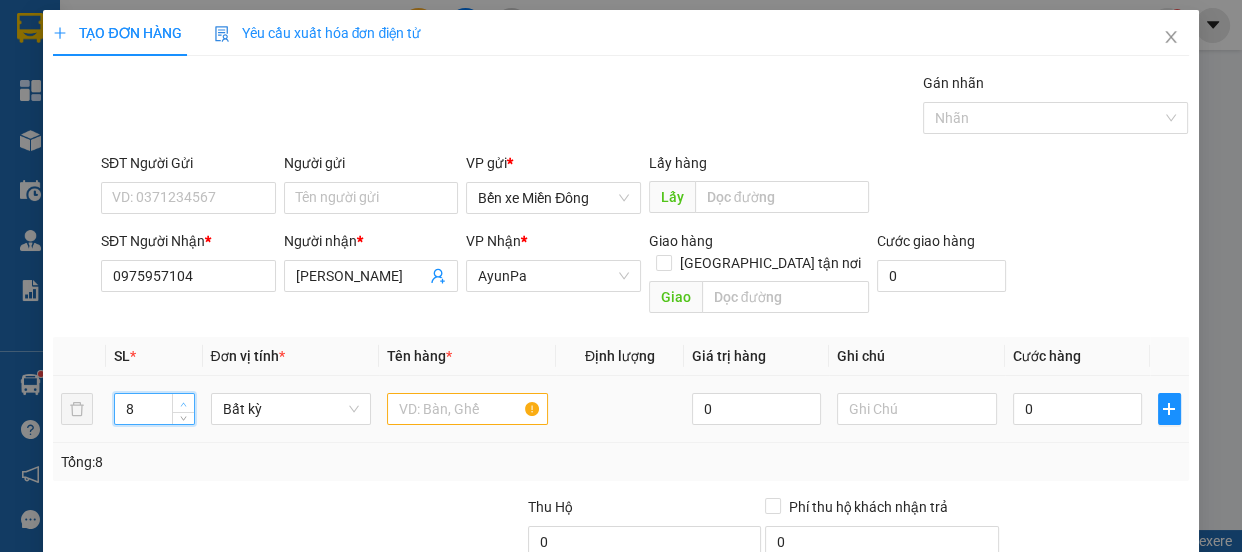 type on "9" 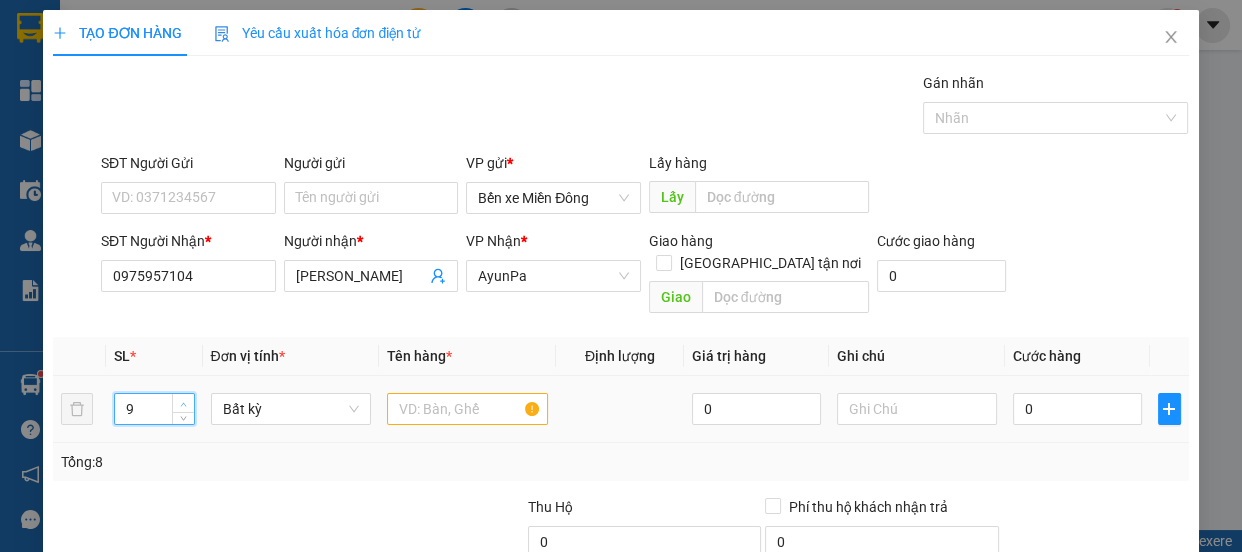 click 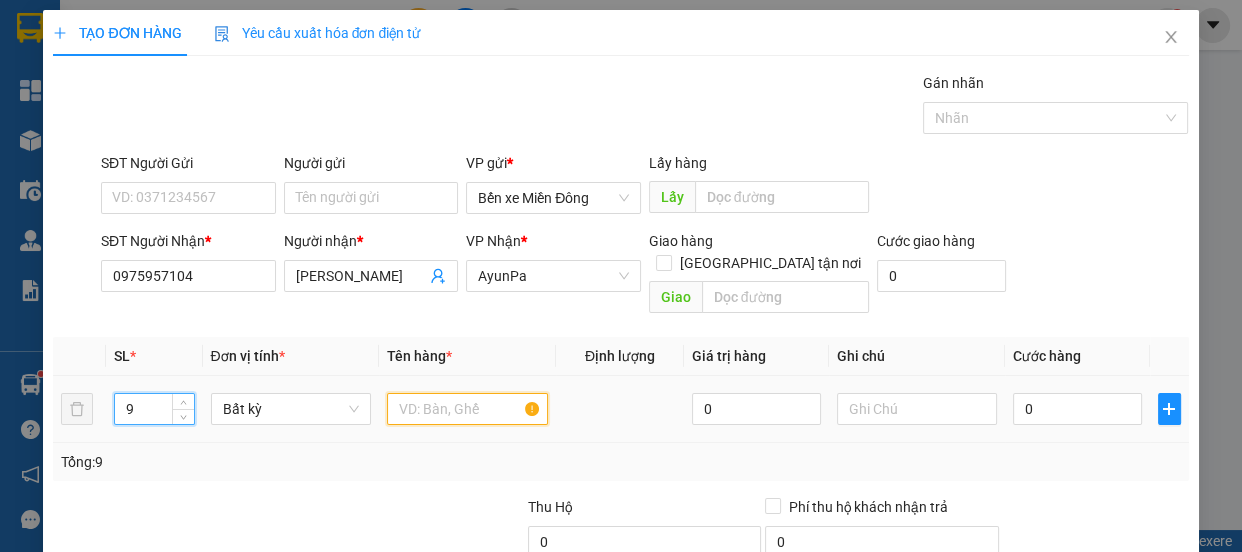 click at bounding box center (467, 409) 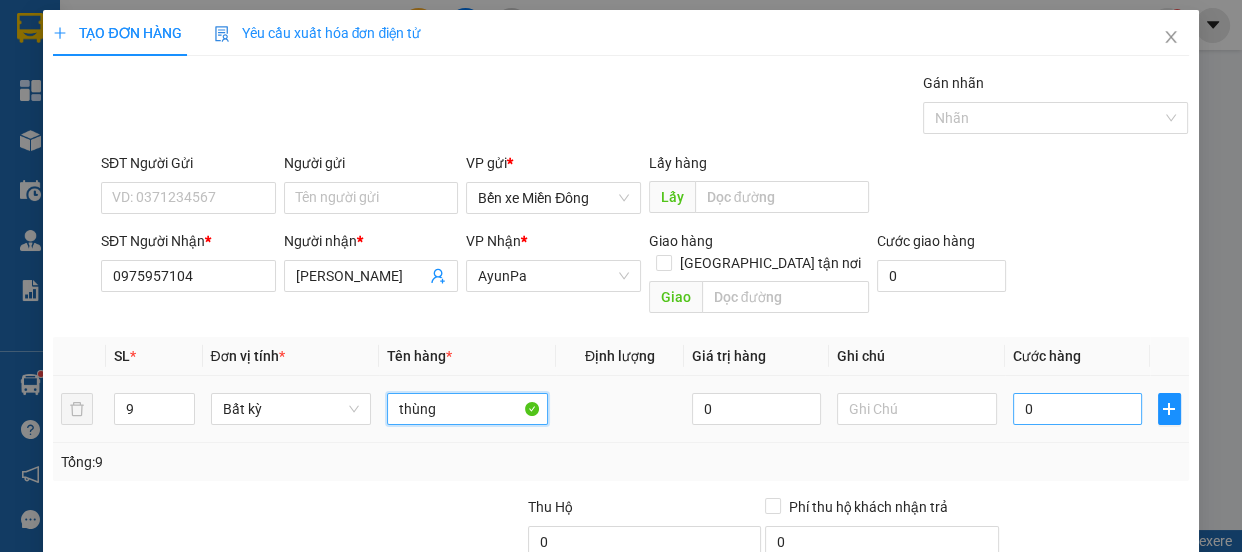 type on "thùng" 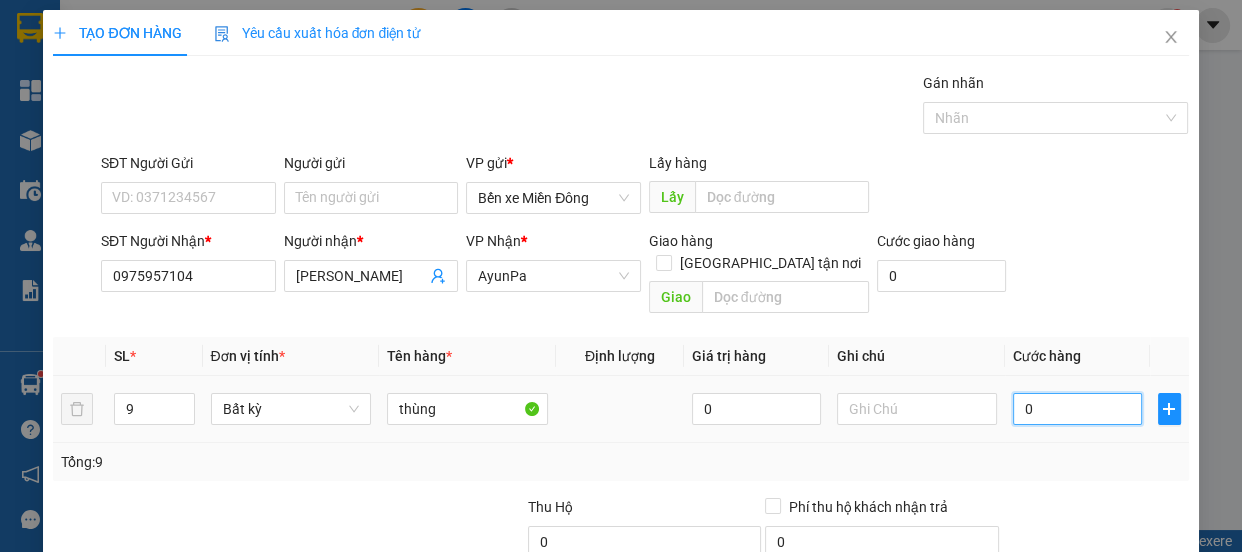 click on "0" at bounding box center [1077, 409] 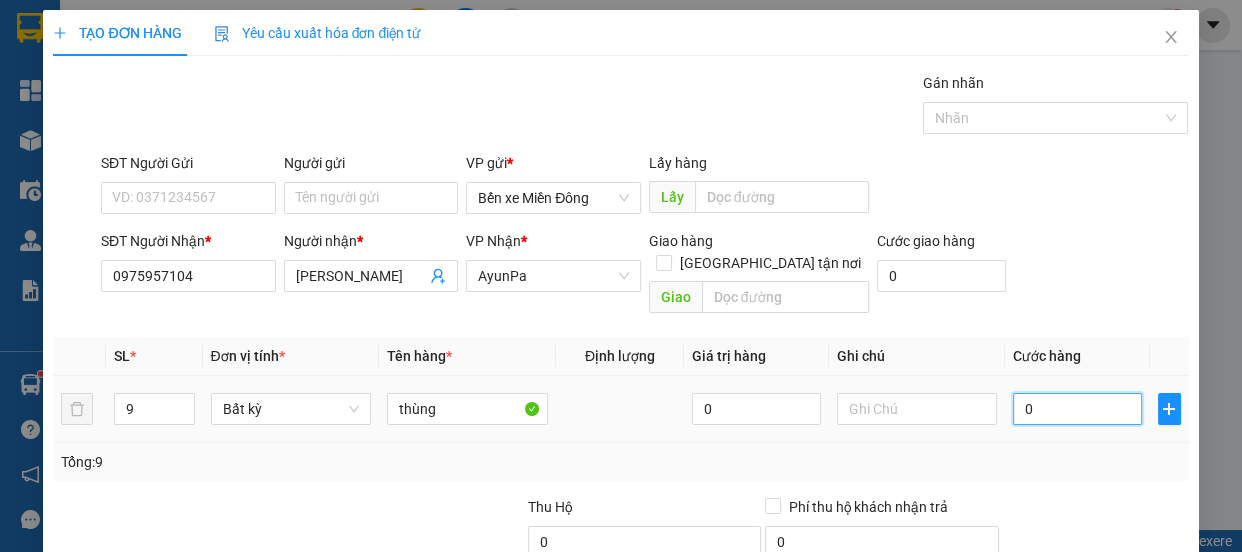 type on "004" 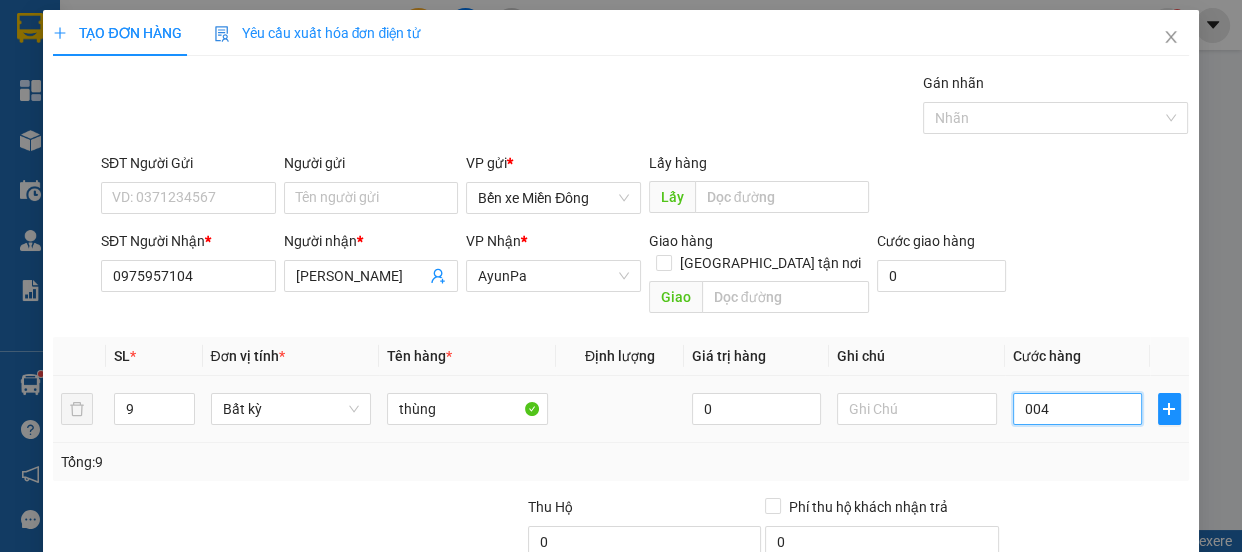 type on "4" 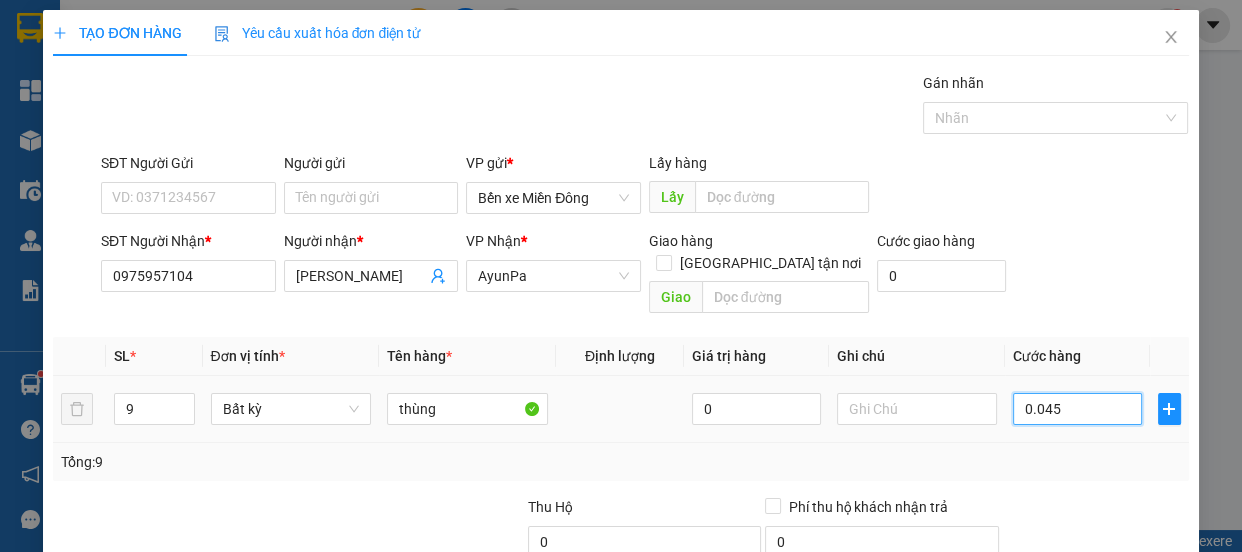 type on "45" 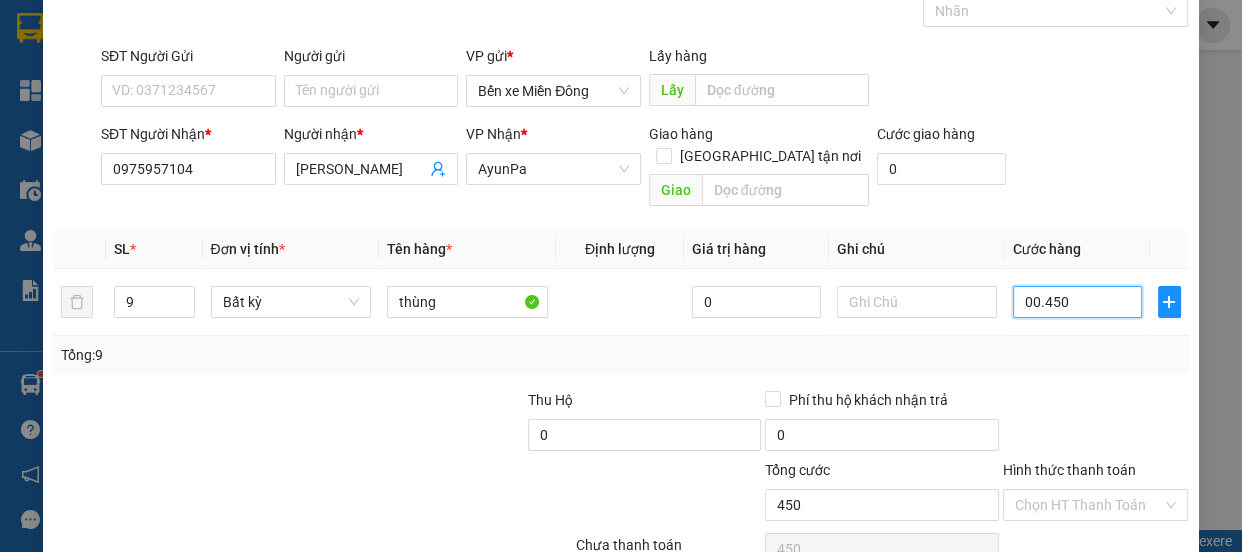 scroll, scrollTop: 187, scrollLeft: 0, axis: vertical 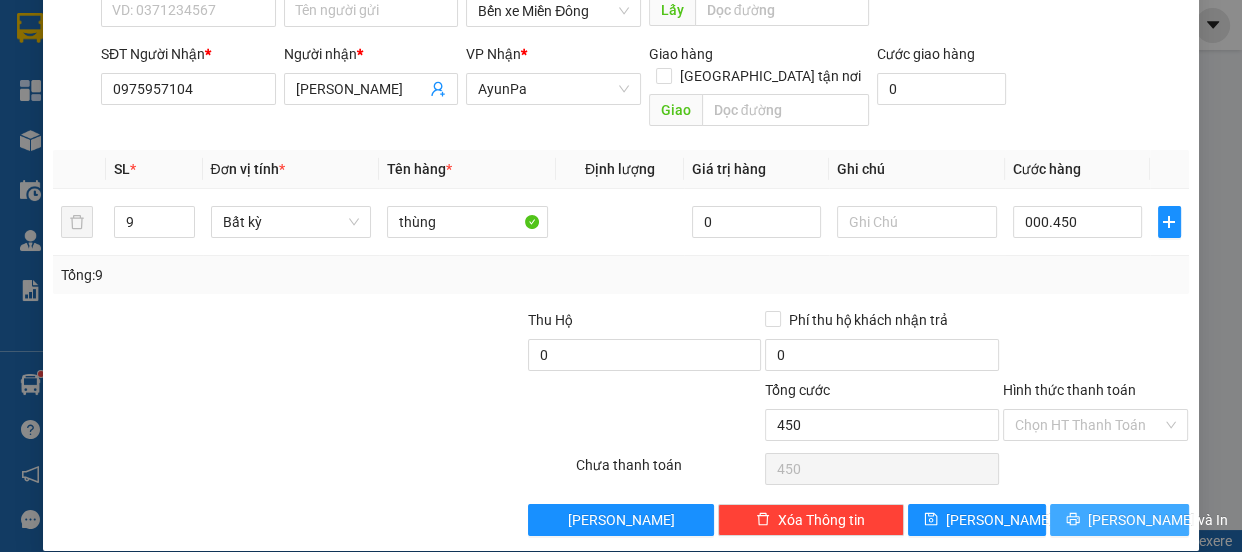 click on "Lưu và In" at bounding box center (1158, 520) 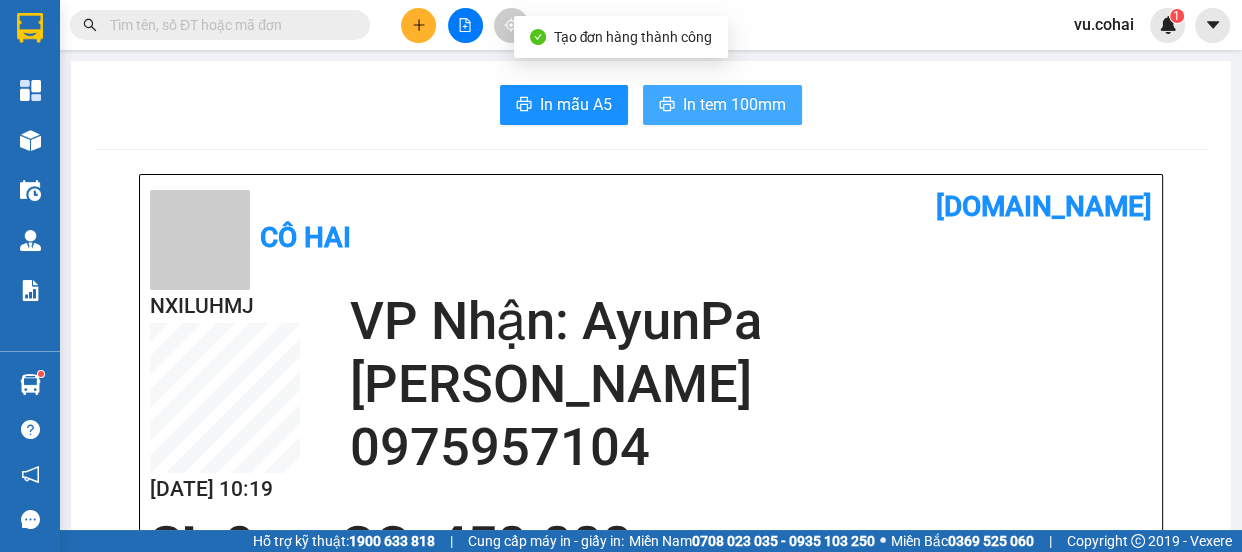 click on "In tem 100mm" at bounding box center (734, 104) 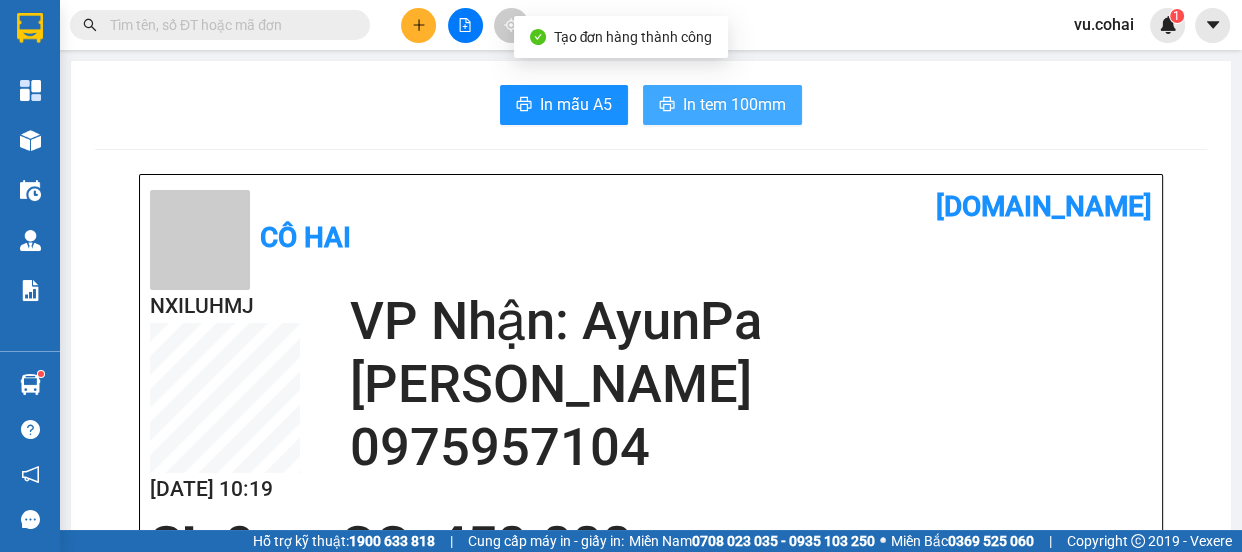 scroll, scrollTop: 0, scrollLeft: 0, axis: both 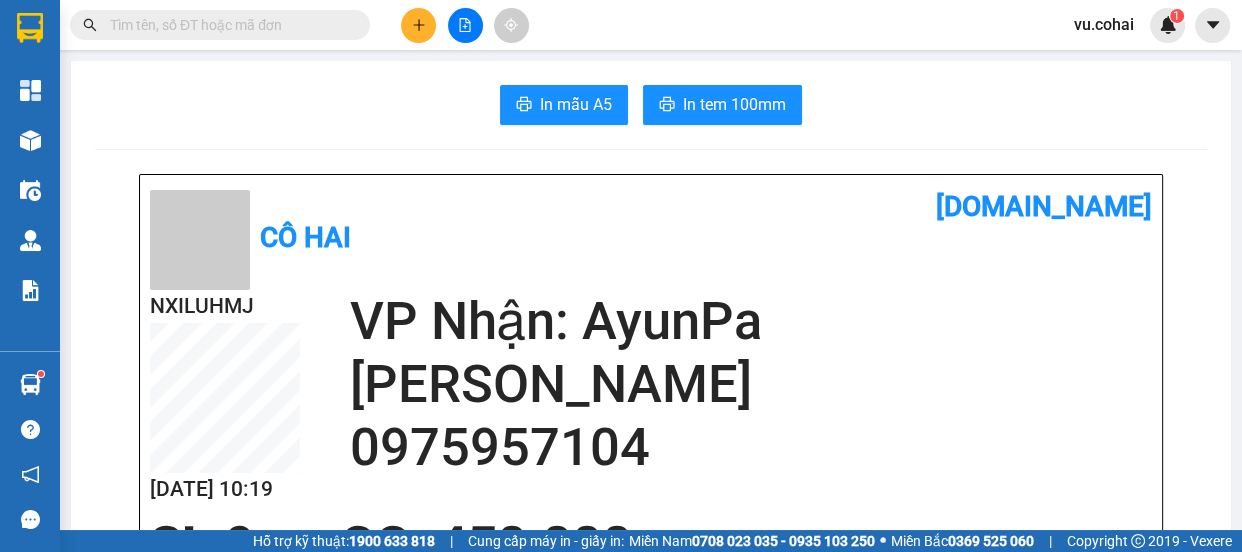 click on "NXILUHMJ 12/07 10:19 VP Nhận:   AyunPa minh sang 0975957104" at bounding box center (651, 403) 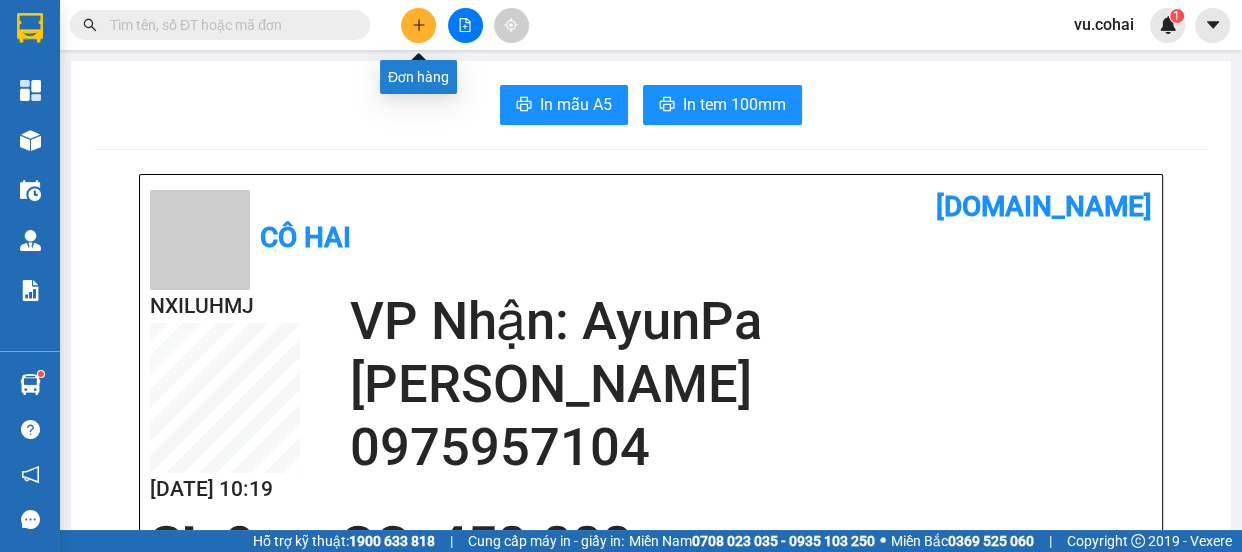click 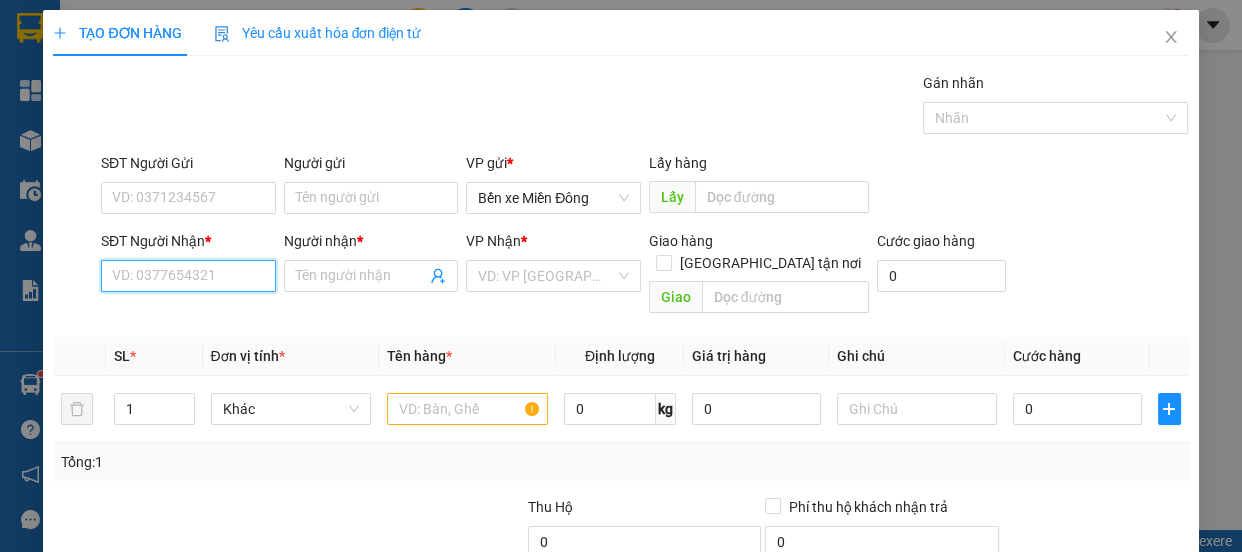 click on "SĐT Người Nhận  *" at bounding box center (188, 276) 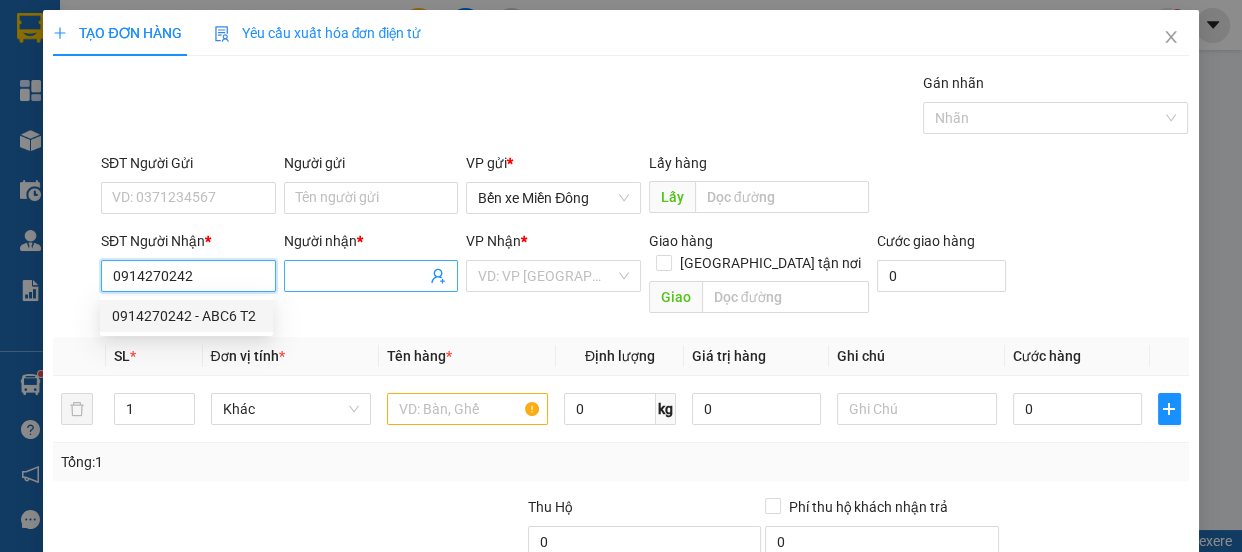 type on "0914270242" 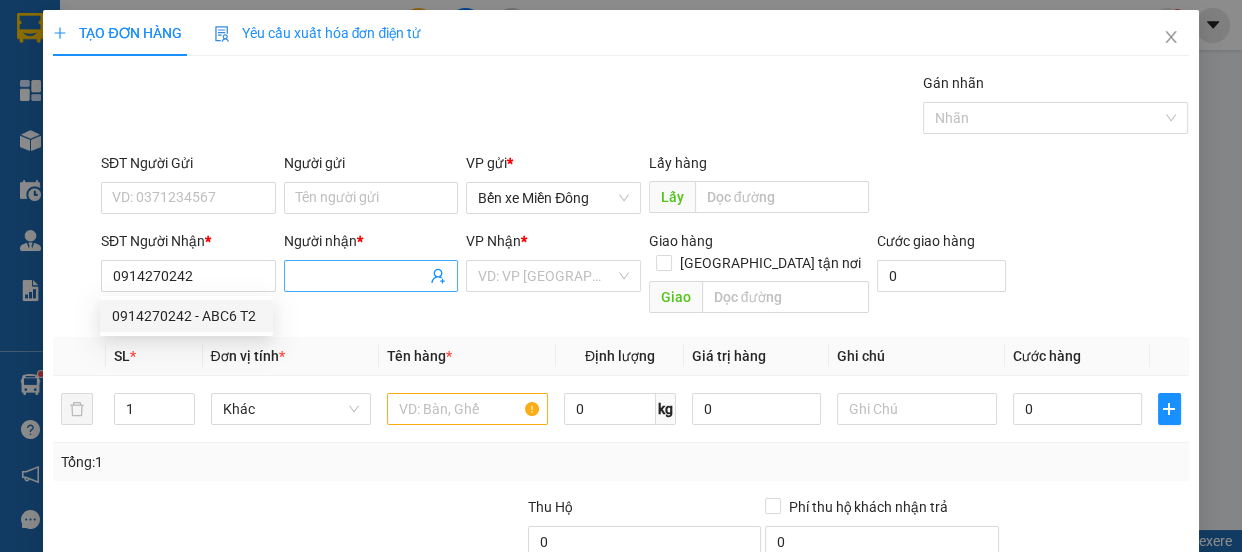 click at bounding box center [371, 276] 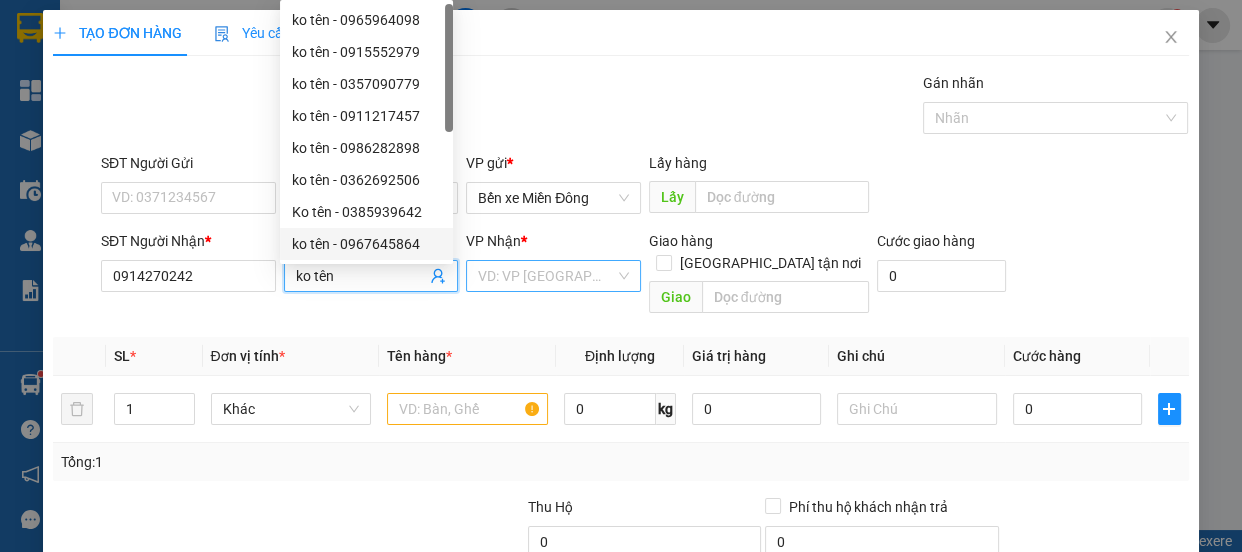 type on "ko tên" 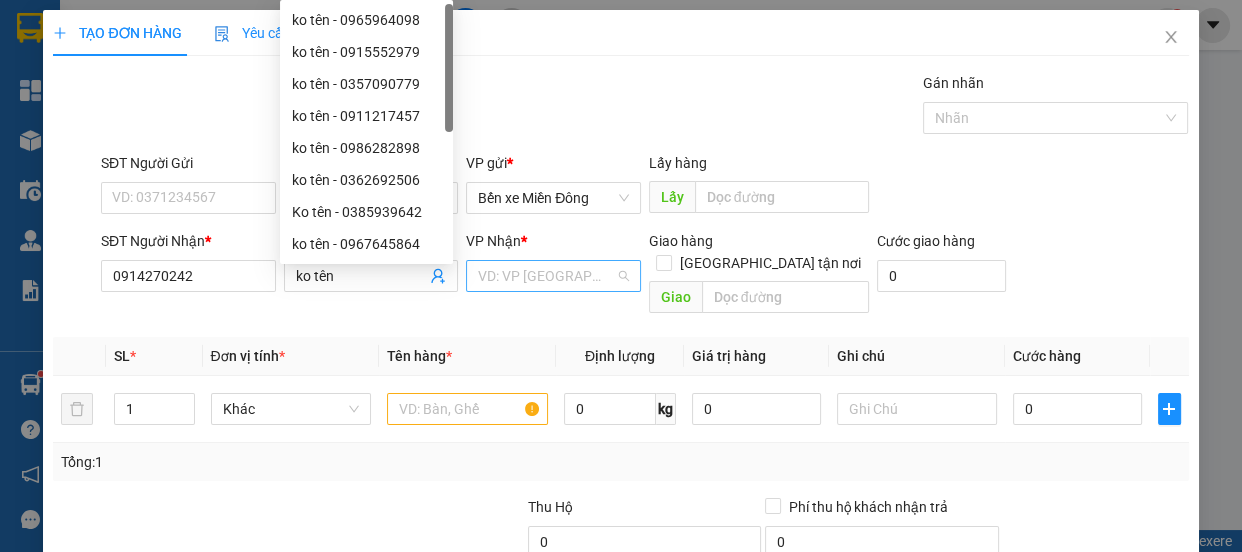 drag, startPoint x: 554, startPoint y: 283, endPoint x: 537, endPoint y: 276, distance: 18.384777 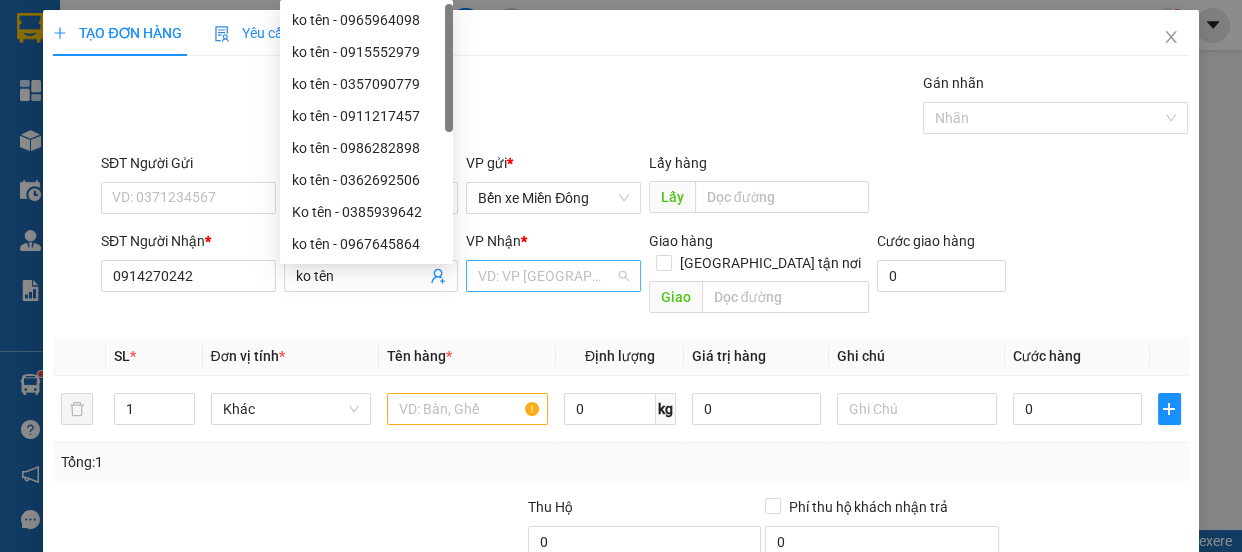 click at bounding box center (546, 276) 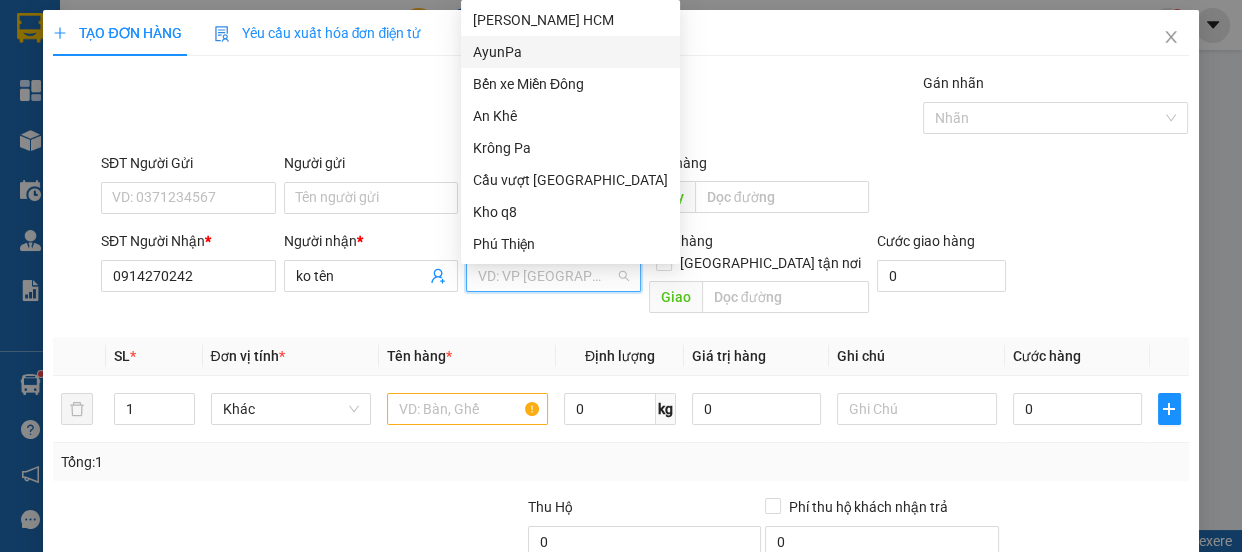 drag, startPoint x: 506, startPoint y: 44, endPoint x: 458, endPoint y: 270, distance: 231.04112 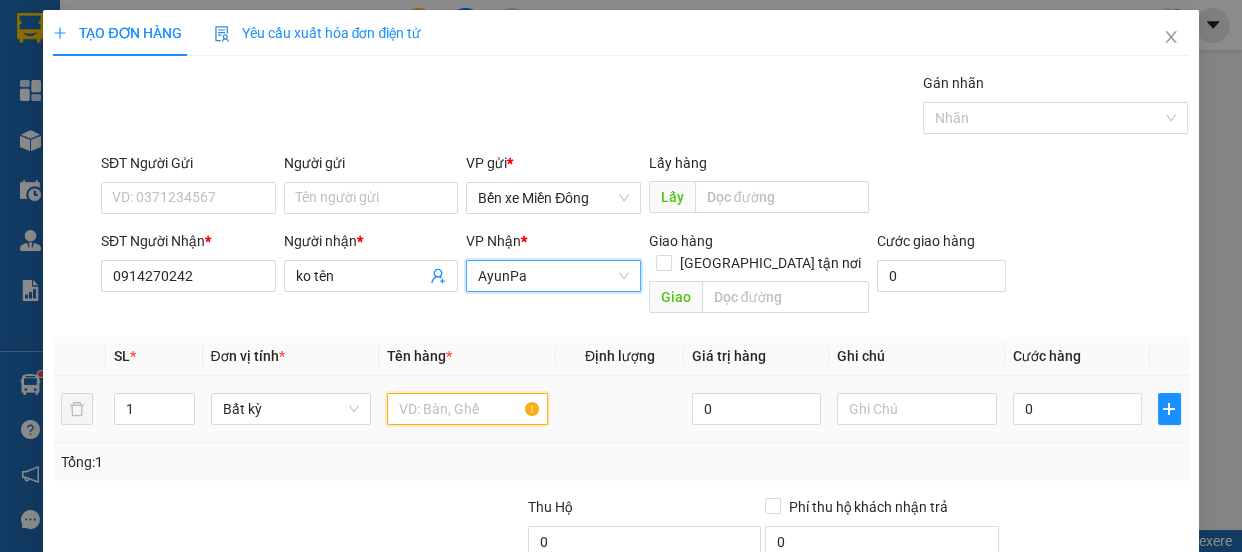 click at bounding box center [467, 409] 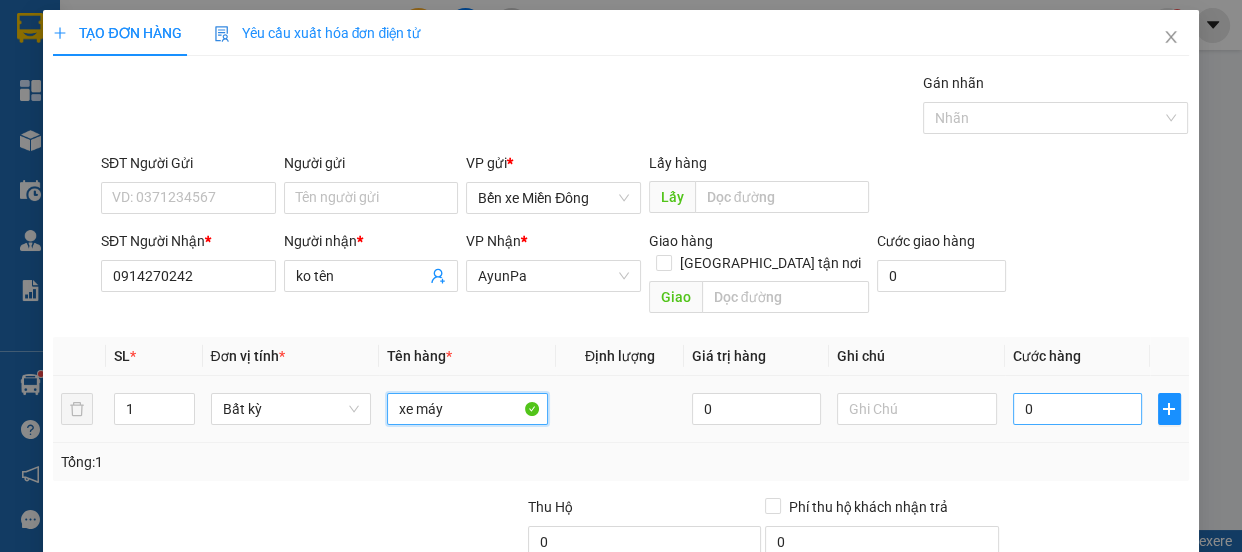 type on "xe máy" 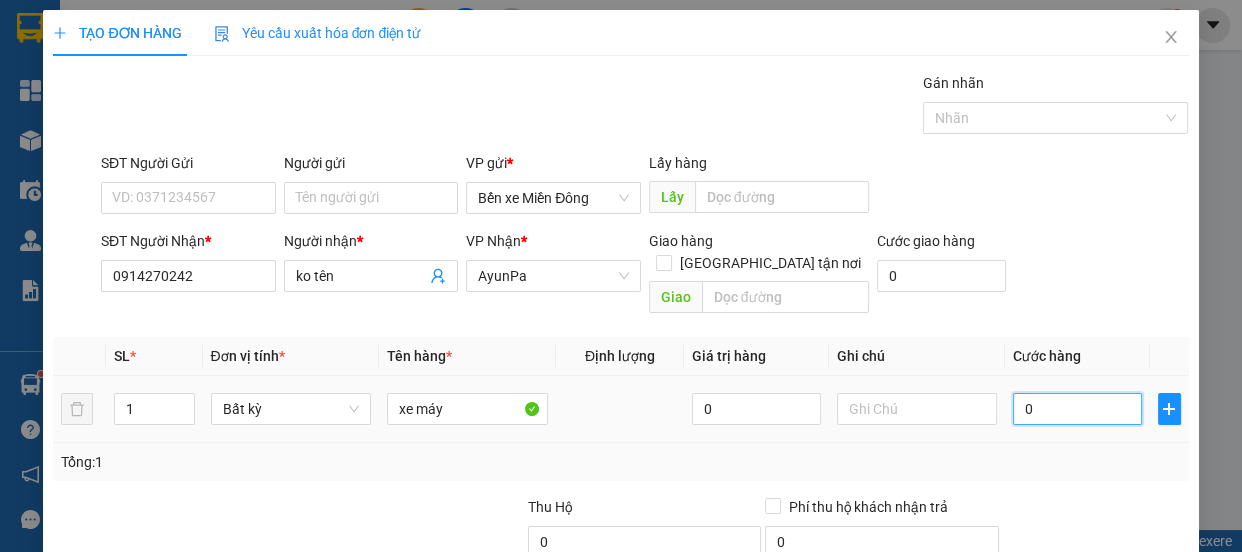 click on "0" at bounding box center (1077, 409) 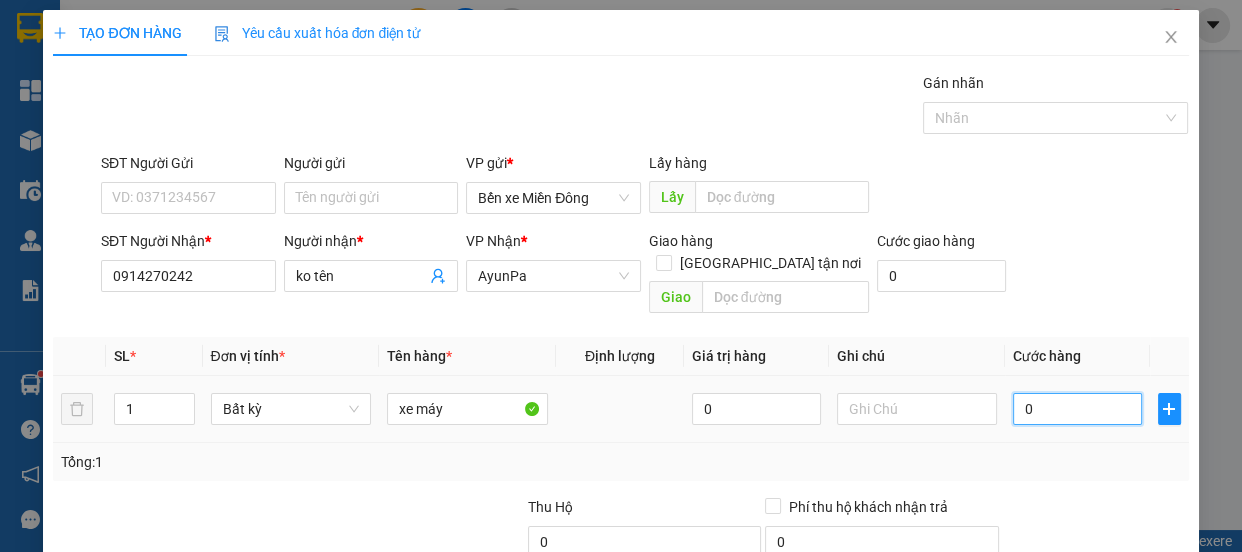 type on "004" 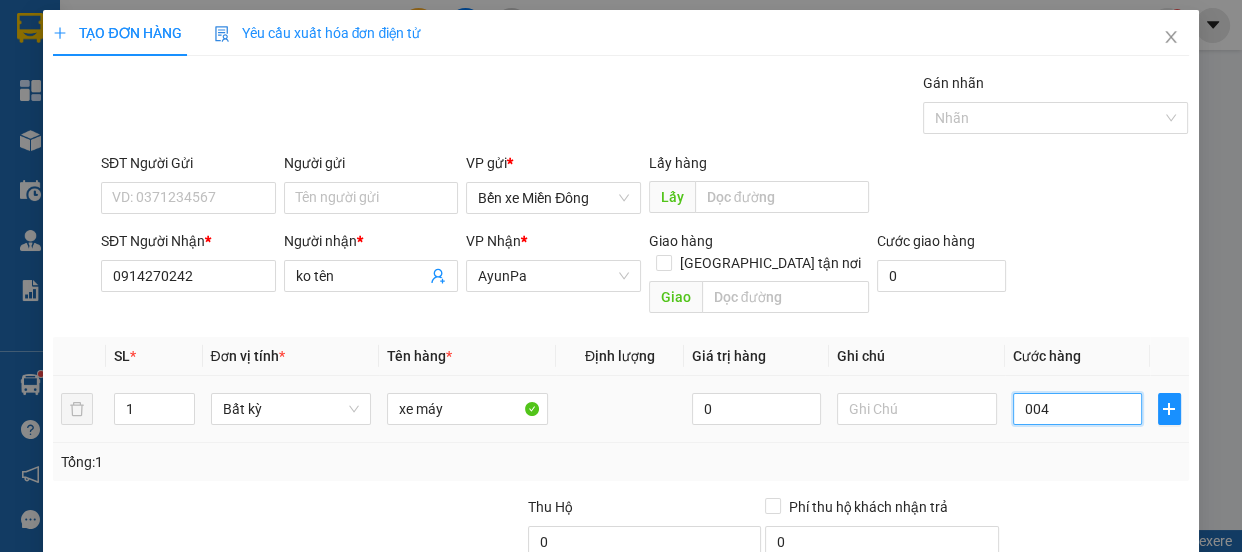 type on "4" 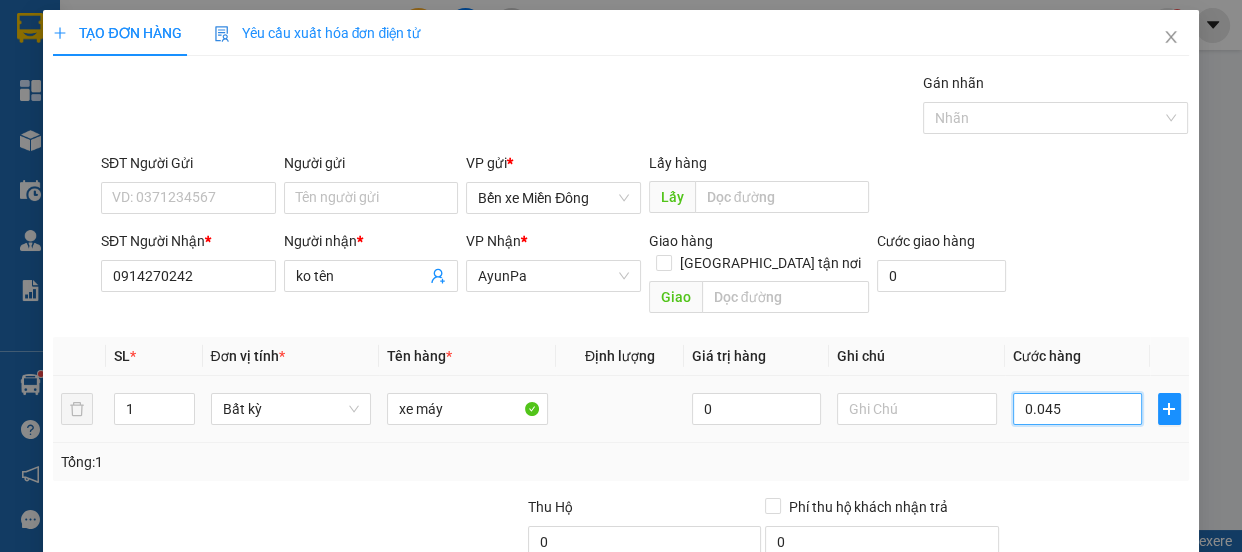 type on "00.450" 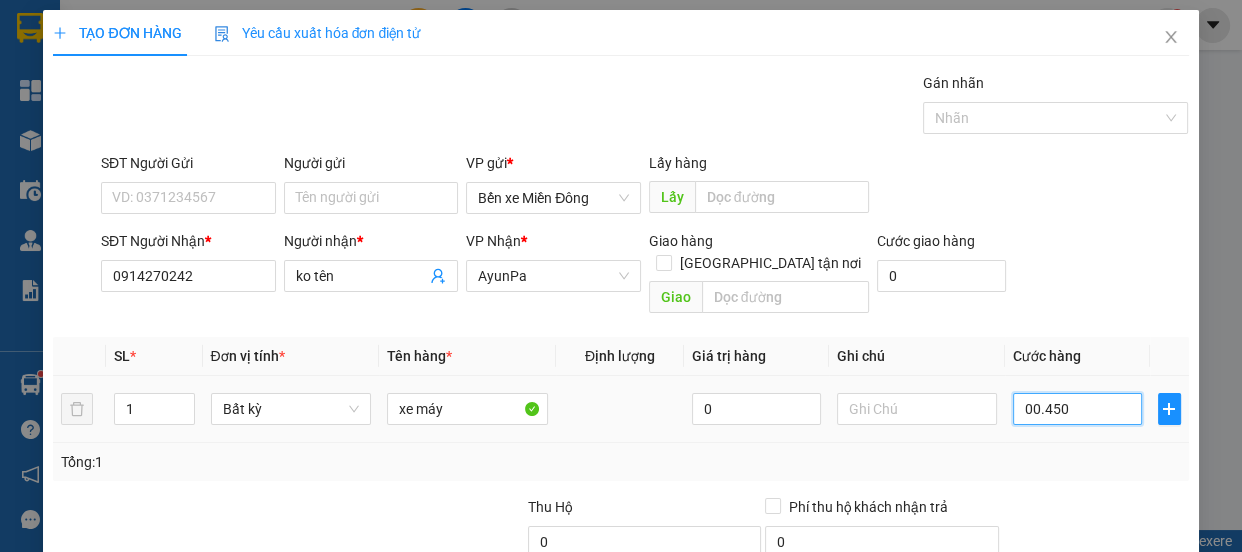 type on "450" 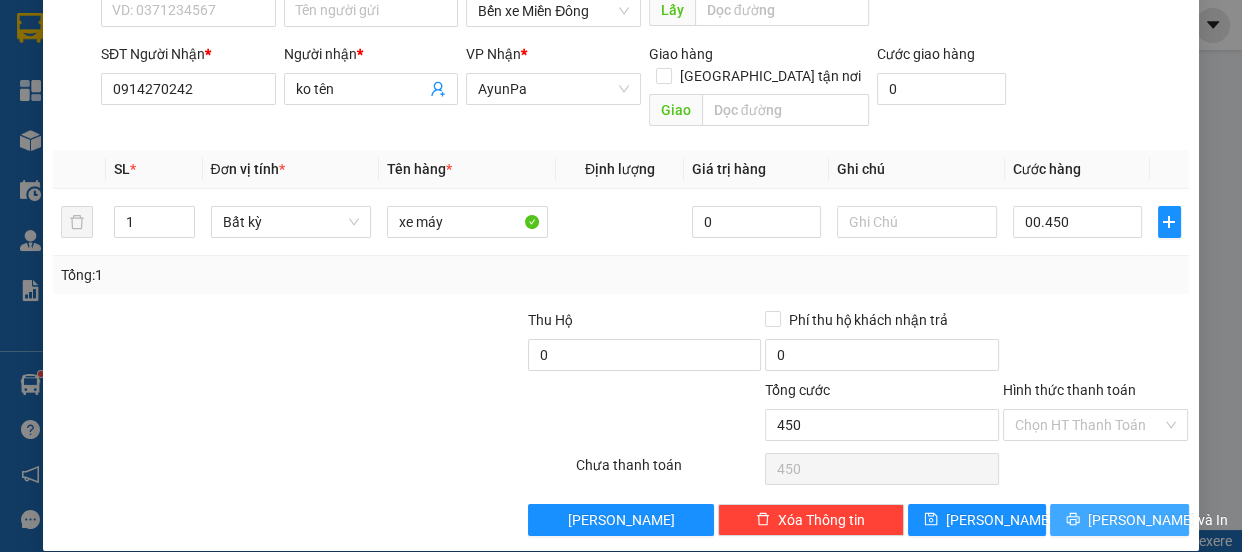 click on "Lưu và In" at bounding box center [1158, 520] 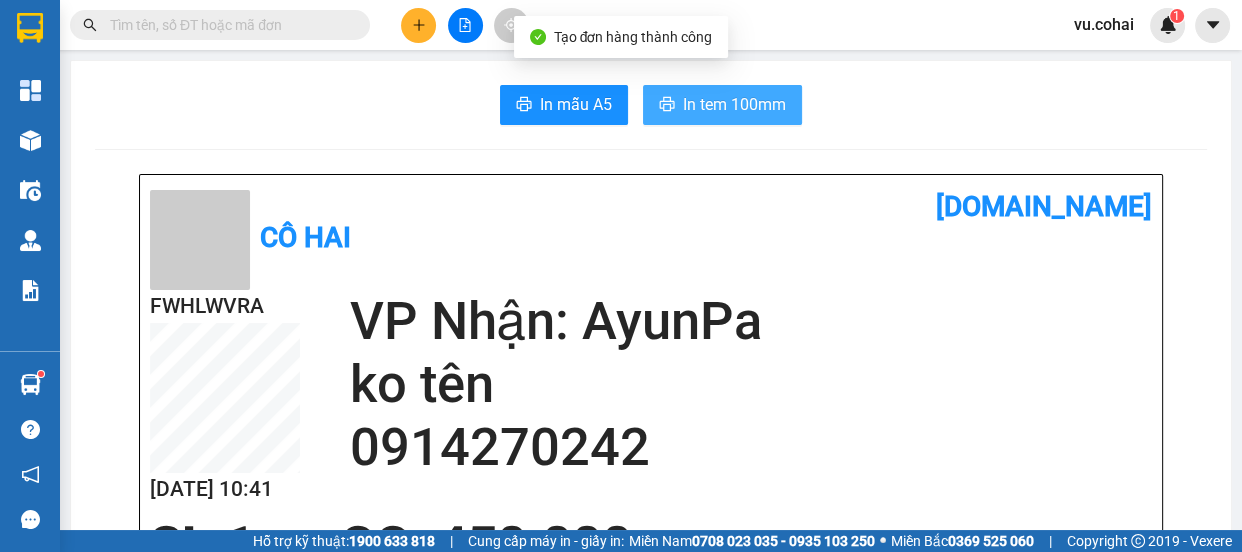 click on "In tem 100mm" at bounding box center (734, 104) 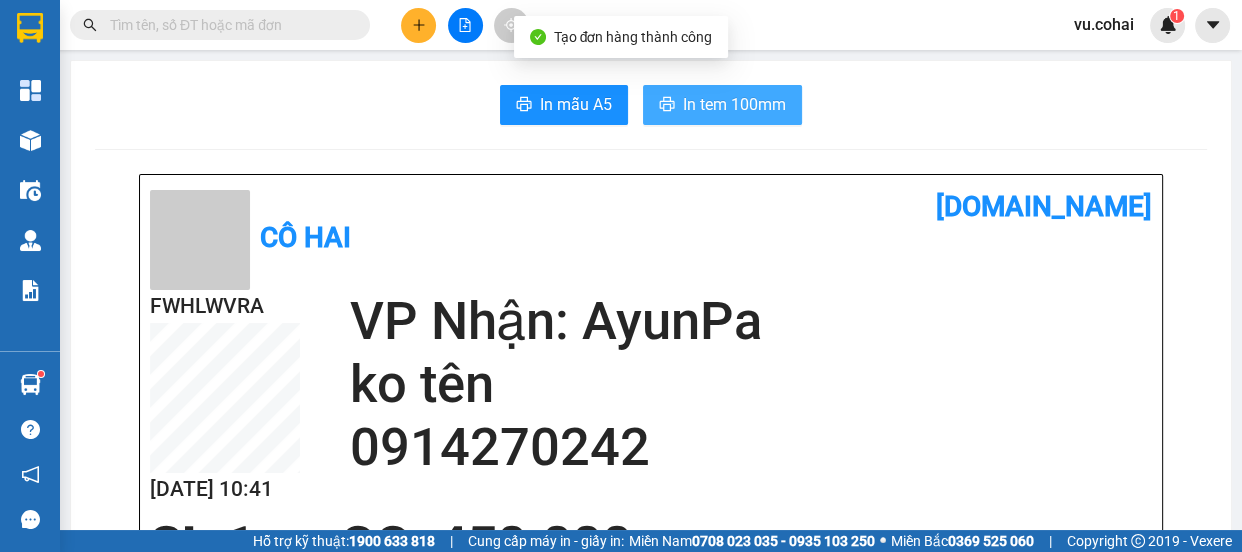 scroll, scrollTop: 0, scrollLeft: 0, axis: both 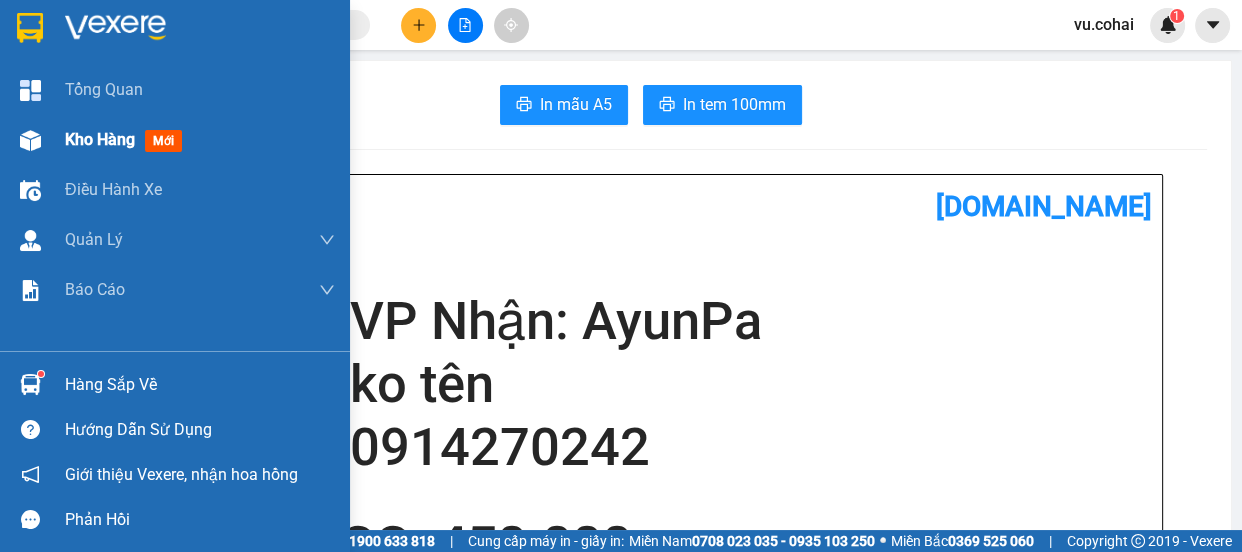 drag, startPoint x: 90, startPoint y: 140, endPoint x: 210, endPoint y: 159, distance: 121.49486 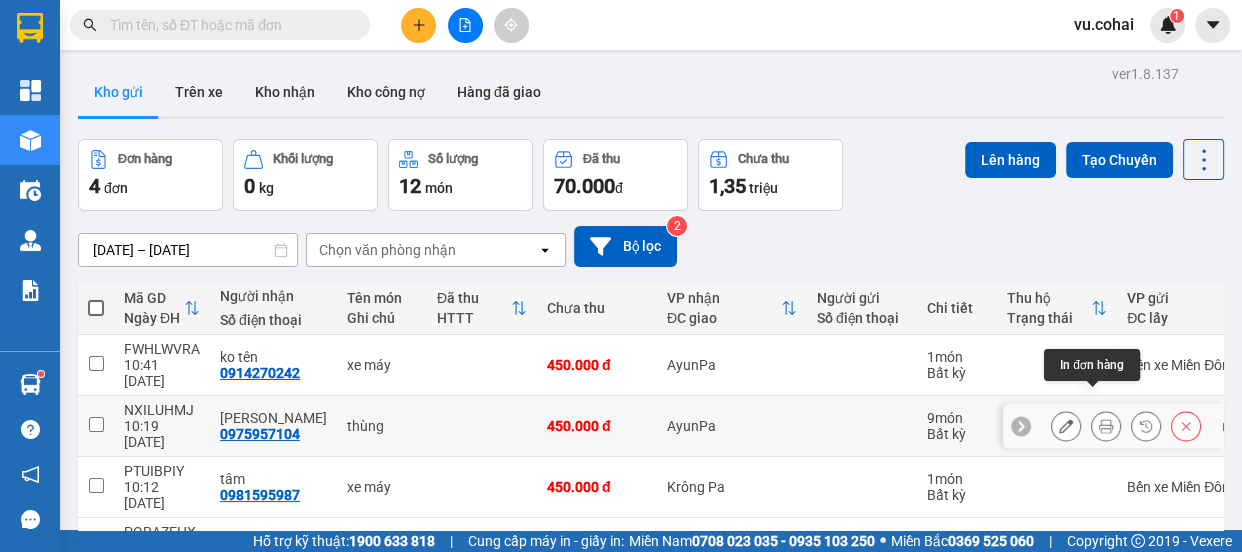 click 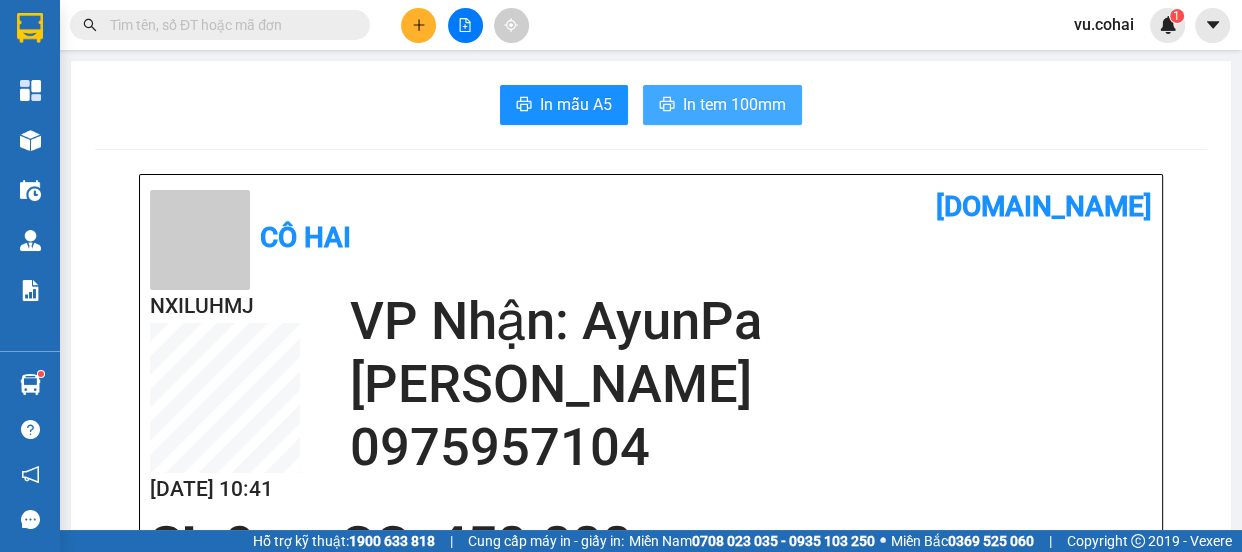 click on "In tem 100mm" at bounding box center (734, 104) 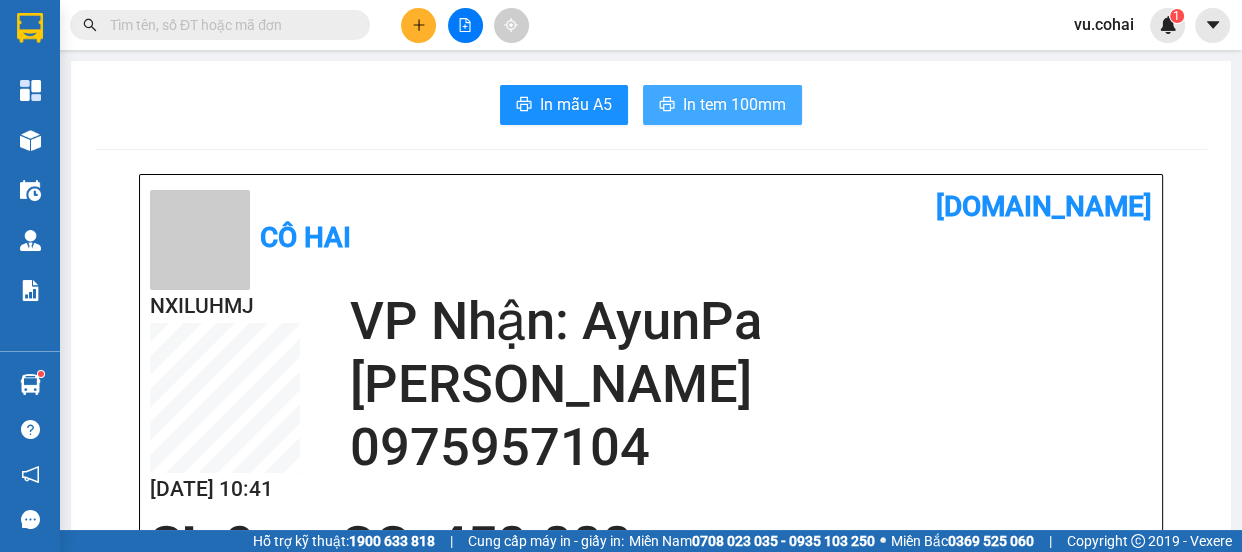 scroll, scrollTop: 0, scrollLeft: 0, axis: both 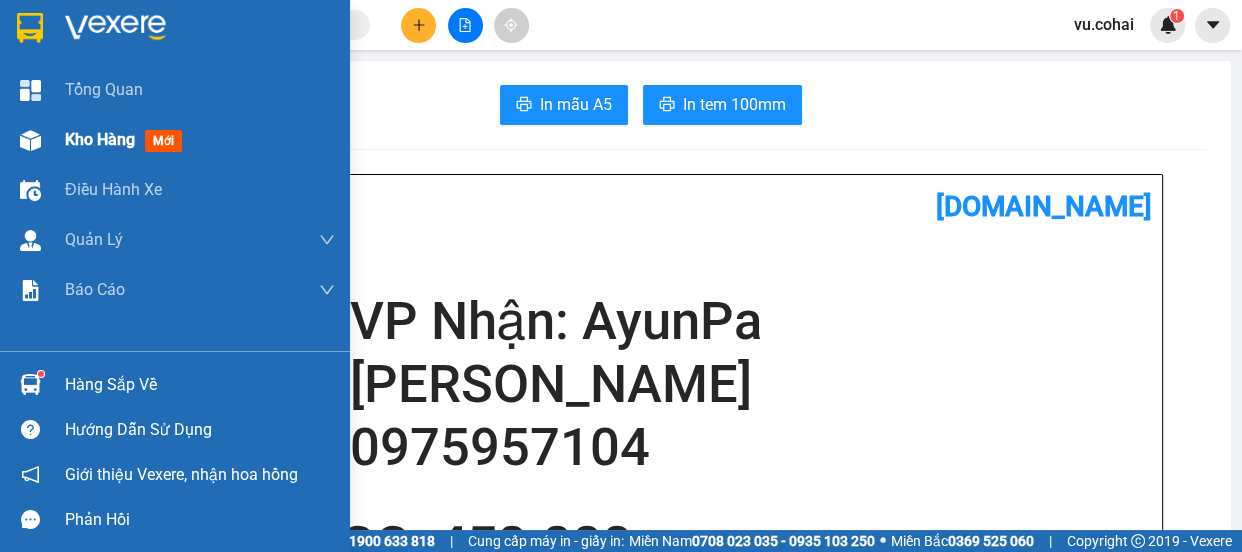 click on "Kho hàng mới" at bounding box center [127, 139] 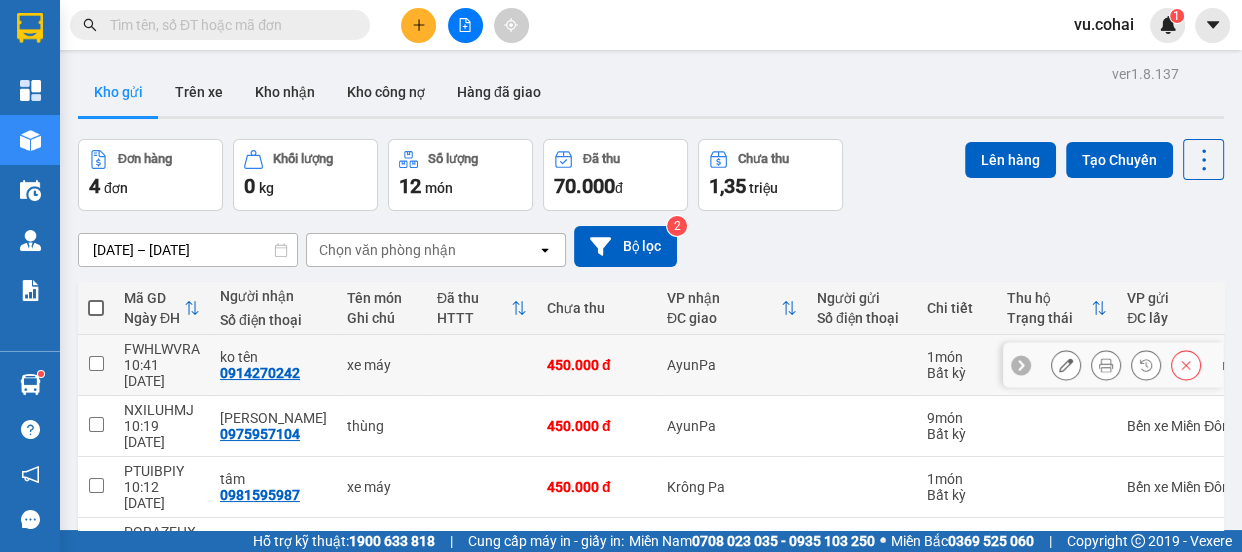 click at bounding box center (1106, 365) 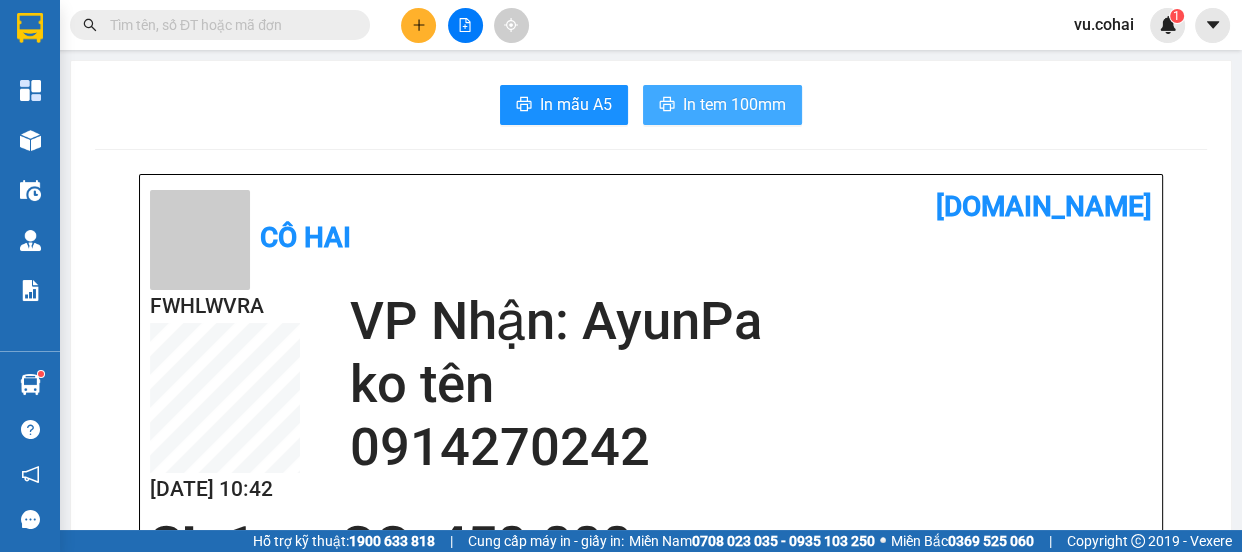 click on "In tem 100mm" at bounding box center (734, 104) 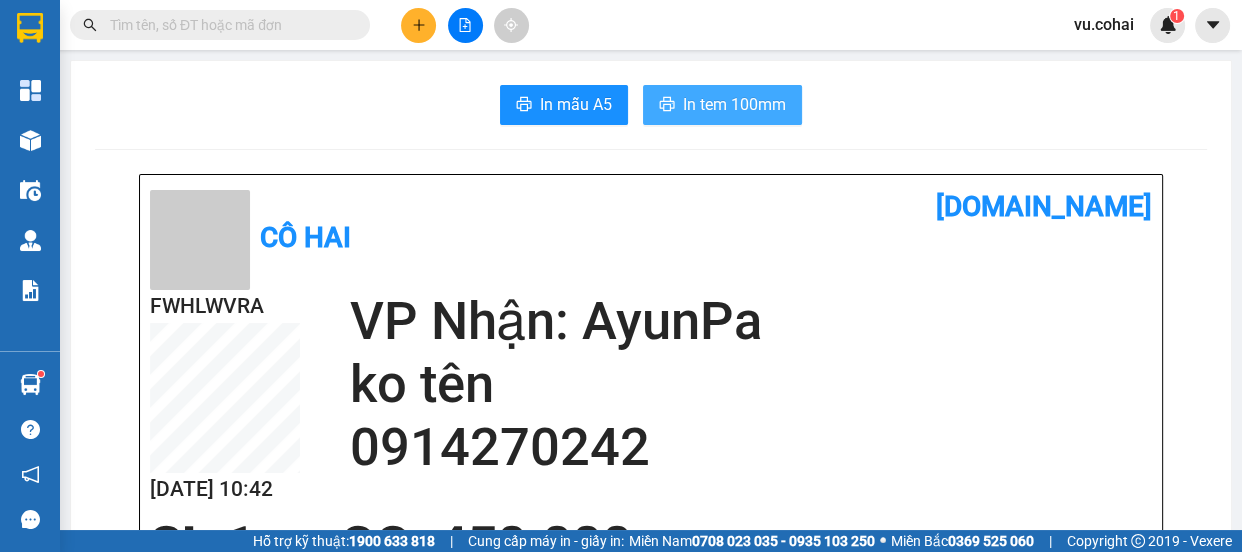 scroll, scrollTop: 0, scrollLeft: 0, axis: both 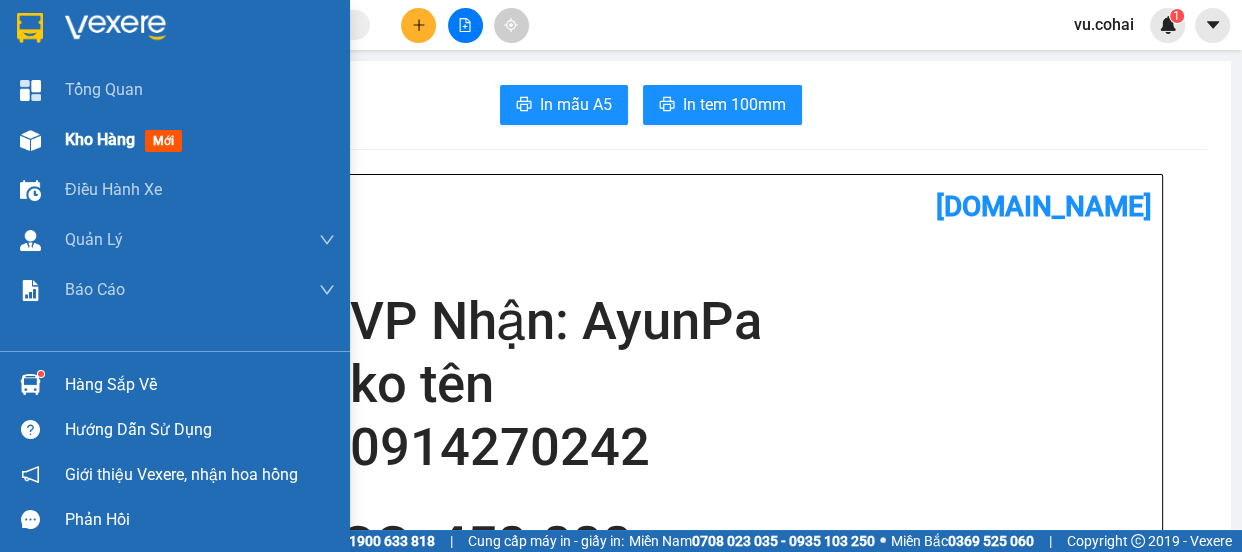 click on "Kho hàng" at bounding box center [100, 139] 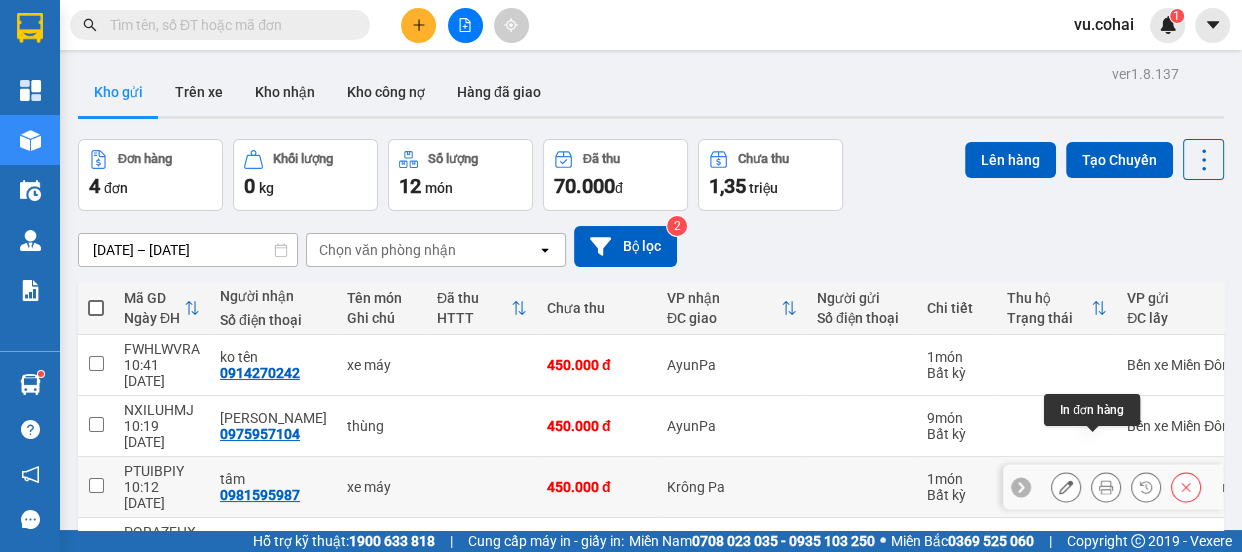 click 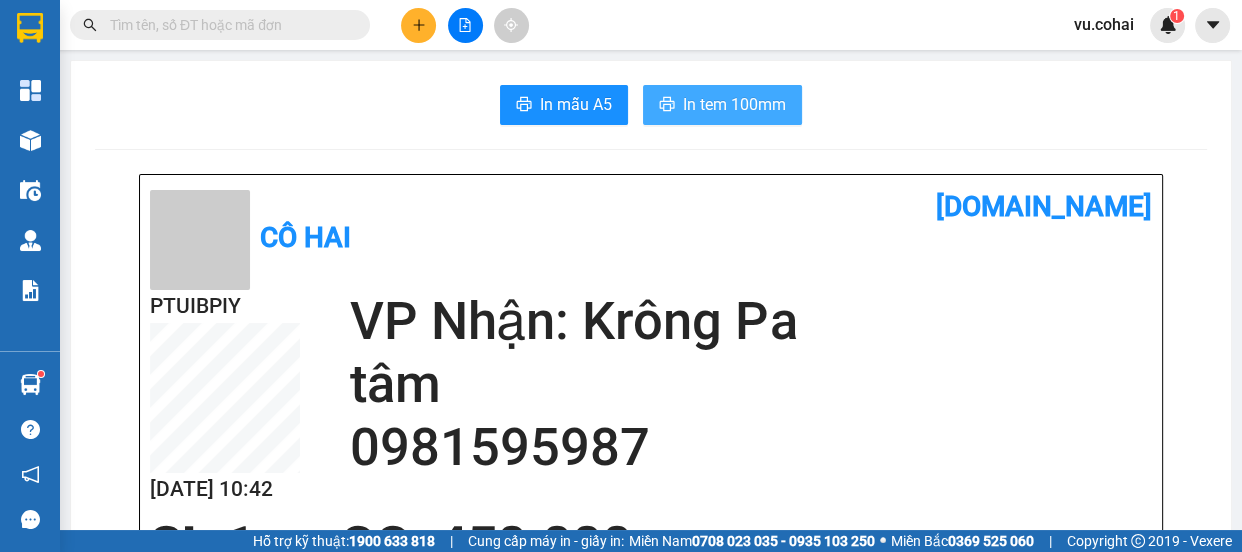 click on "In tem 100mm" at bounding box center (722, 105) 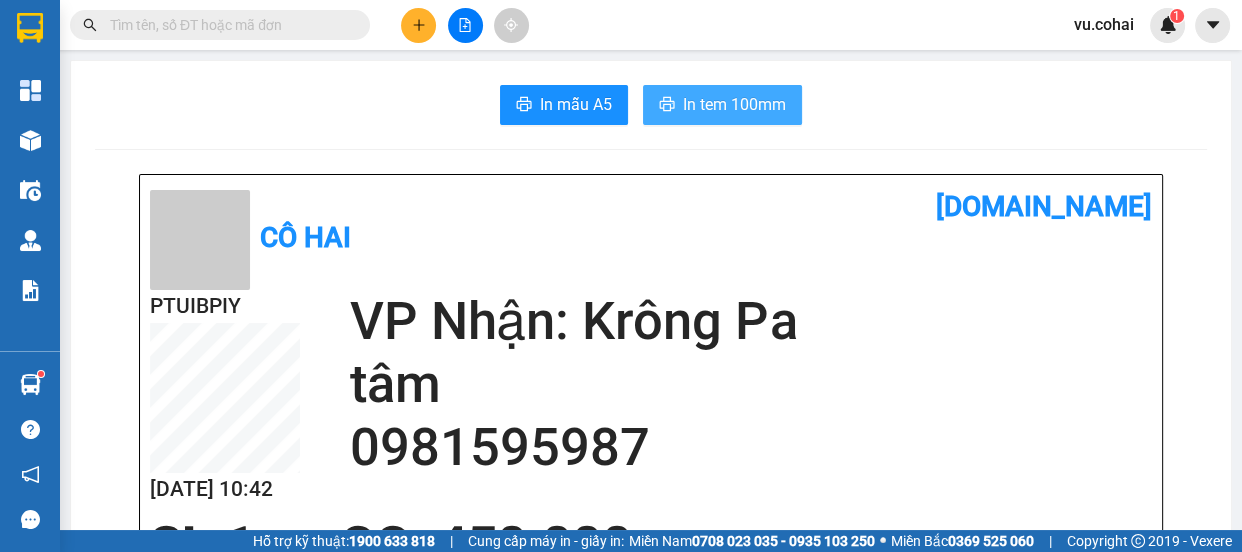 scroll, scrollTop: 0, scrollLeft: 0, axis: both 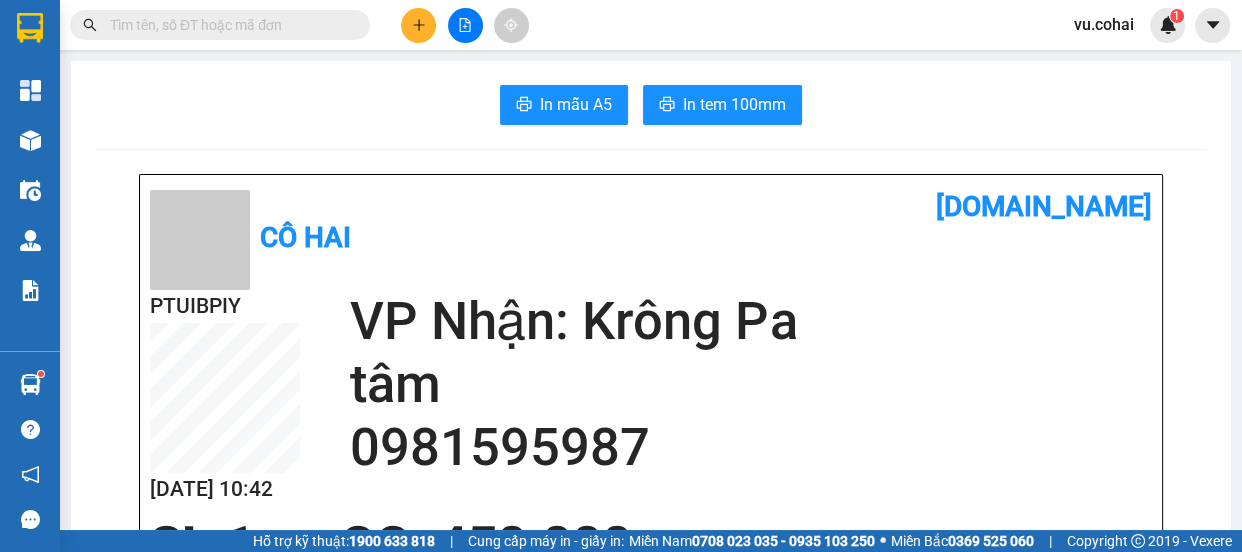 click on "Tổng Quan" at bounding box center (30, 90) 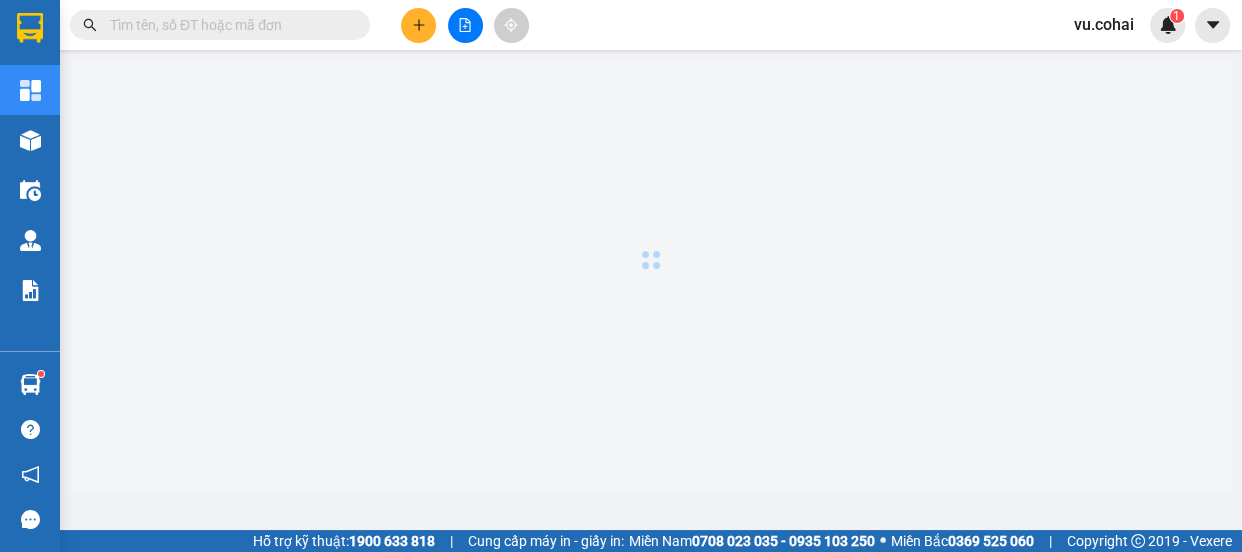 click 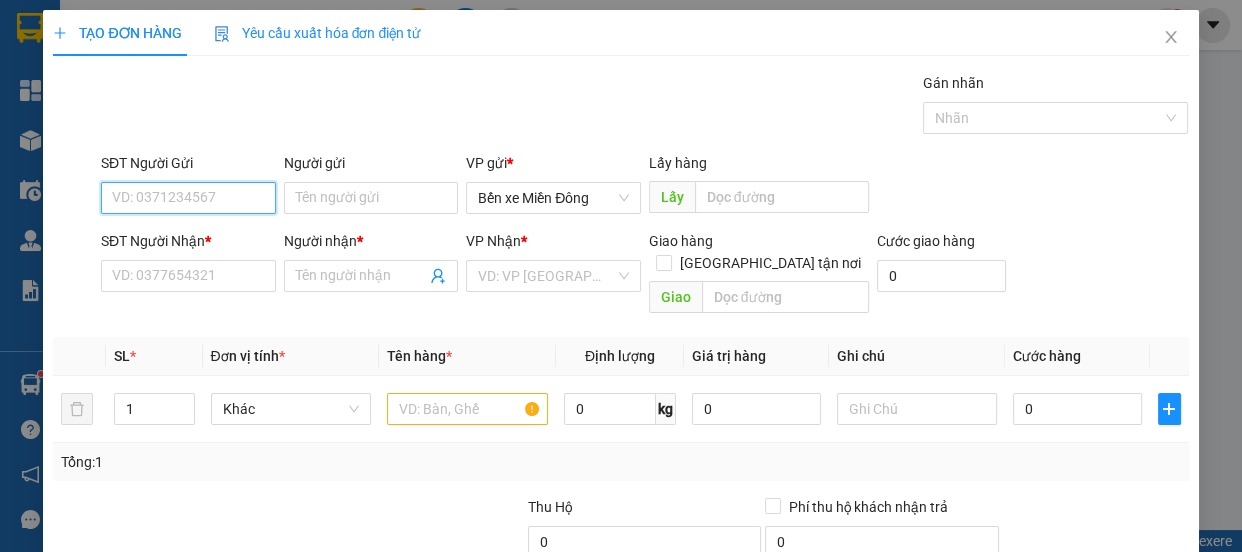 type on "0" 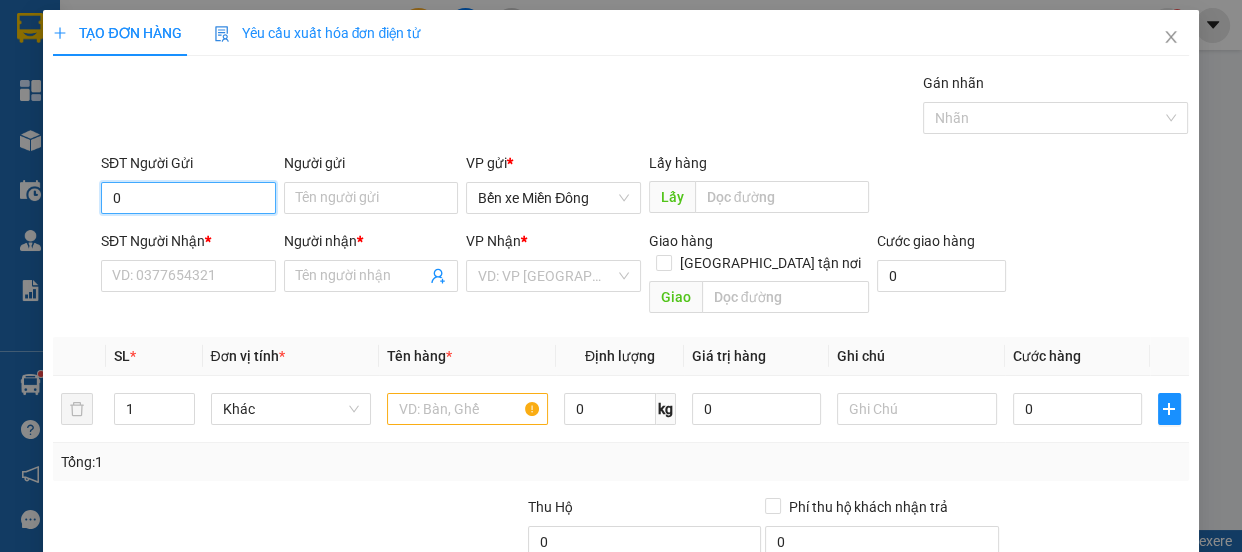 type 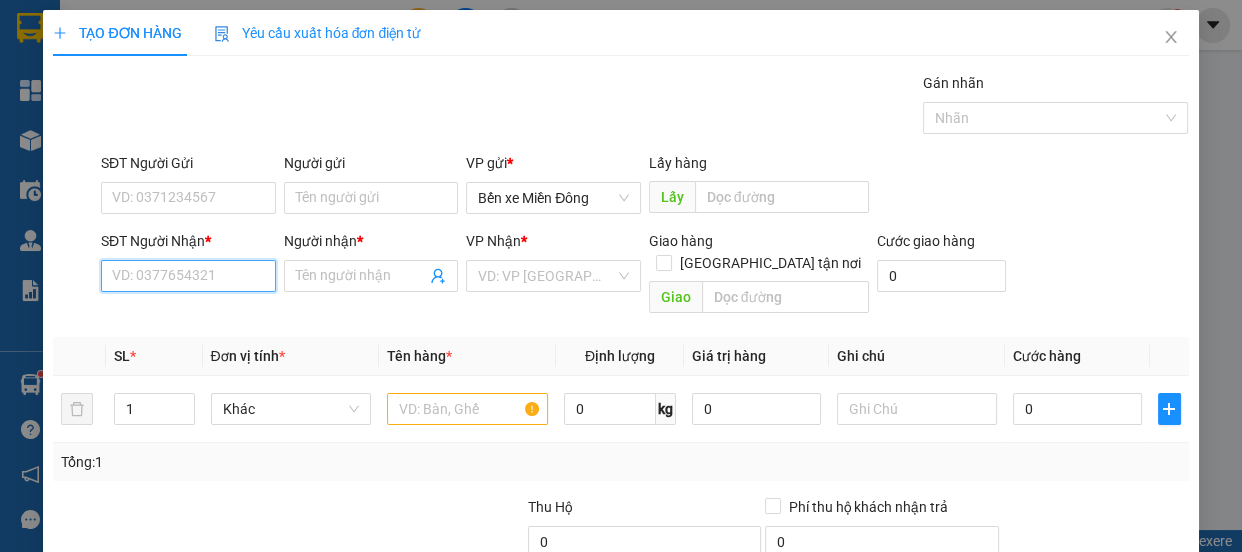 click on "SĐT Người Nhận  *" at bounding box center [188, 276] 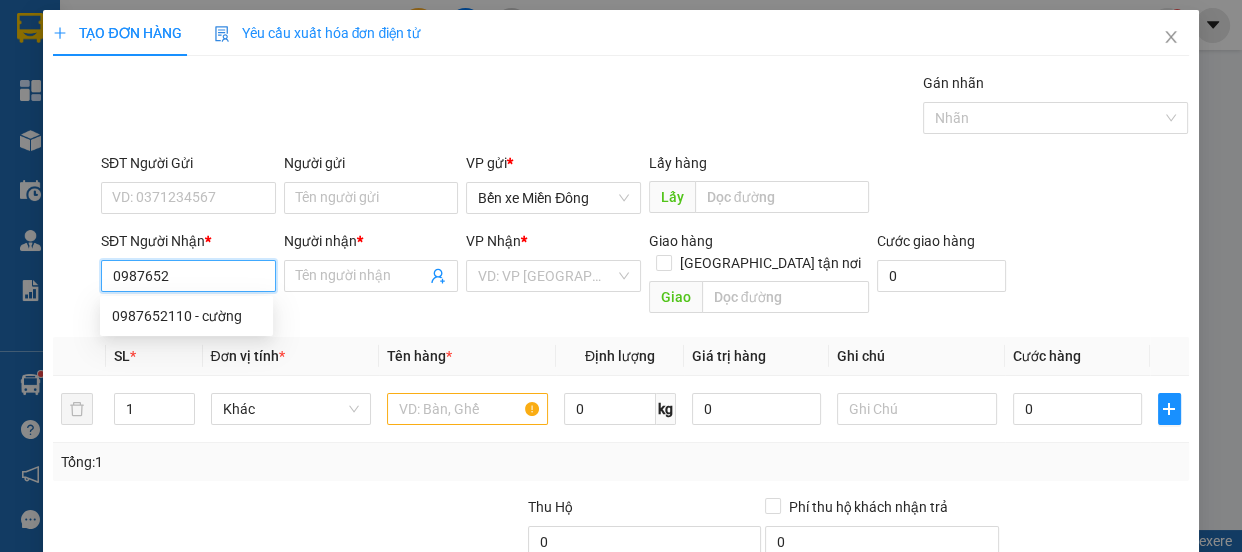 click on "0987652110 - cường" at bounding box center (186, 316) 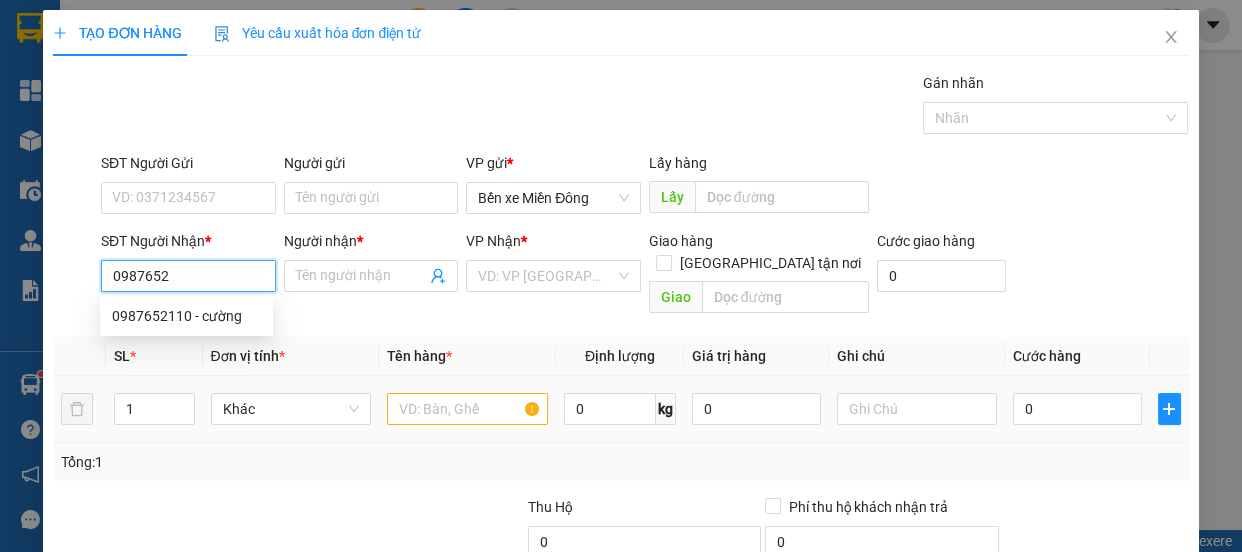 type on "0987652110" 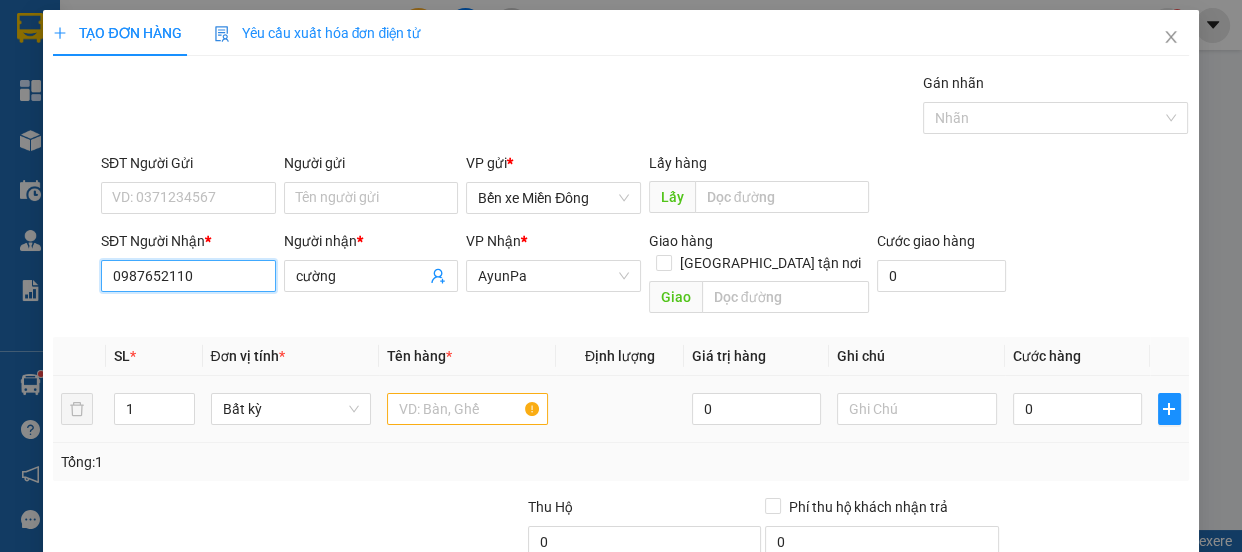 type on "0987652110" 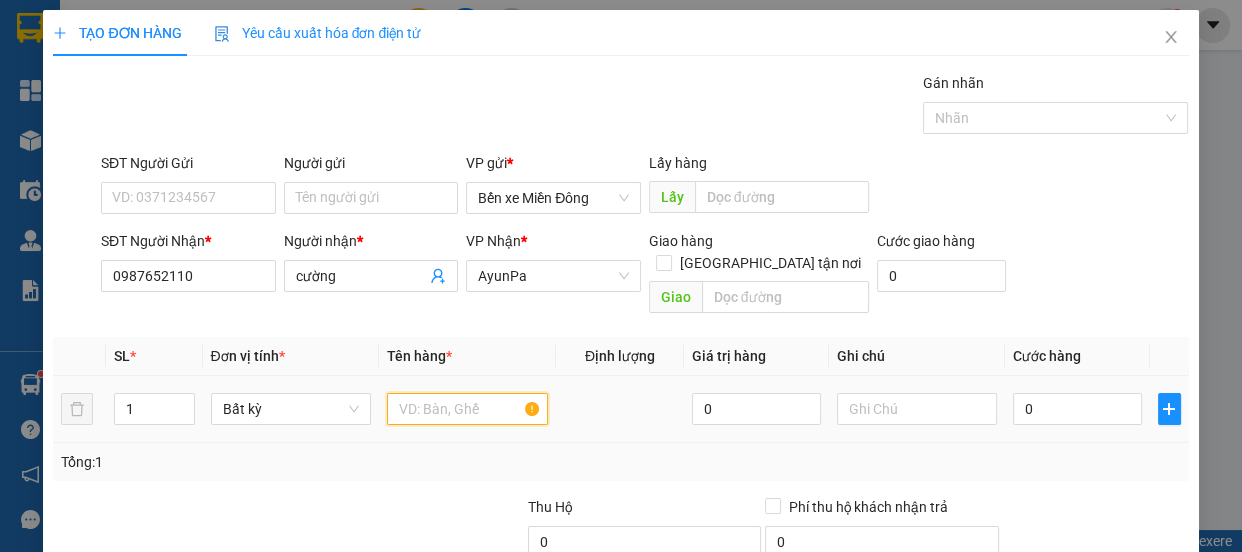 click at bounding box center (467, 409) 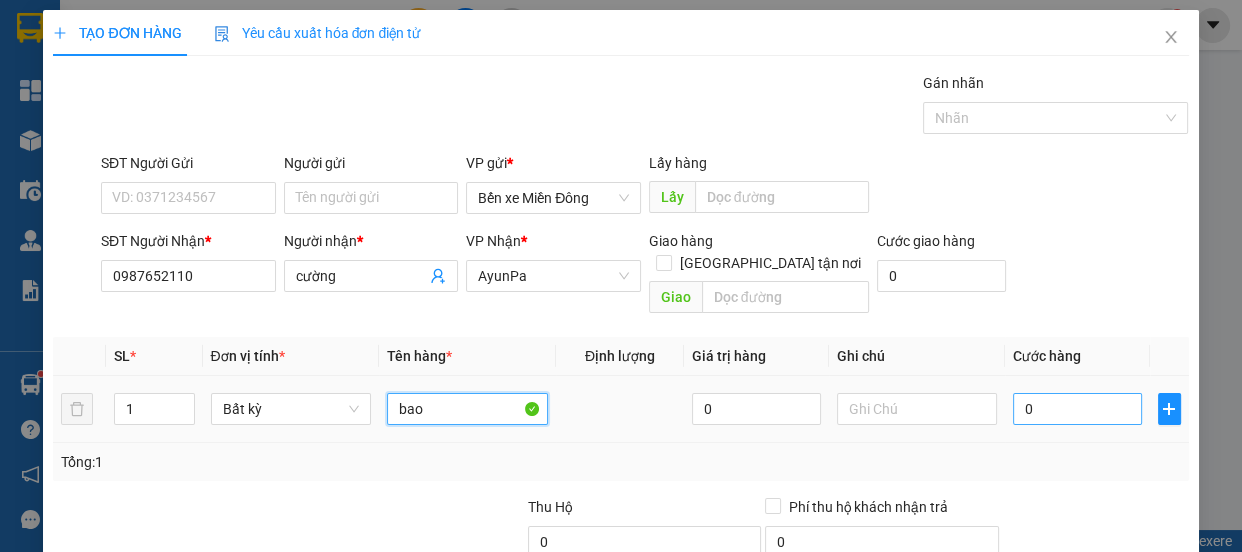 type on "bao" 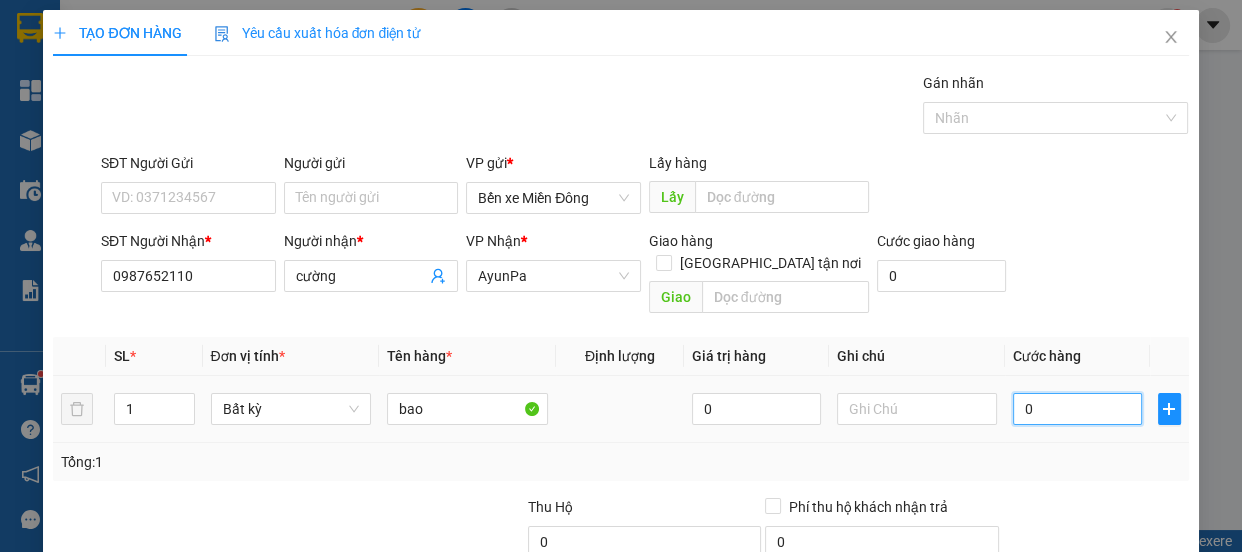 click on "0" at bounding box center [1077, 409] 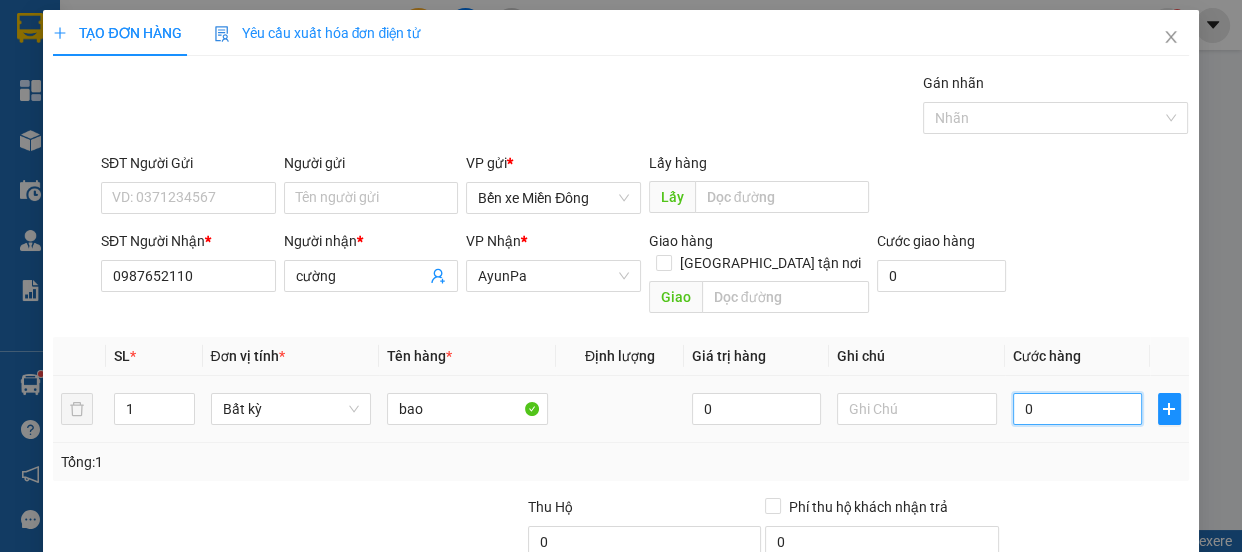 type on "007" 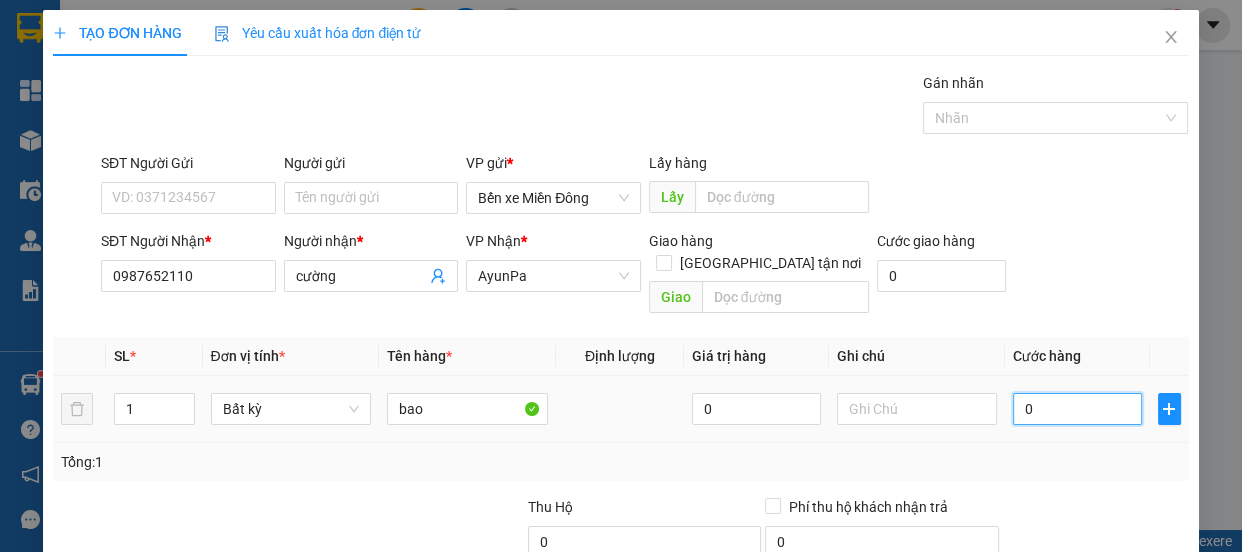 type on "7" 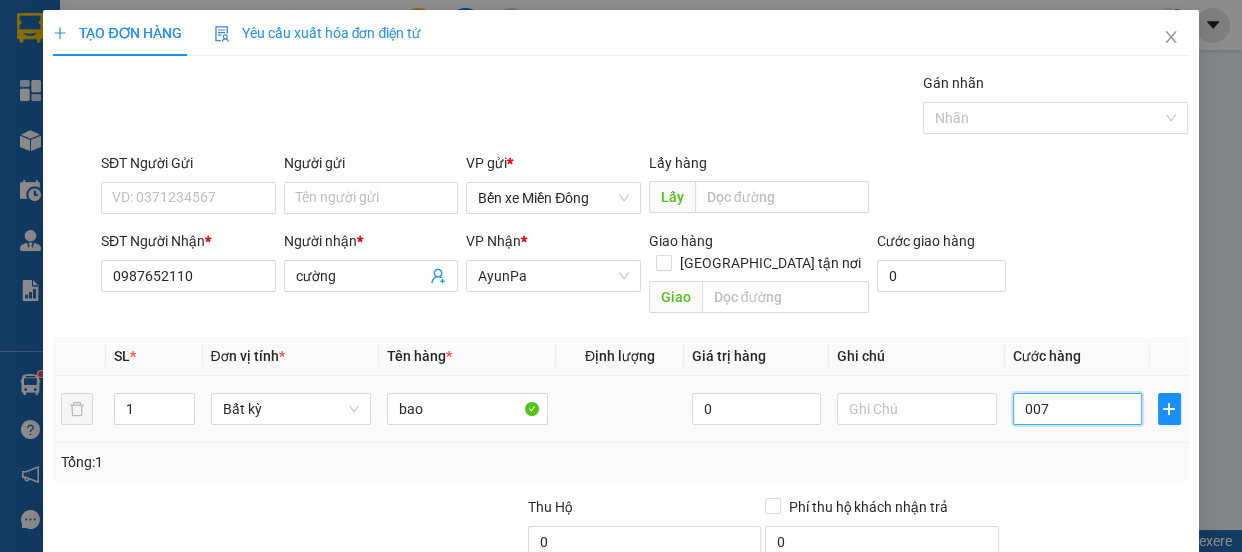 type on "0.070" 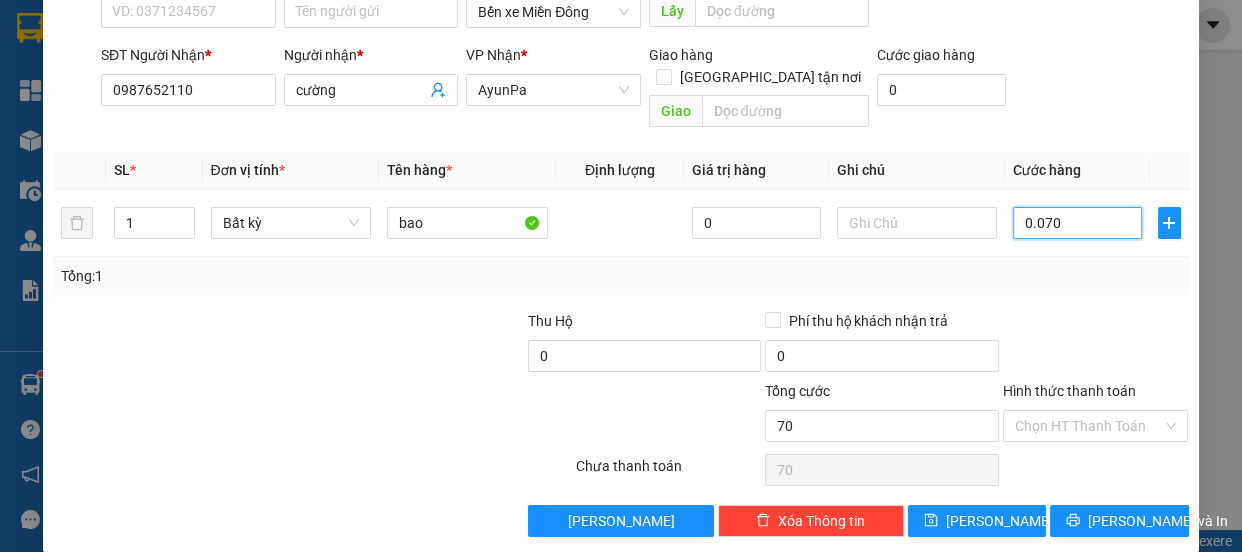 scroll, scrollTop: 187, scrollLeft: 0, axis: vertical 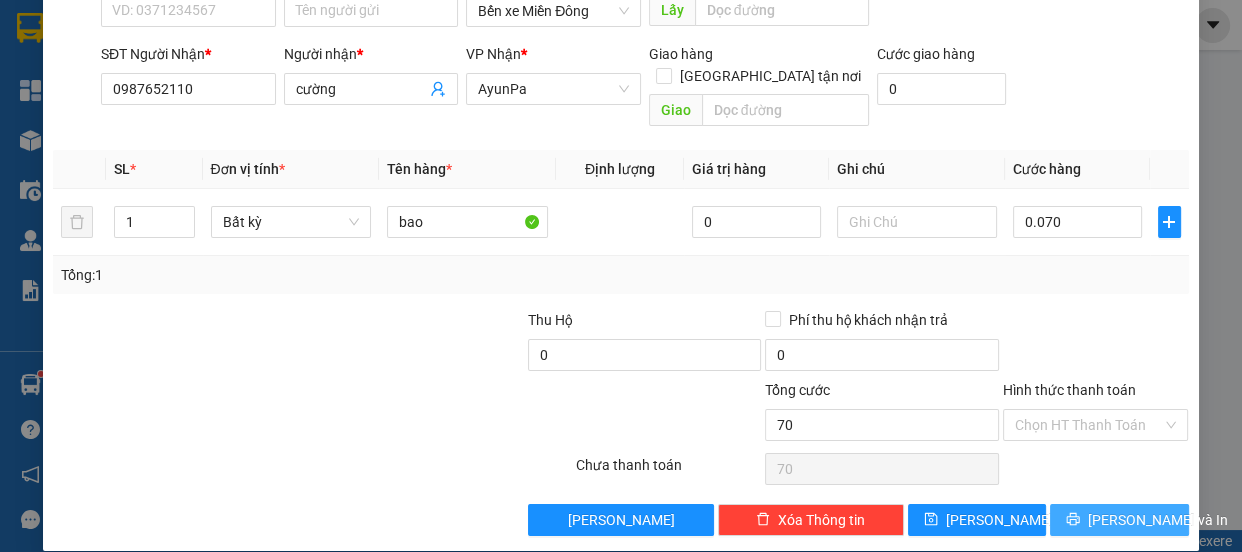 type on "70.000" 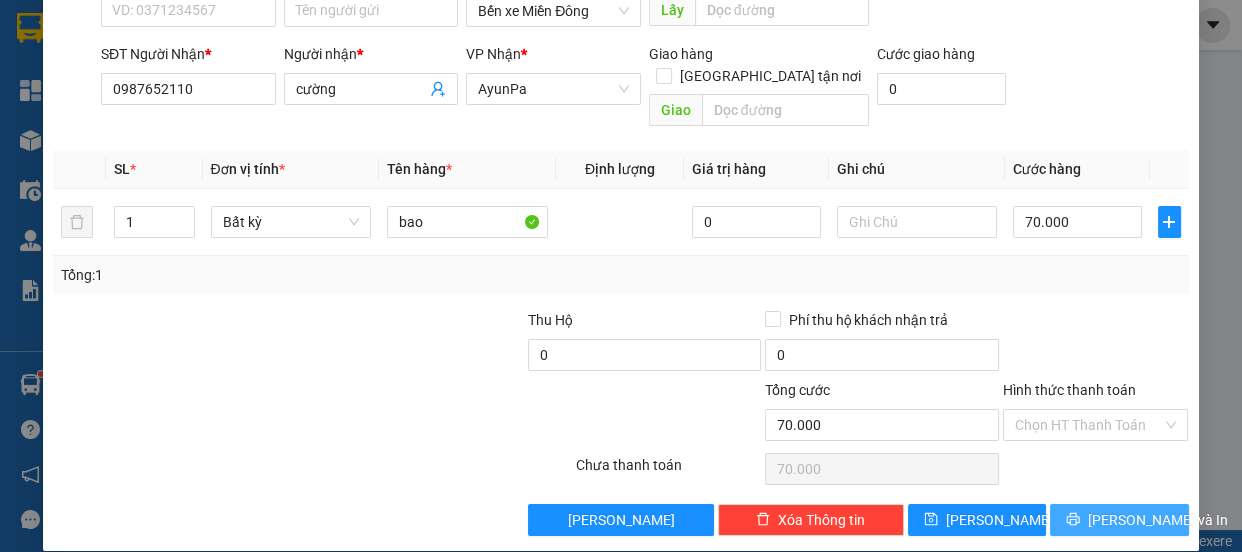 drag, startPoint x: 1107, startPoint y: 501, endPoint x: 1040, endPoint y: 492, distance: 67.601776 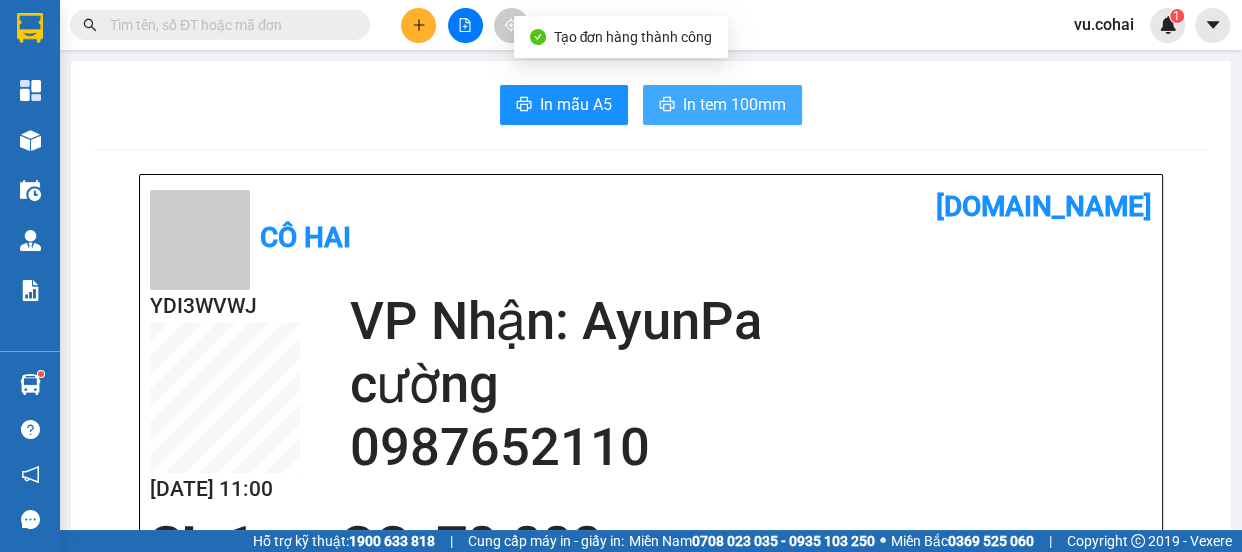 click on "In tem 100mm" at bounding box center [734, 104] 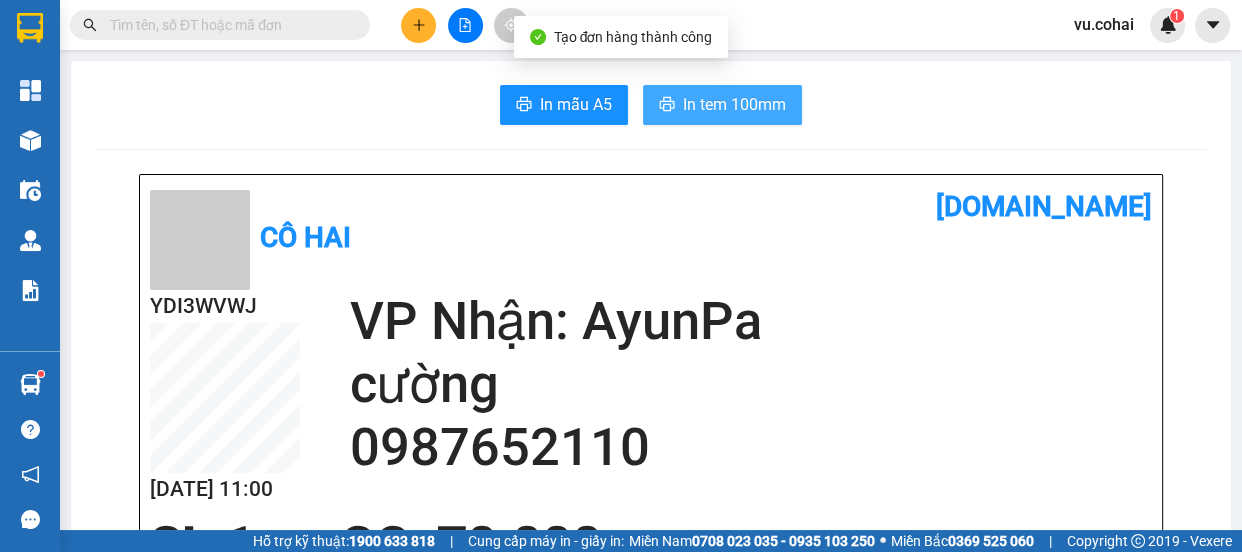 scroll, scrollTop: 0, scrollLeft: 0, axis: both 